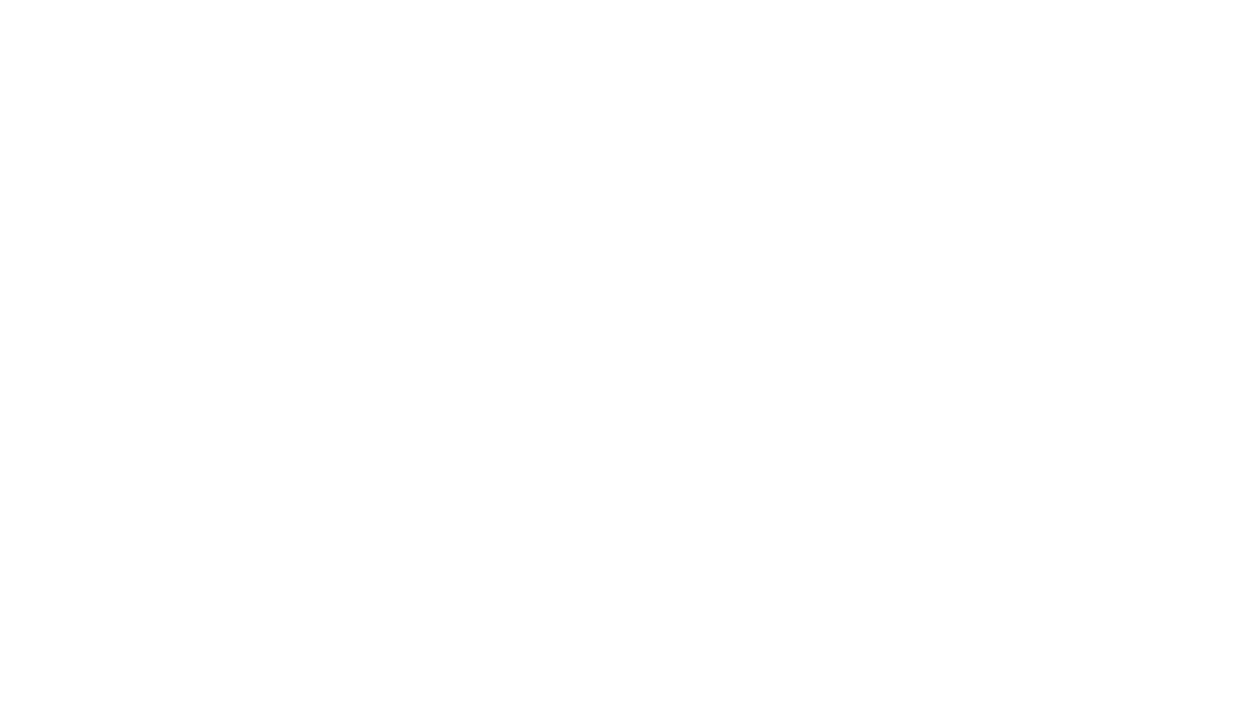 scroll, scrollTop: 0, scrollLeft: 0, axis: both 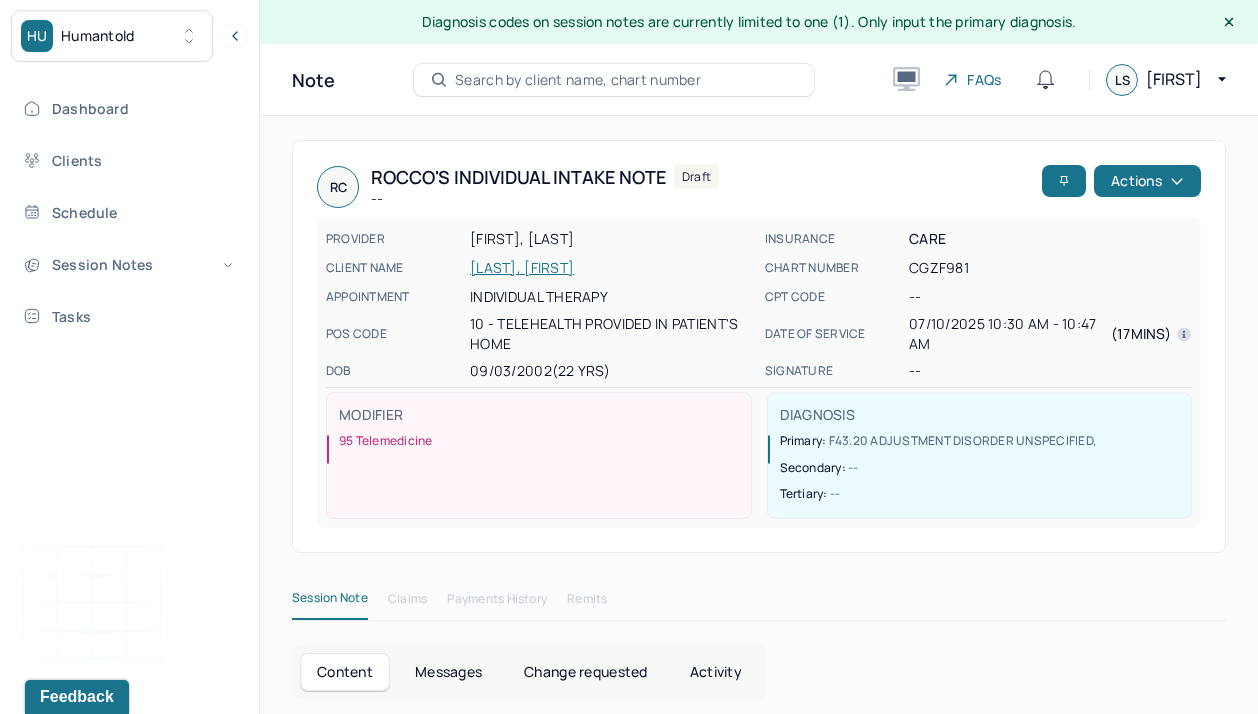 click on "Search by client name, chart number" at bounding box center [578, 80] 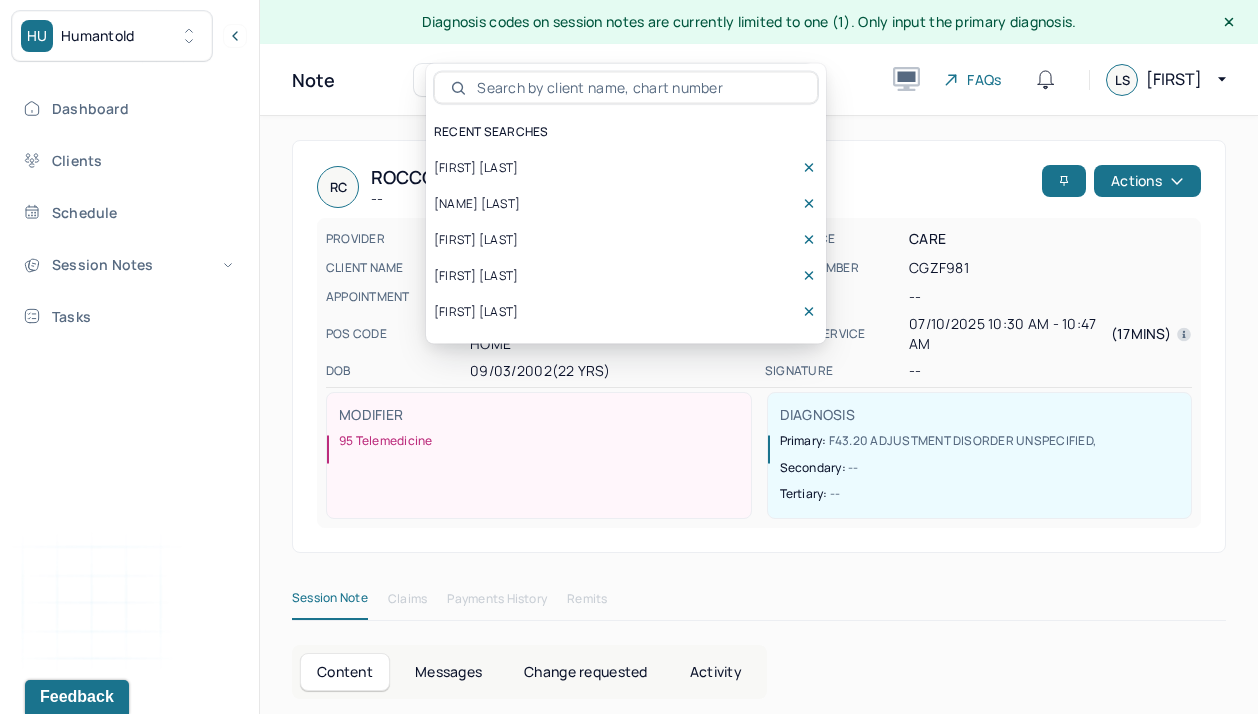 scroll, scrollTop: 0, scrollLeft: 0, axis: both 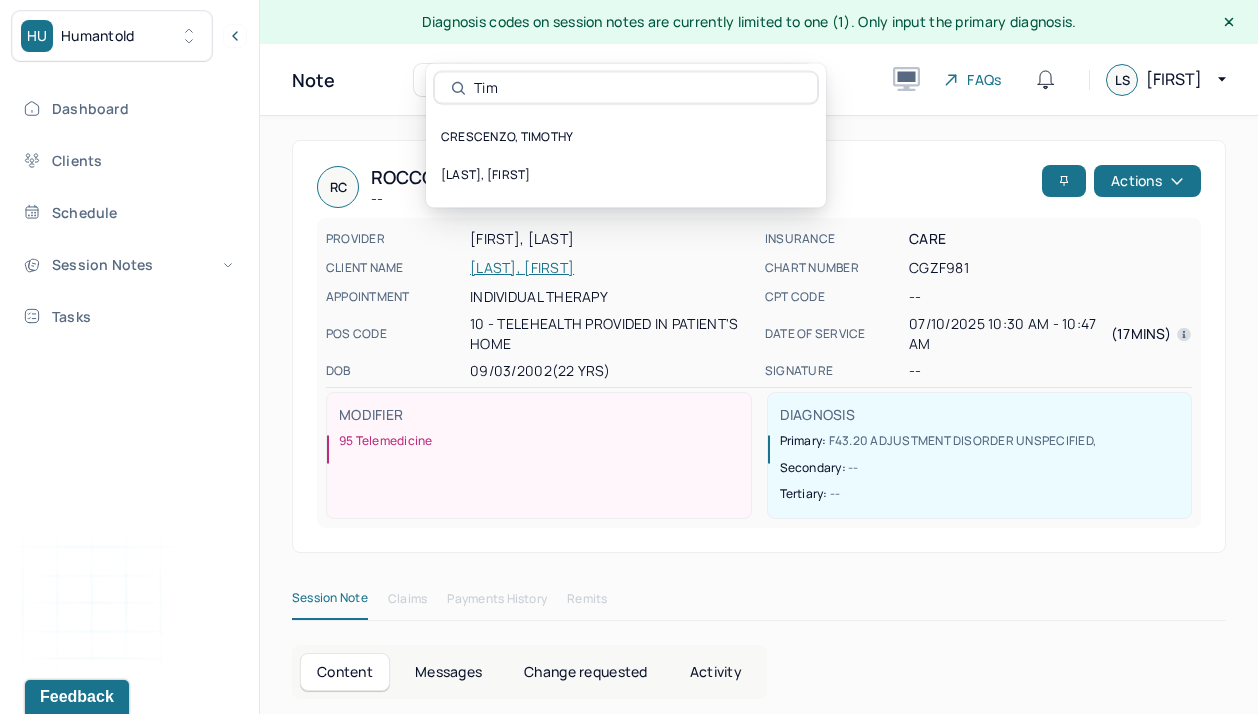 type on "Tim" 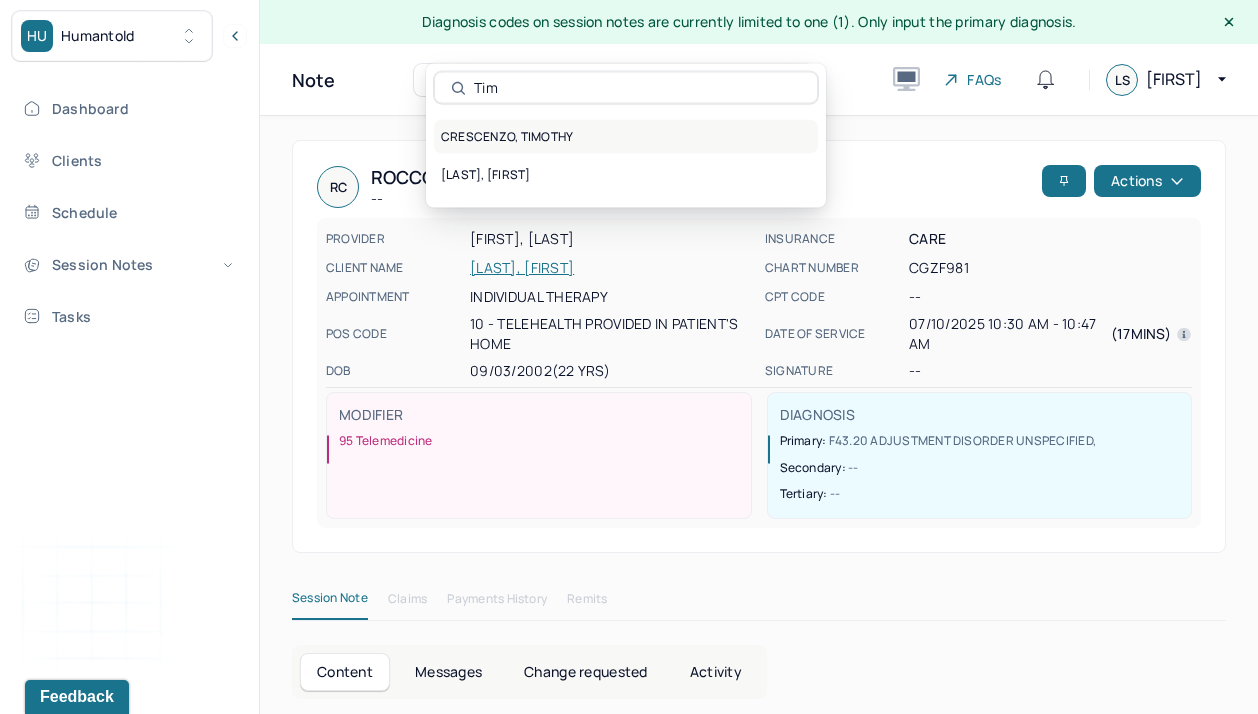 drag, startPoint x: 557, startPoint y: 69, endPoint x: 579, endPoint y: 134, distance: 68.622154 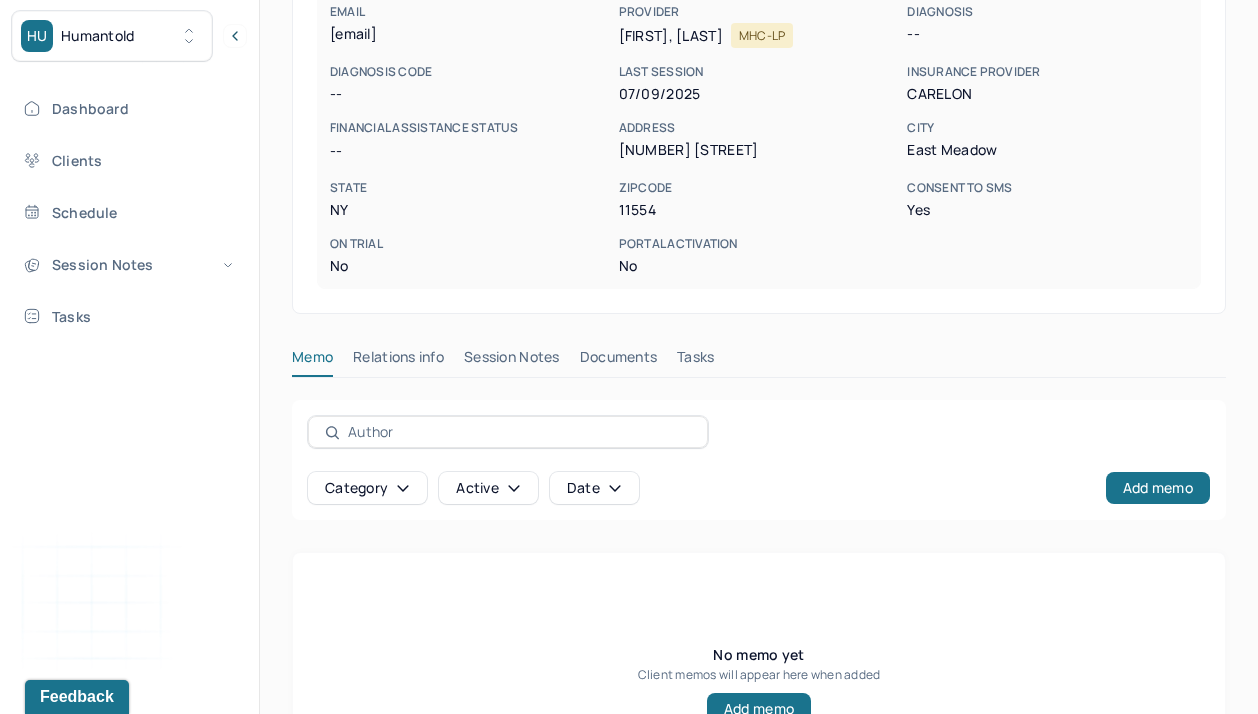 click on "Relations info" at bounding box center (398, 361) 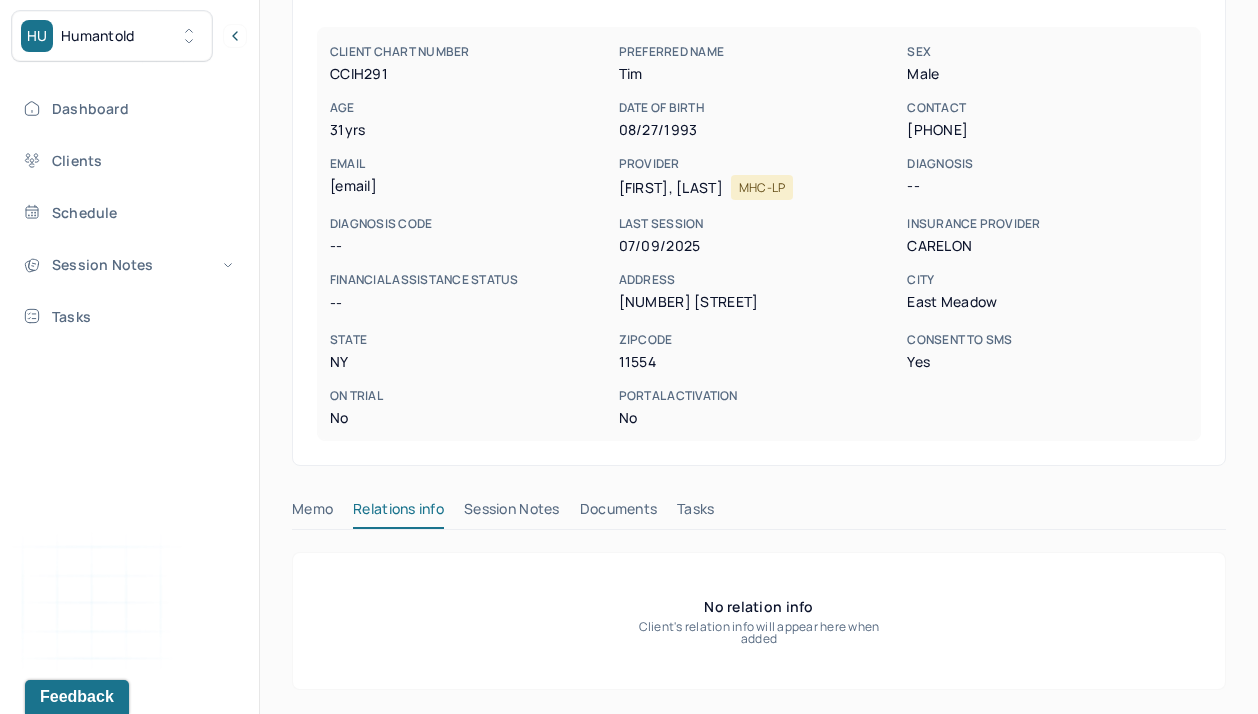 click on "Session Notes" at bounding box center (512, 513) 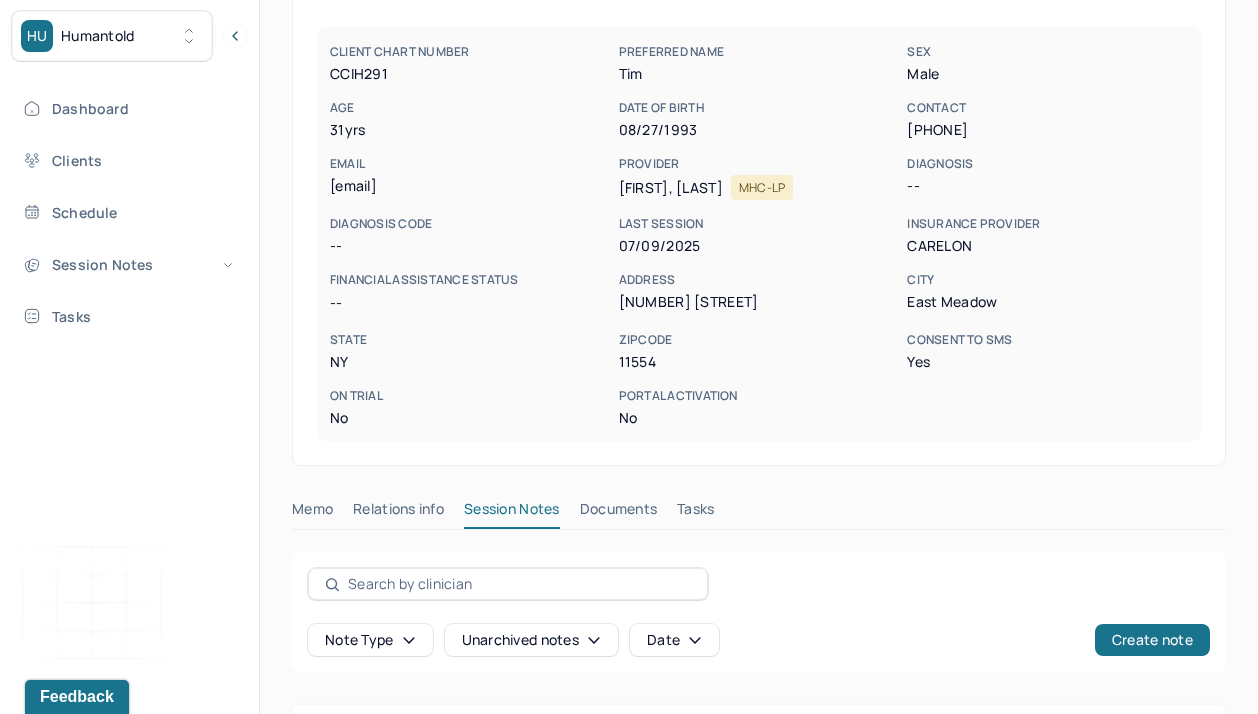 click on "[LAST], [FIRST] active He/Him CLIENT CHART NUMBER CCIH291 PREFERRED NAME [NAME] SEX male AGE 31 yrs DATE OF BIRTH 08/27/1993 CONTACT ([PHONE]) EMAIL [EMAIL] PROVIDER SALGADO, ANDRES MHC-LP DIAGNOSIS -- DIAGNOSIS CODE -- LAST SESSION 07/09/2025 insurance provider CARELON FINANCIAL ASSISTANCE STATUS -- Address [NUMBER] [STREET] City [CITY] State [STATE] Zipcode [ZIPCODE] Consent to Sms Yes On Trial No Portal Activation No Memo Relations info Session Notes Documents Tasks Note type Unarchived notes Date Create note Client notes will appear here when added" at bounding box center (759, 445) 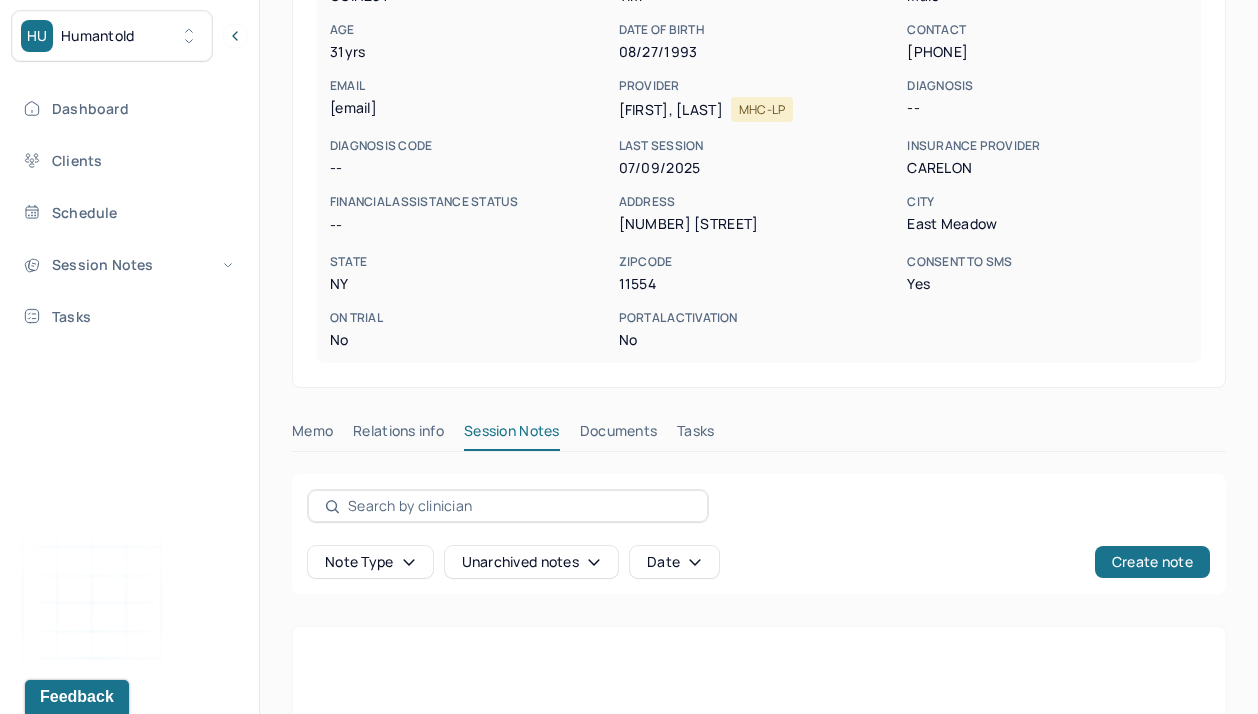 scroll, scrollTop: 298, scrollLeft: 0, axis: vertical 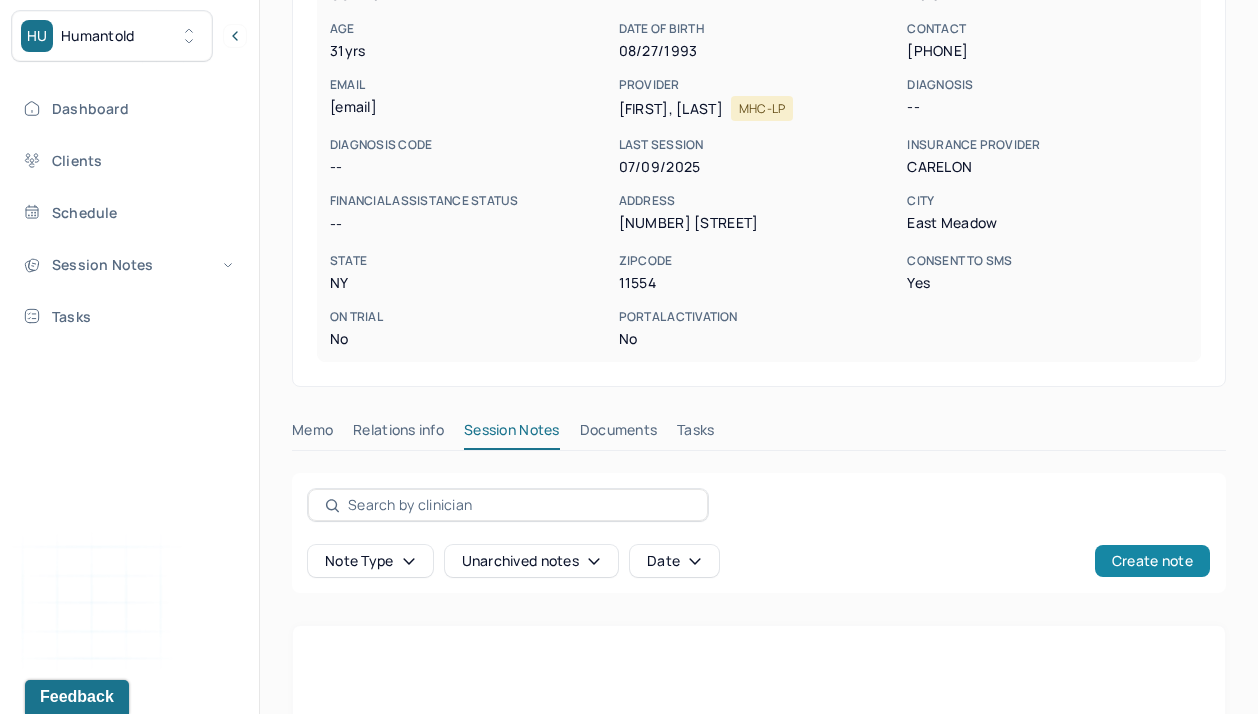 click on "Create note" at bounding box center [1152, 561] 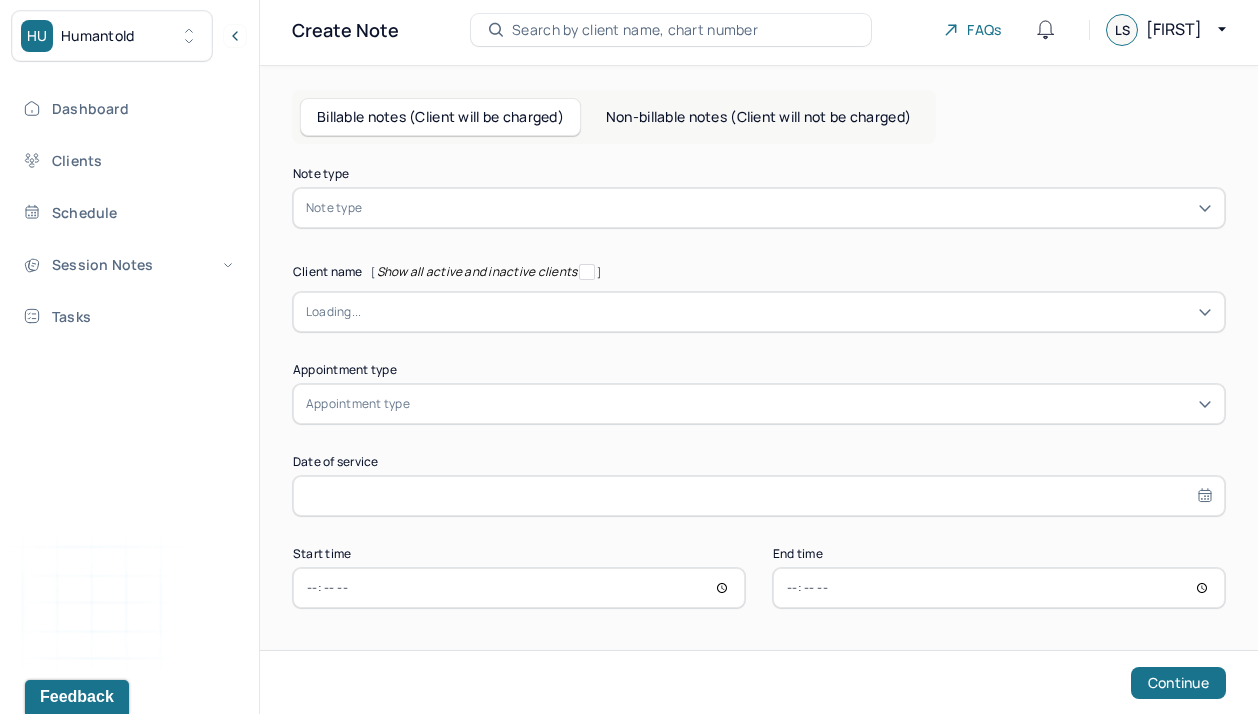 scroll, scrollTop: 51, scrollLeft: 0, axis: vertical 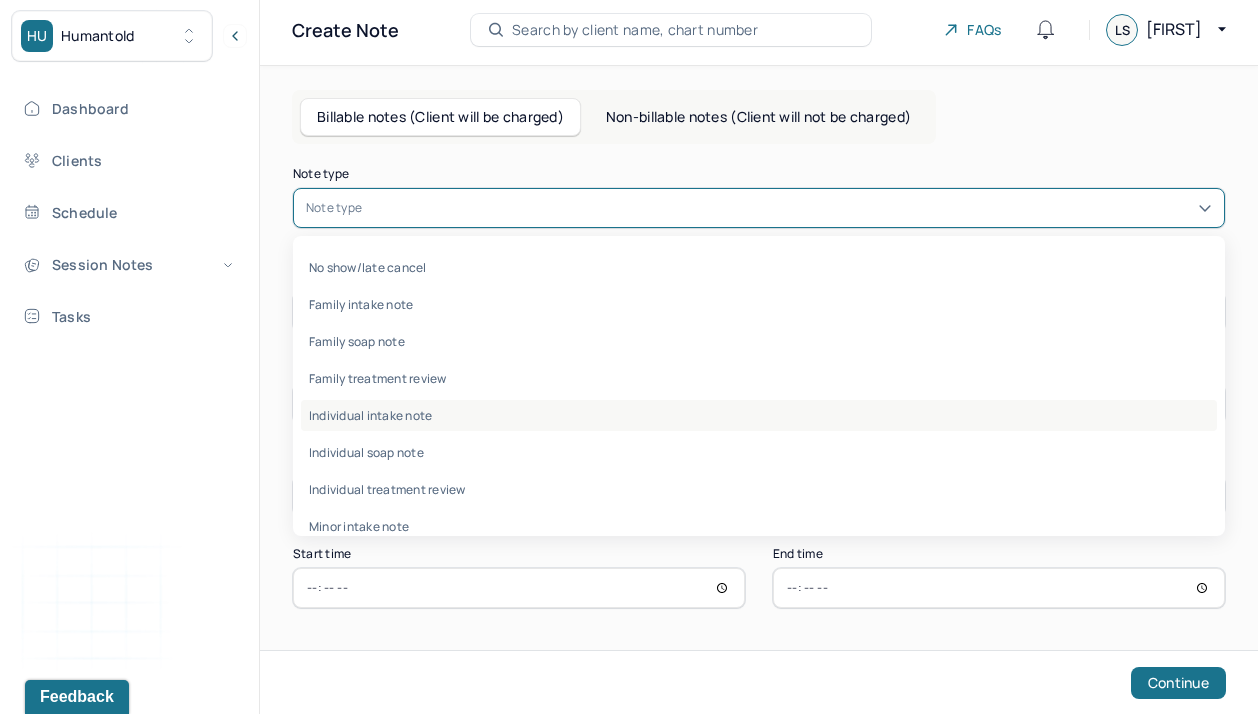 click on "Individual intake note" at bounding box center (759, 415) 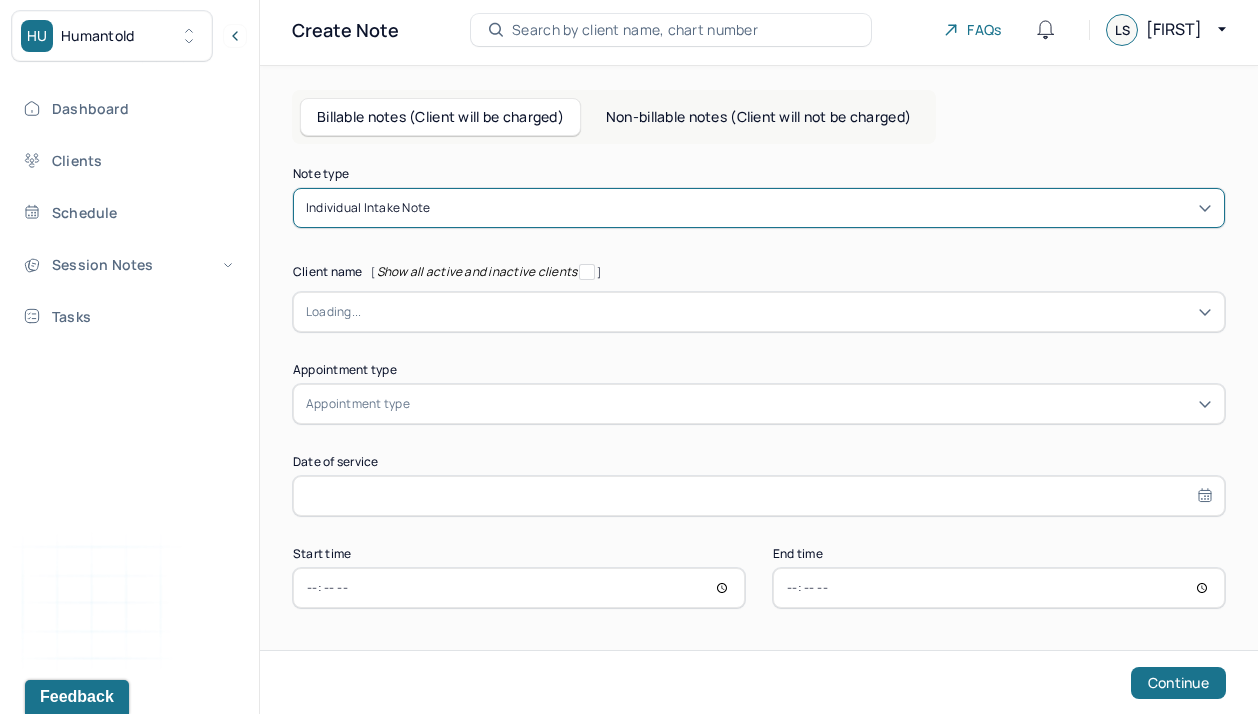 click on "Billable notes (Client will be charged)     Non-billable notes (Client will not be charged)   Note type option Individual intake note, selected. Individual intake note Client name [ Show all active and inactive clients ] Loading... Supervisee name Appointment type Appointment type Date of service Start time End time   Continue" at bounding box center (759, 390) 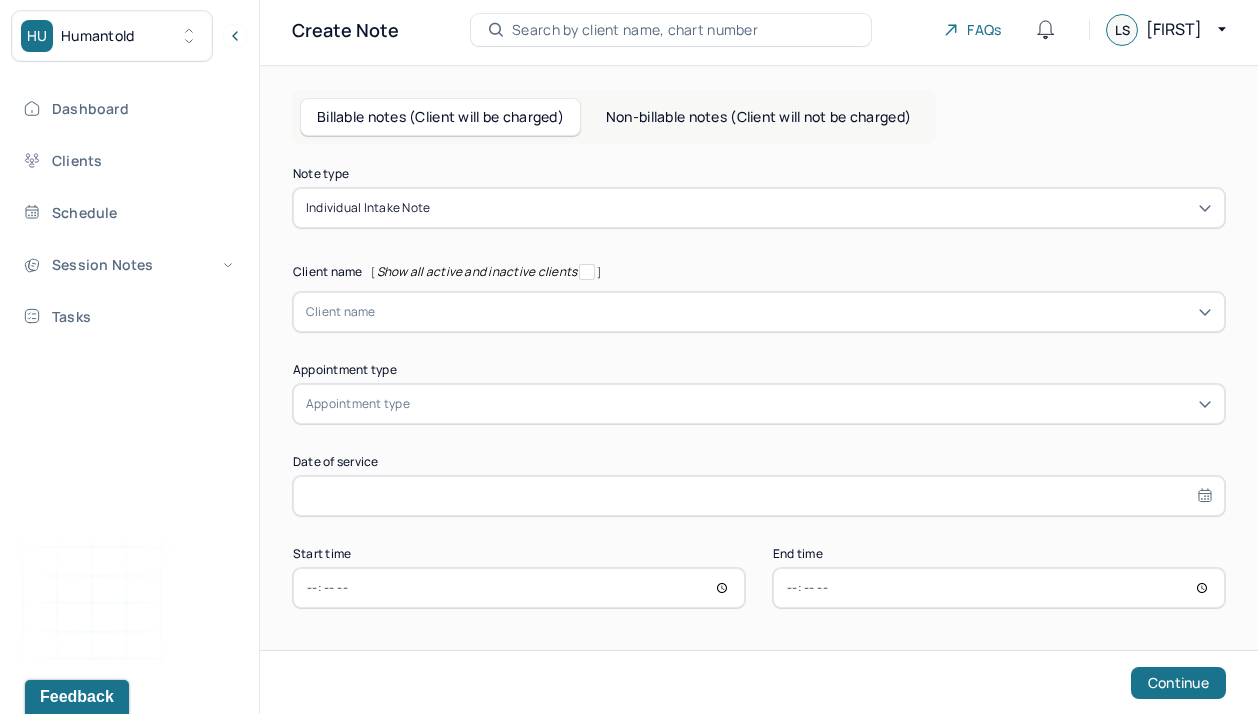 scroll, scrollTop: 51, scrollLeft: 0, axis: vertical 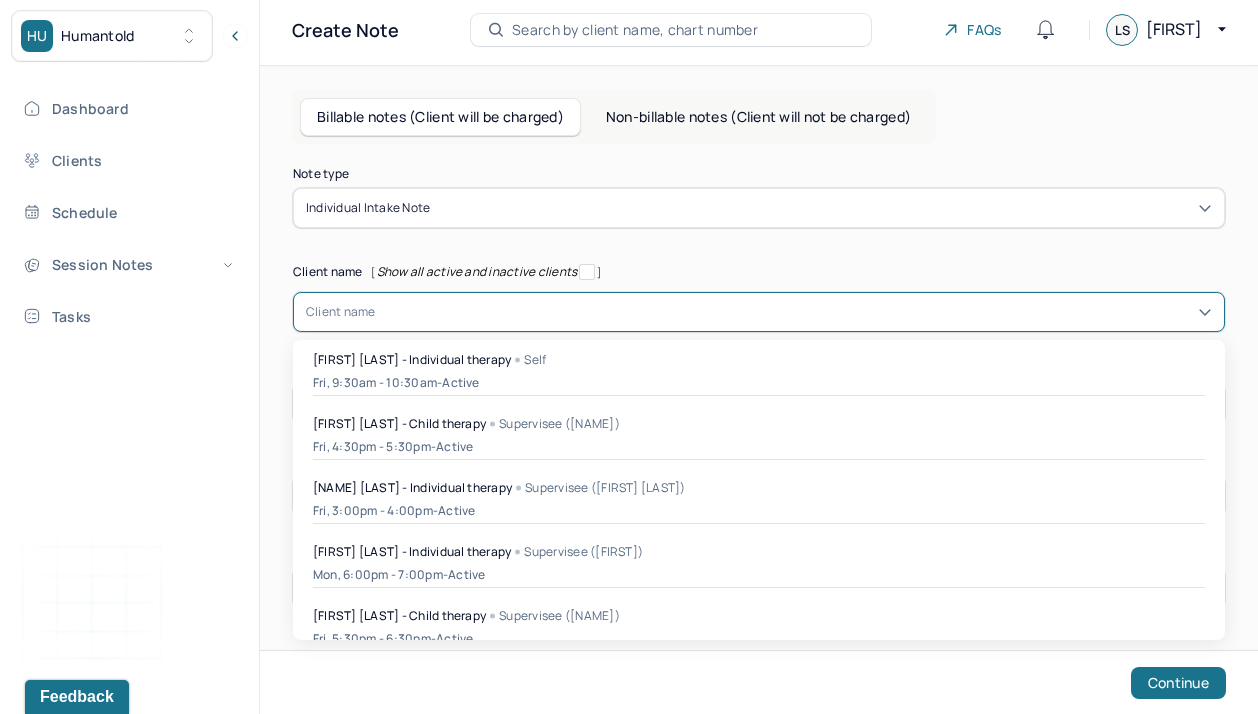 click at bounding box center (794, 312) 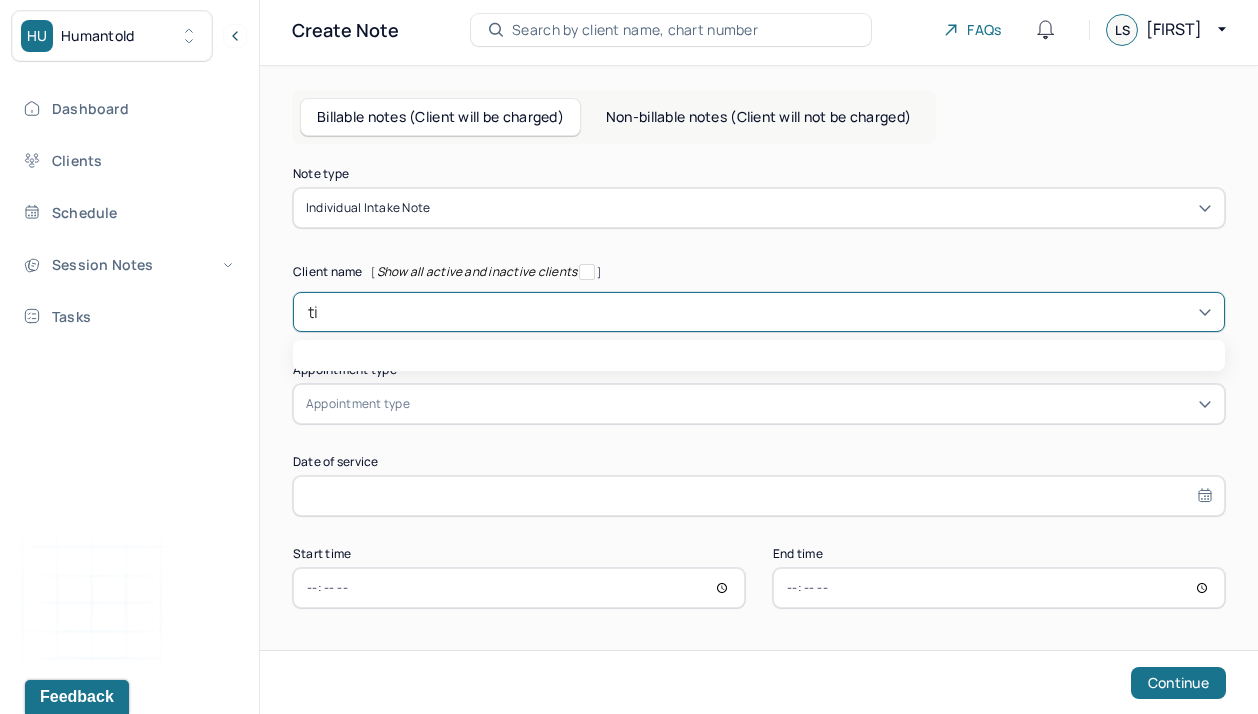 type on "tim" 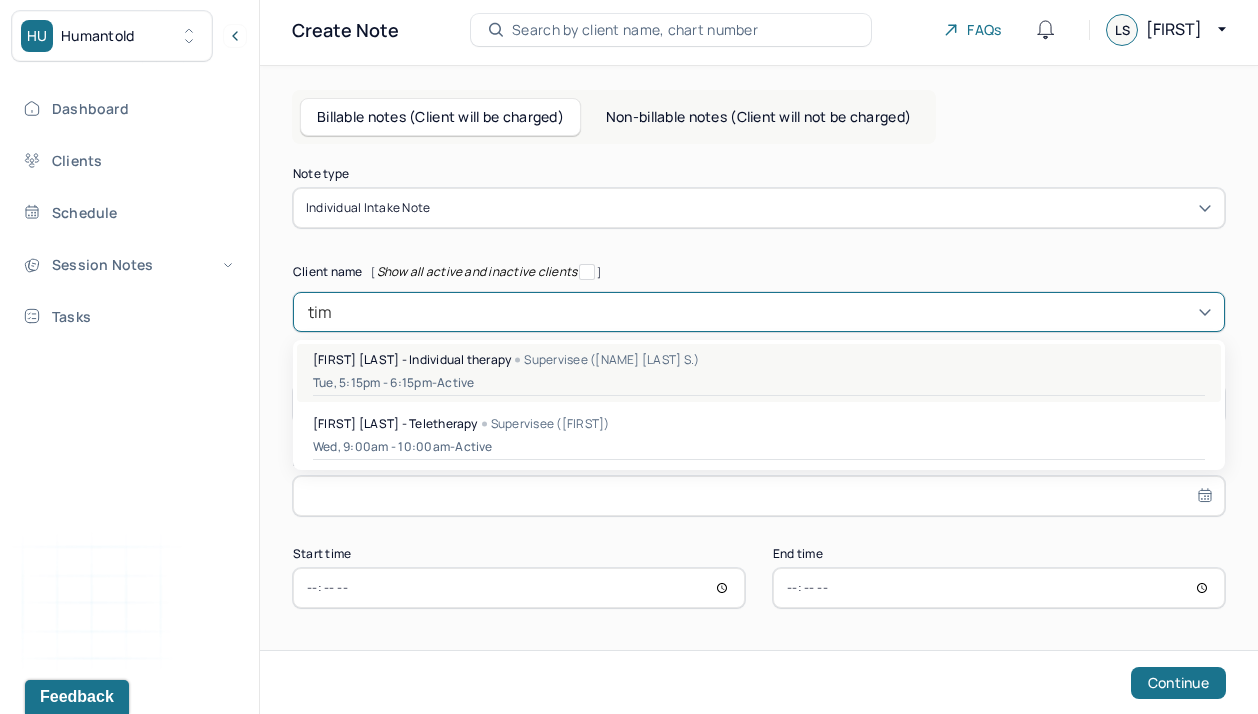 click on "active" at bounding box center (455, 383) 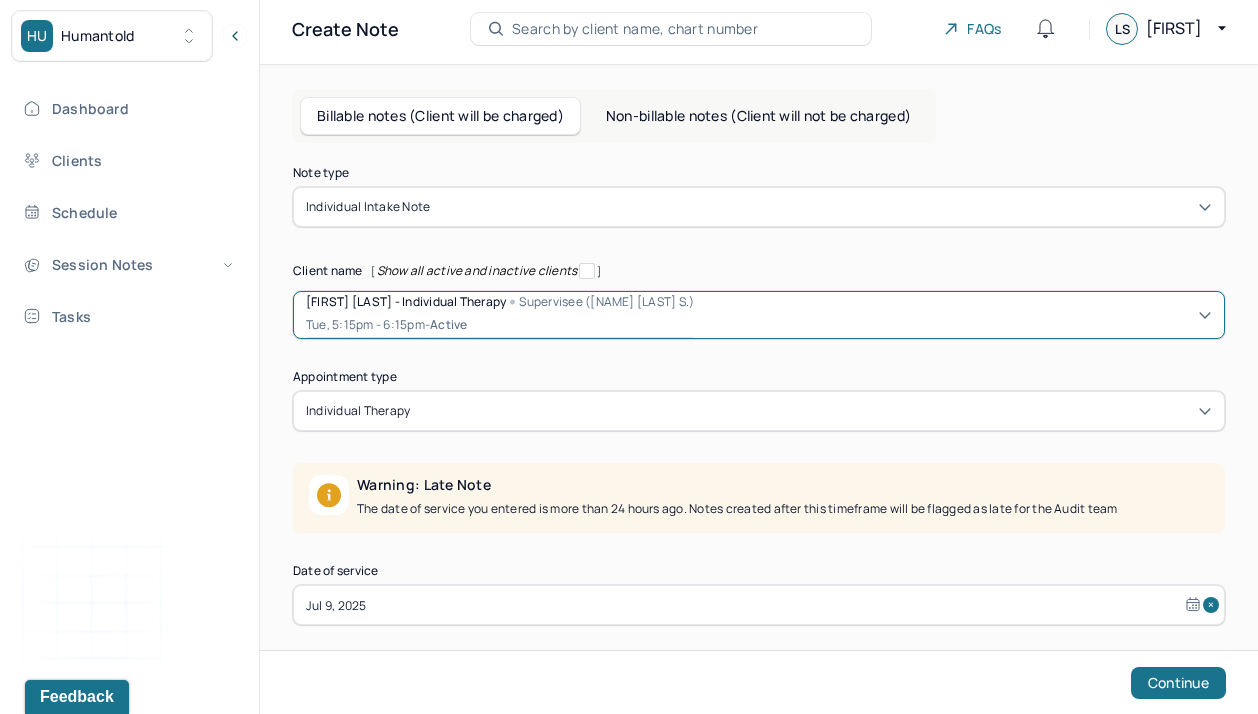 click on "Date of service" at bounding box center [759, 571] 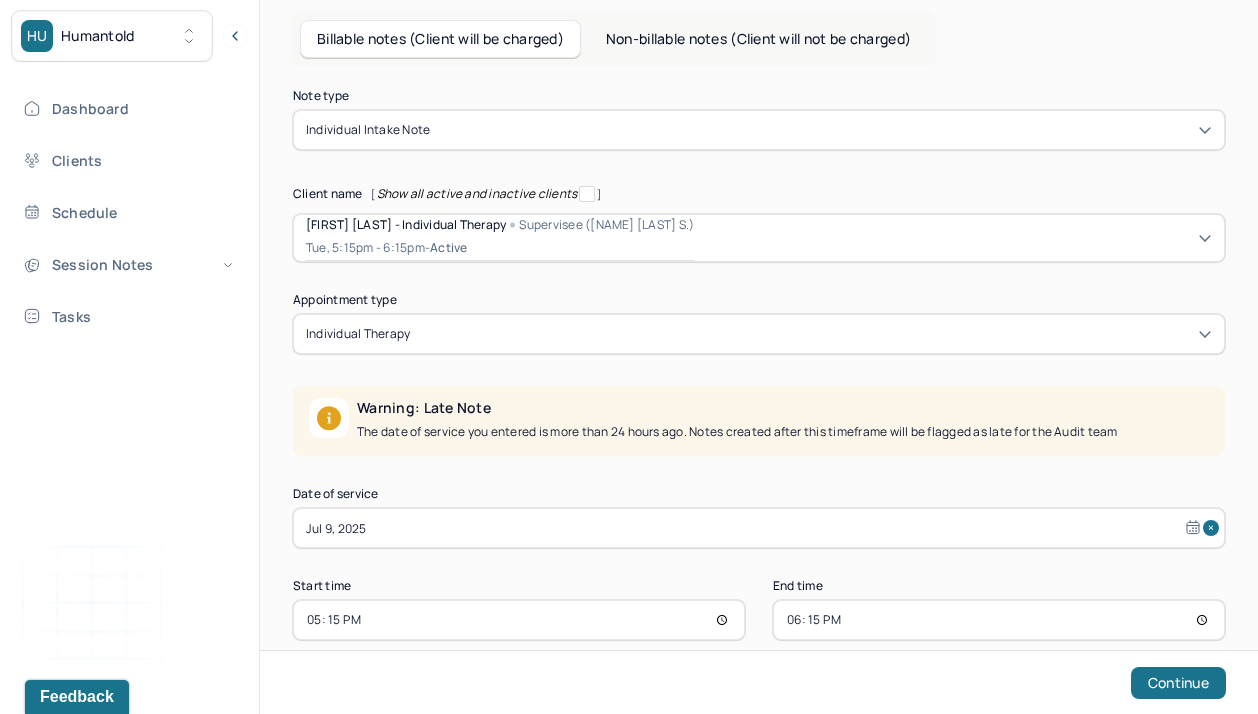 scroll, scrollTop: 162, scrollLeft: 0, axis: vertical 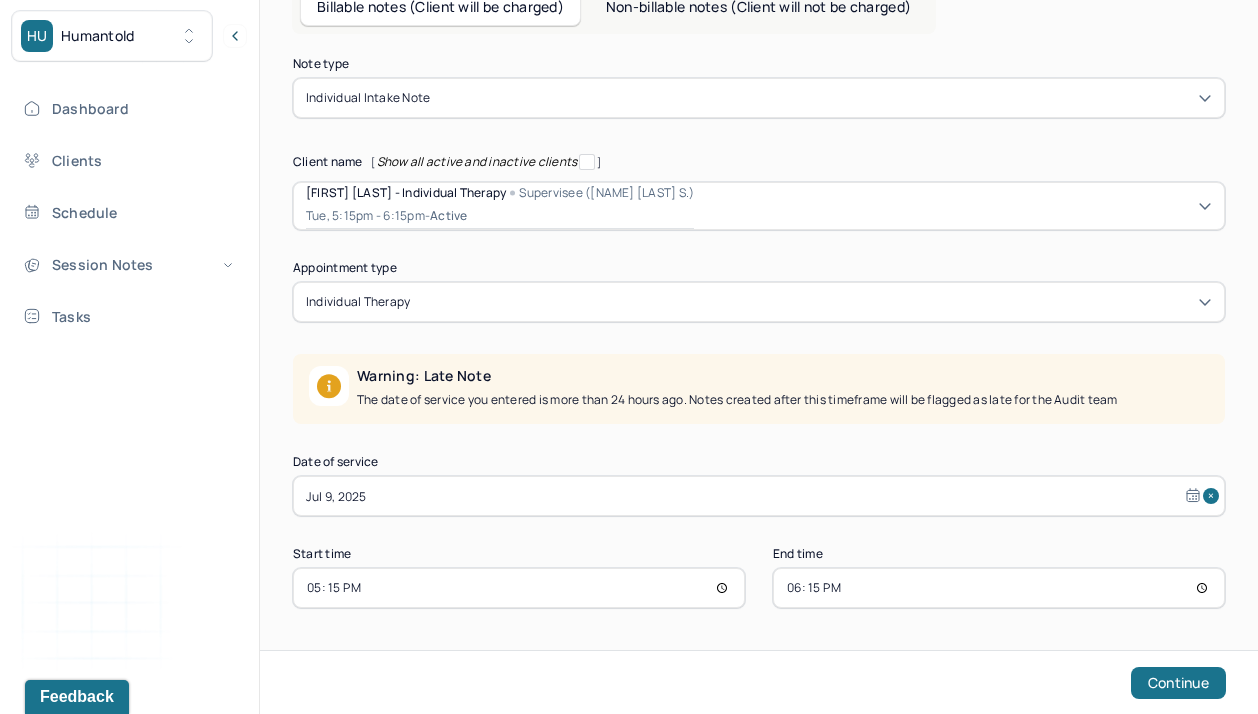 click on "Jul 9, 2025" at bounding box center (759, 496) 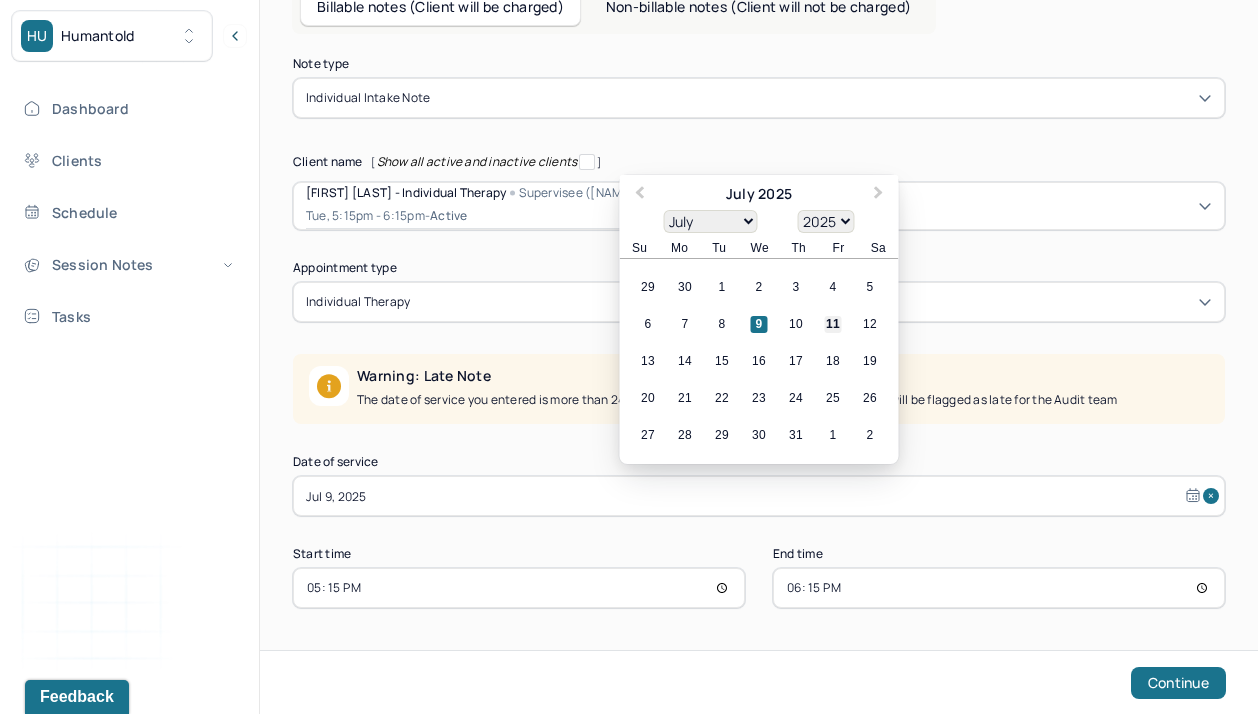 click on "11" at bounding box center [833, 324] 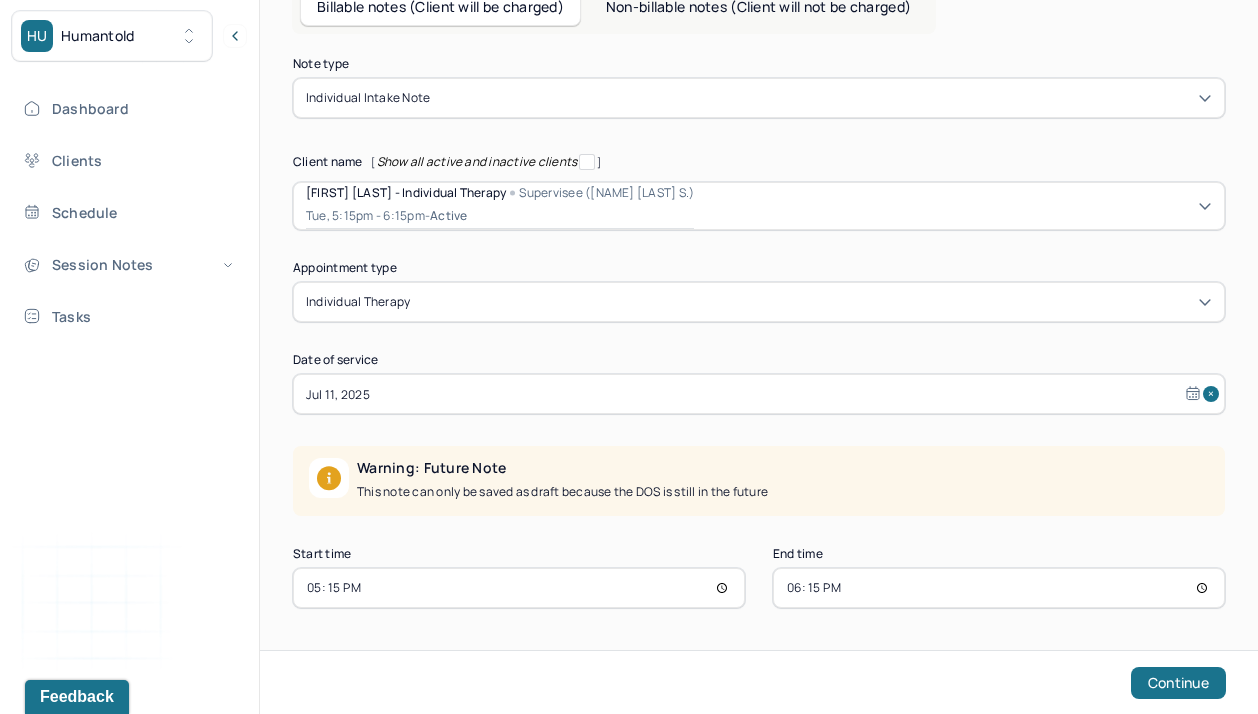 scroll, scrollTop: 160, scrollLeft: 0, axis: vertical 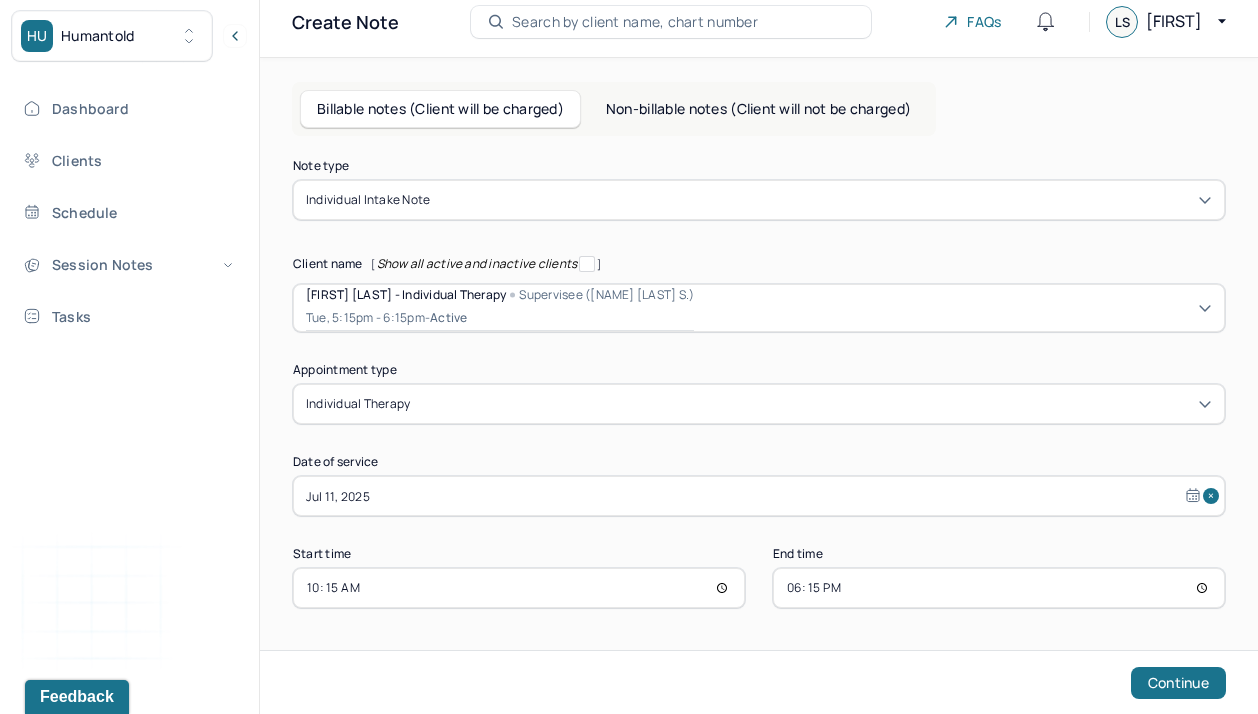 type on "10:15" 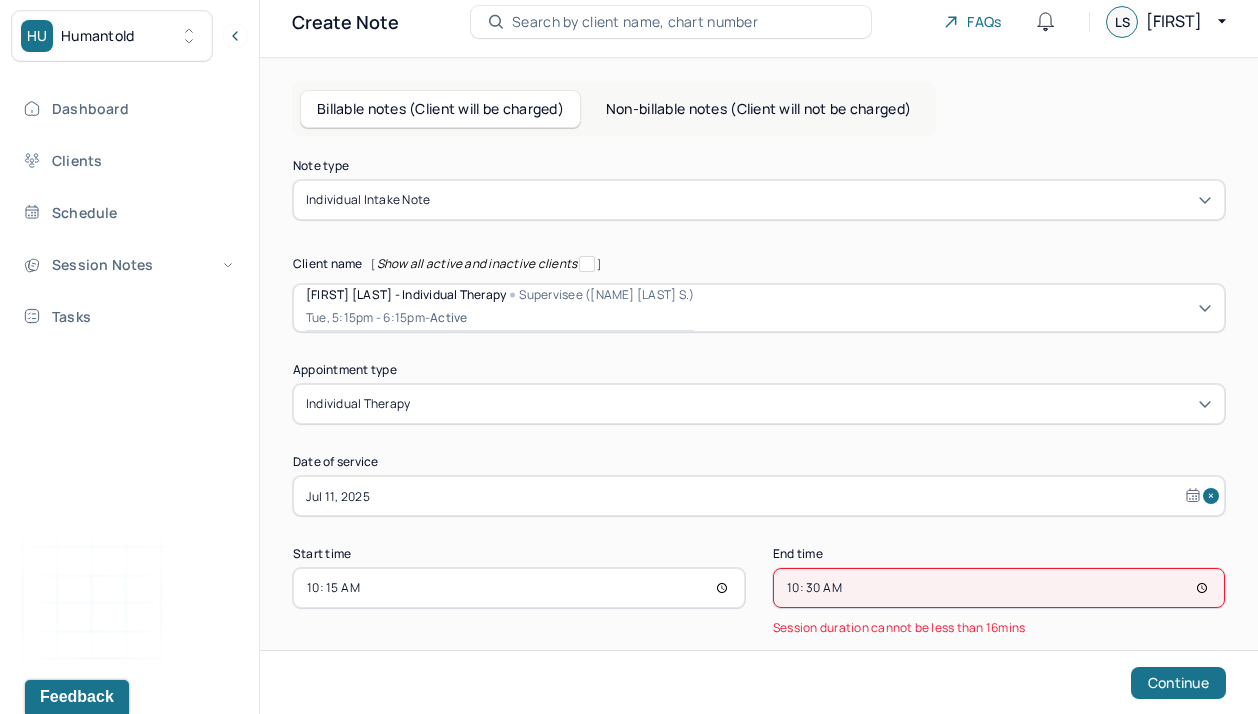 click on "10:30" at bounding box center (999, 588) 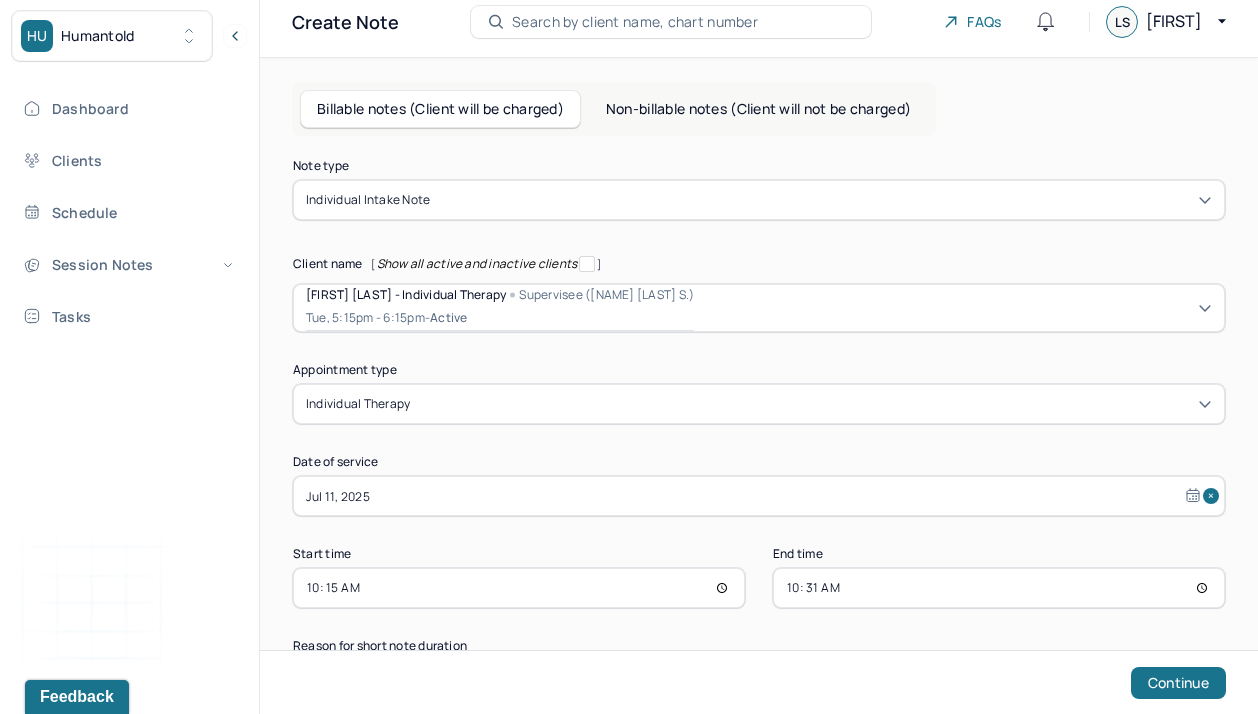 type on "10:31" 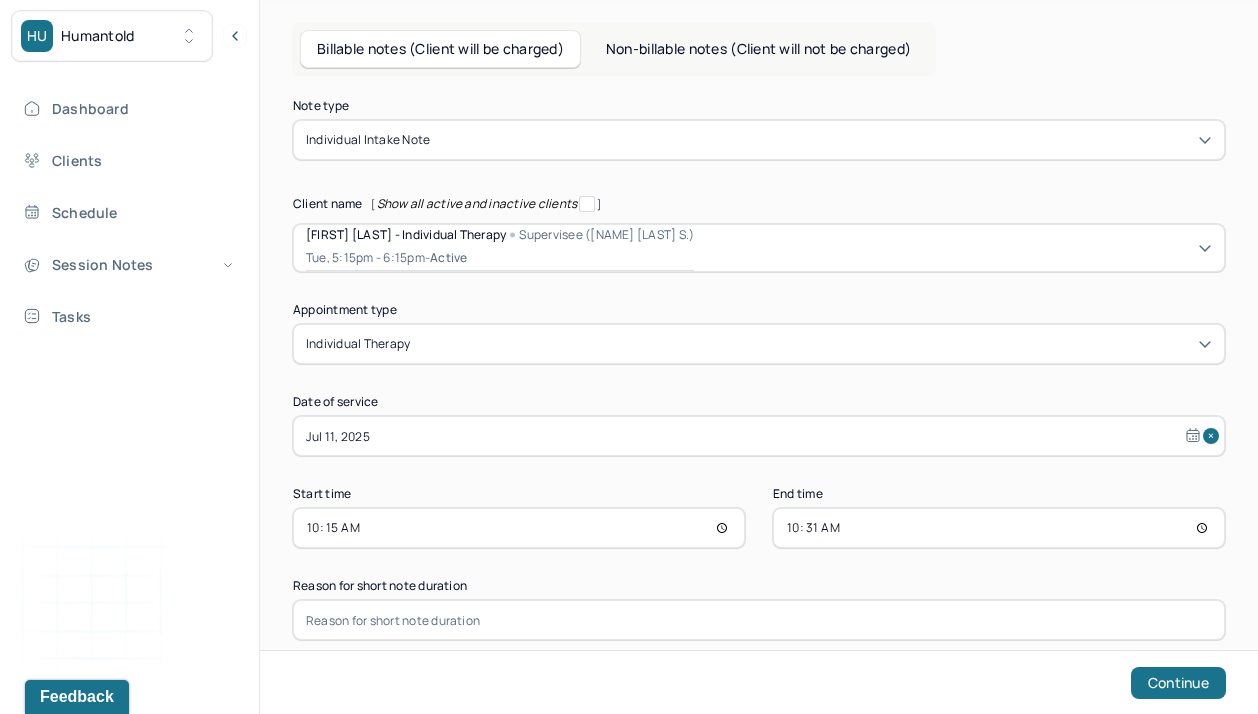 scroll, scrollTop: 118, scrollLeft: 0, axis: vertical 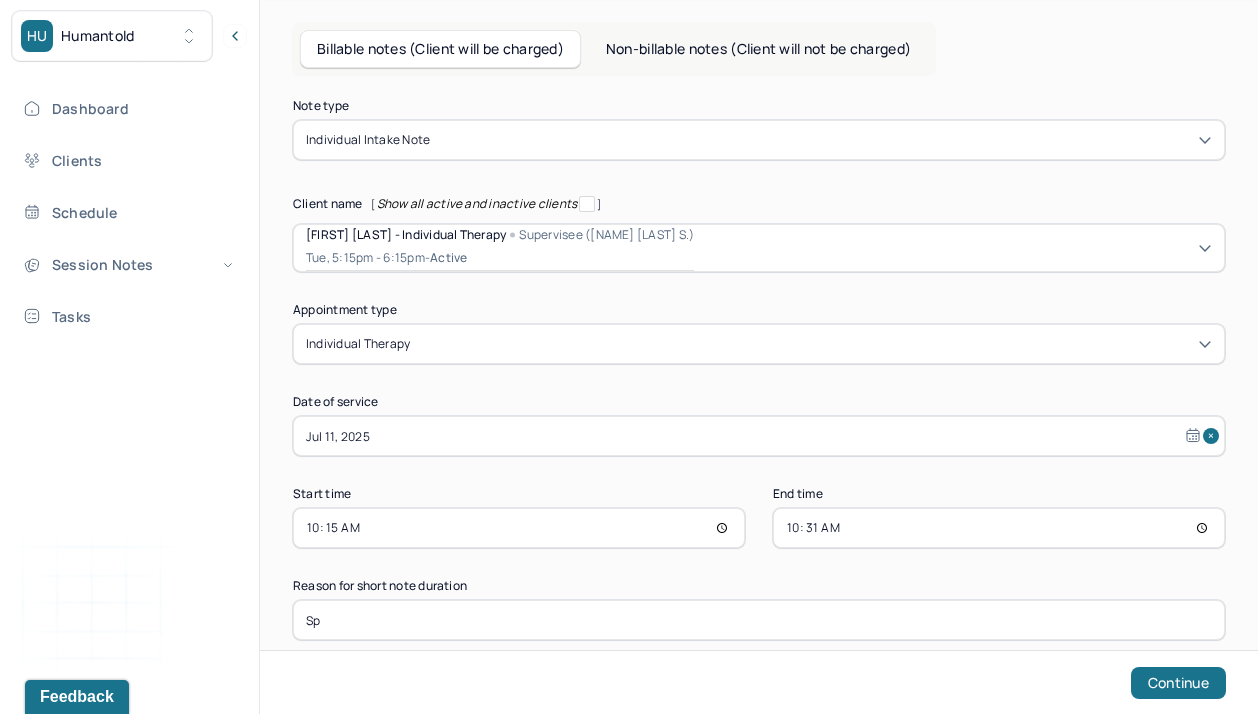 type on "S" 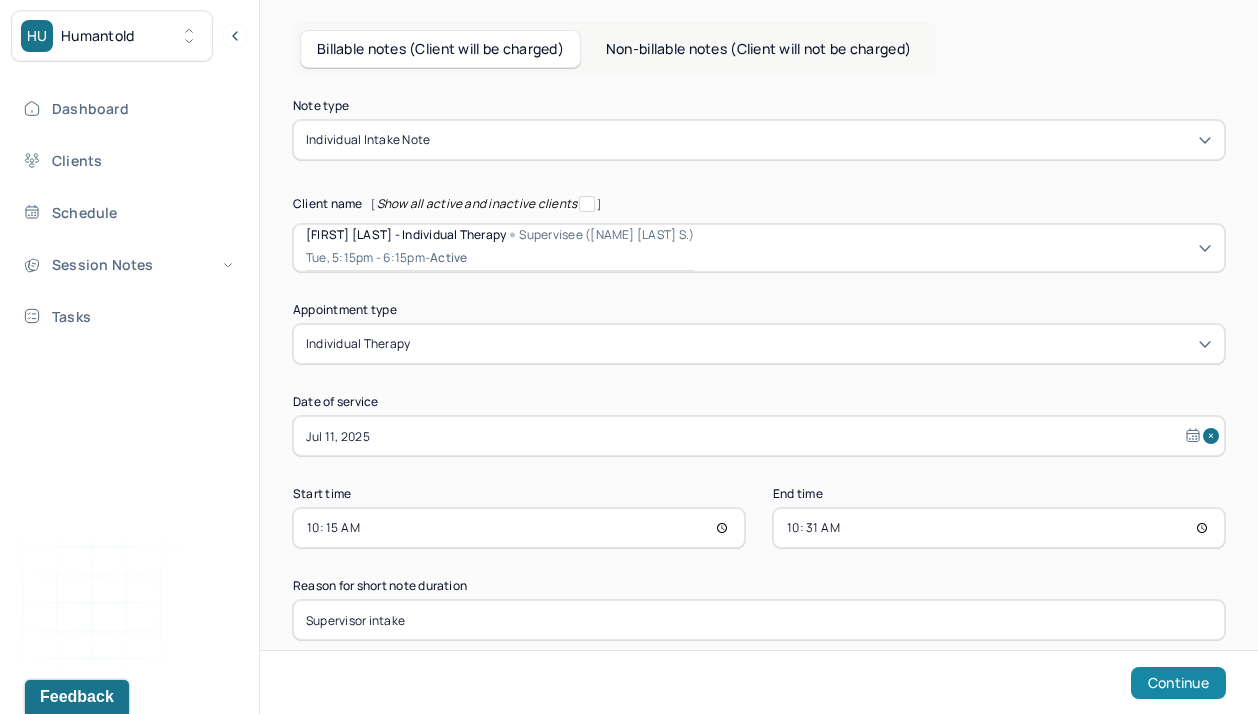 type on "Supervisor intake" 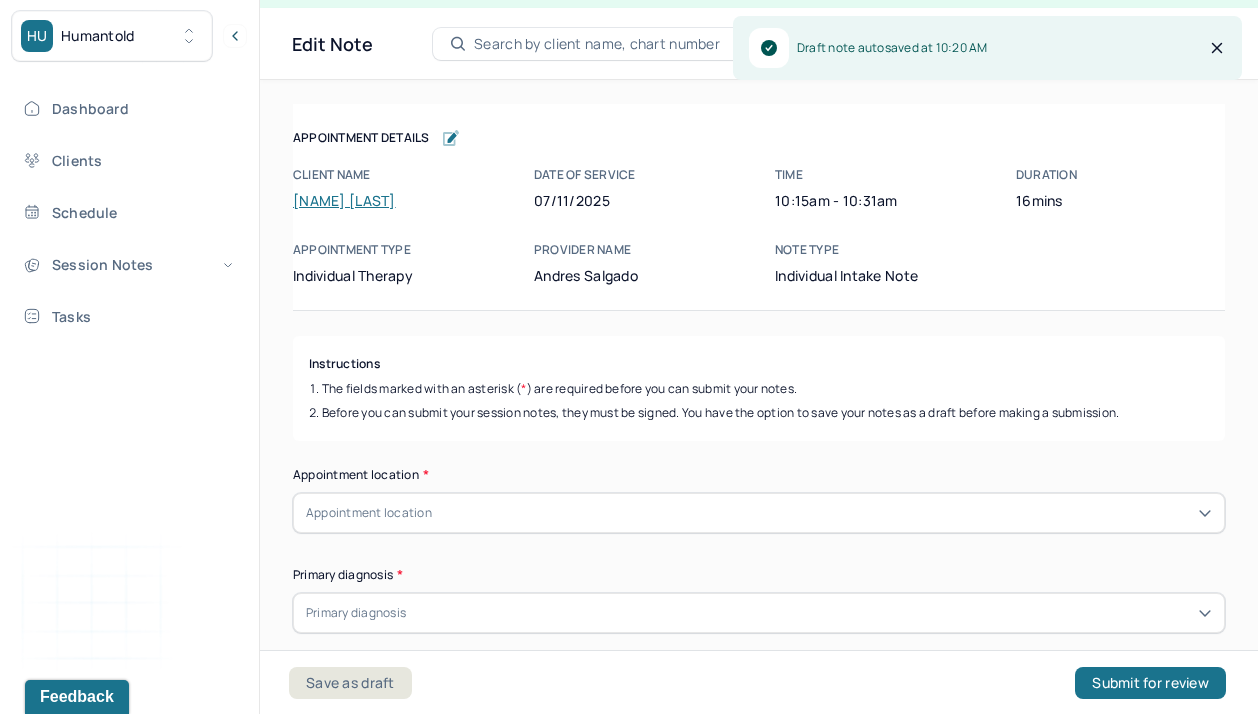 scroll, scrollTop: 36, scrollLeft: 0, axis: vertical 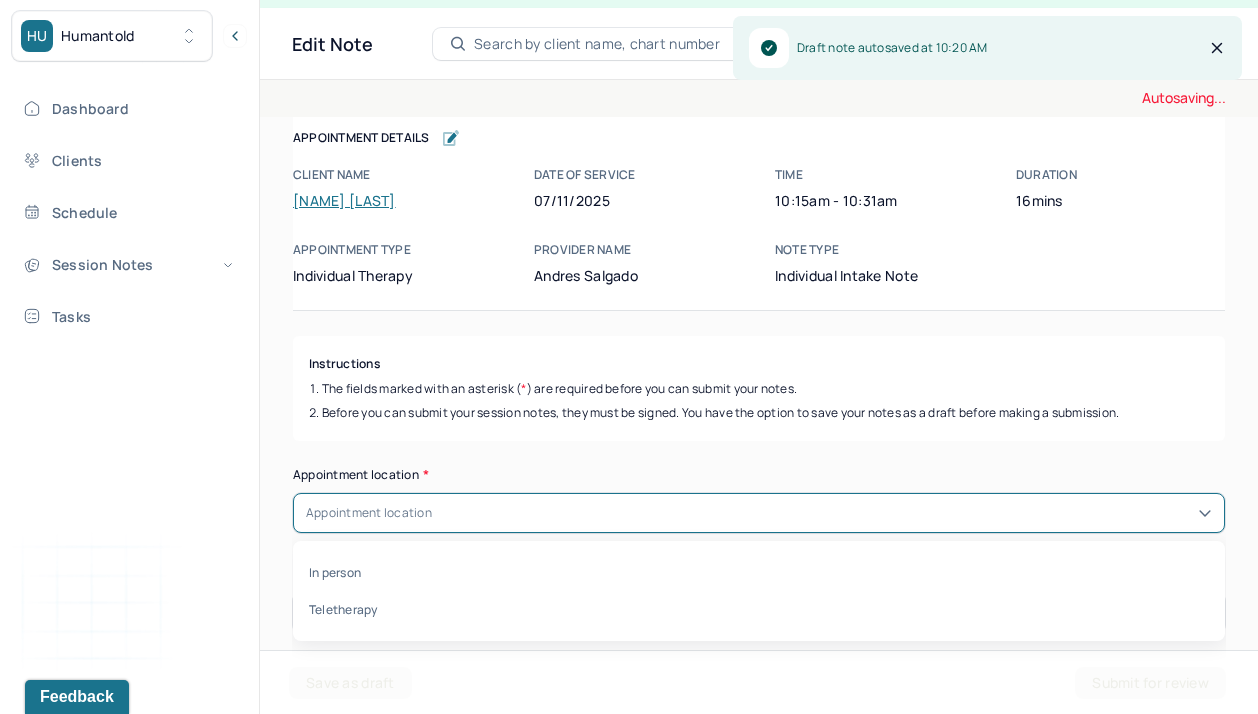 click on "Appointment location" at bounding box center [759, 513] 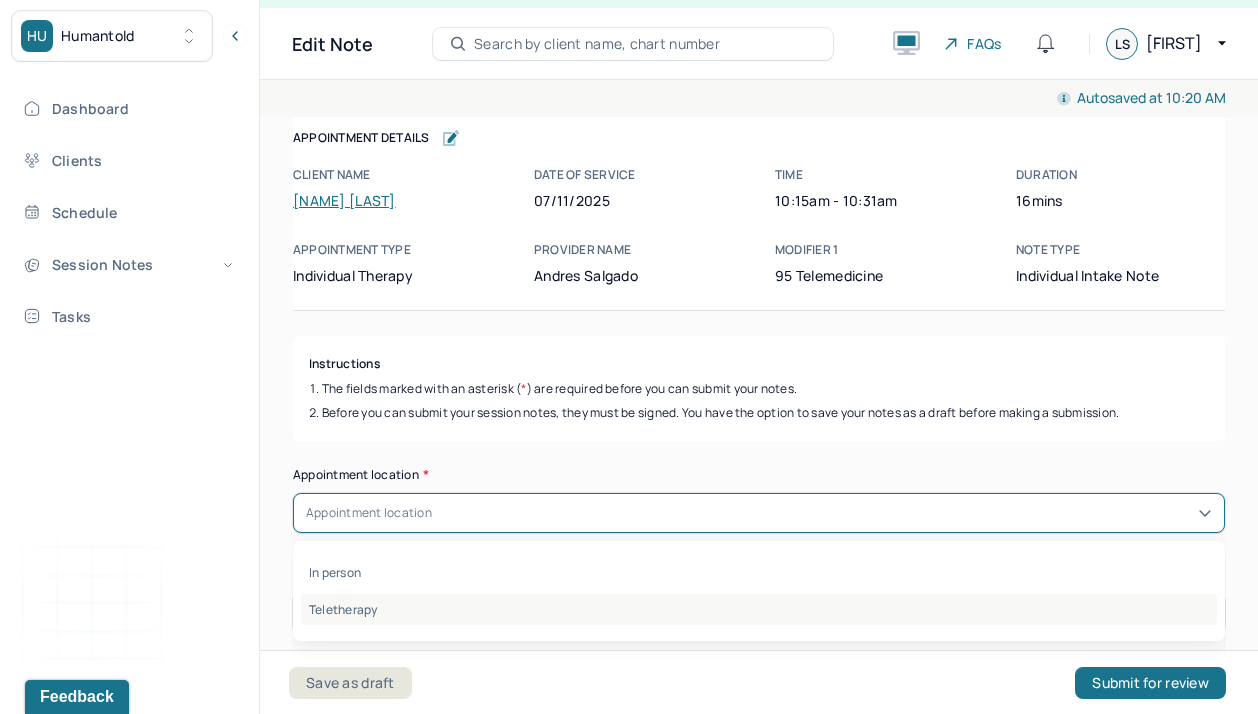 click on "Teletherapy" at bounding box center [759, 609] 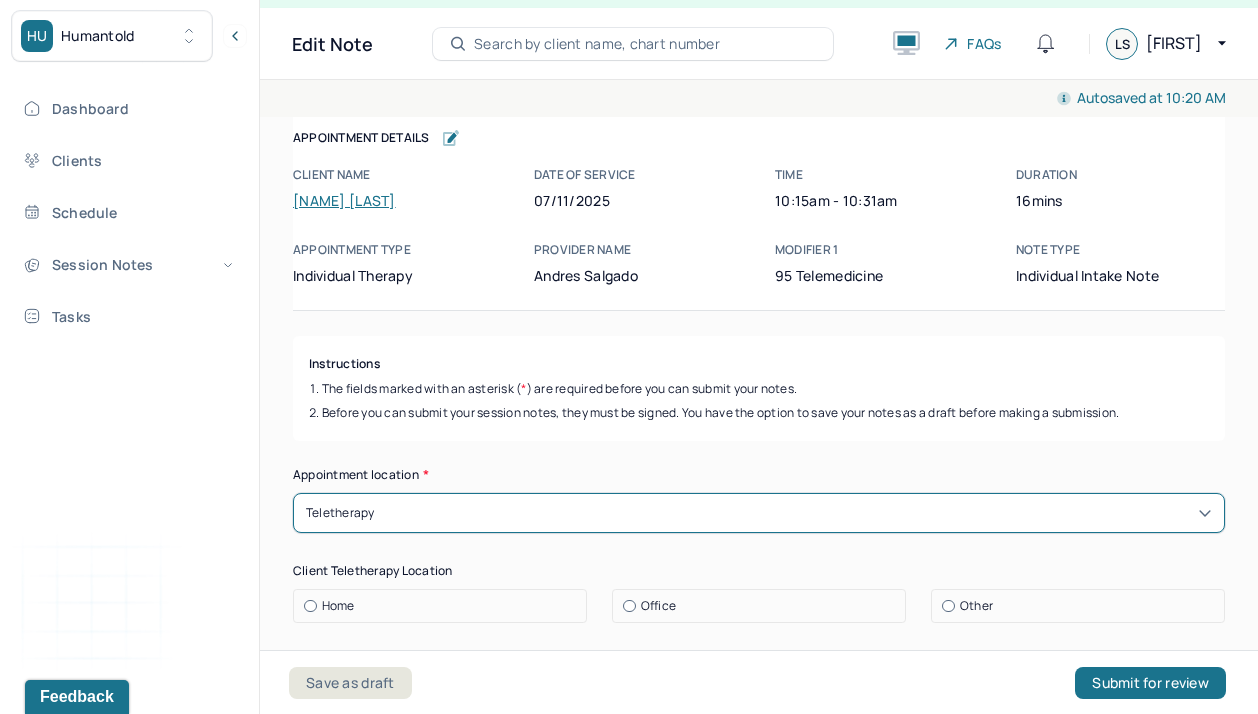click on "Instructions The fields marked with an asterisk ( * ) are required before you can submit your notes. Before you can submit your session notes, they must be signed. You have the option to save your notes as a draft before making a submission. Appointment location * option Teletherapy, selected. Teletherapy Client Teletherapy Location Home Office Other Provider Teletherapy Location Home Office Other Consent was received for the teletherapy session The teletherapy session was conducted via video Primary diagnosis * Primary diagnosis Secondary diagnosis (optional) Secondary diagnosis Tertiary diagnosis (optional) Tertiary diagnosis Identity Preferred name (optional) Gender * Gender Pronouns (optional) Religion (optional) Religion Education (optional) Education Race (optional) Race Ethnicity (optional) Sexual orientation (optional) Sexual orientation Current employment (optional) Current employment details (optional) Relationship status (optional) Relationship status Name of partner (optional) (optional) Symptoms" at bounding box center (759, 6197) 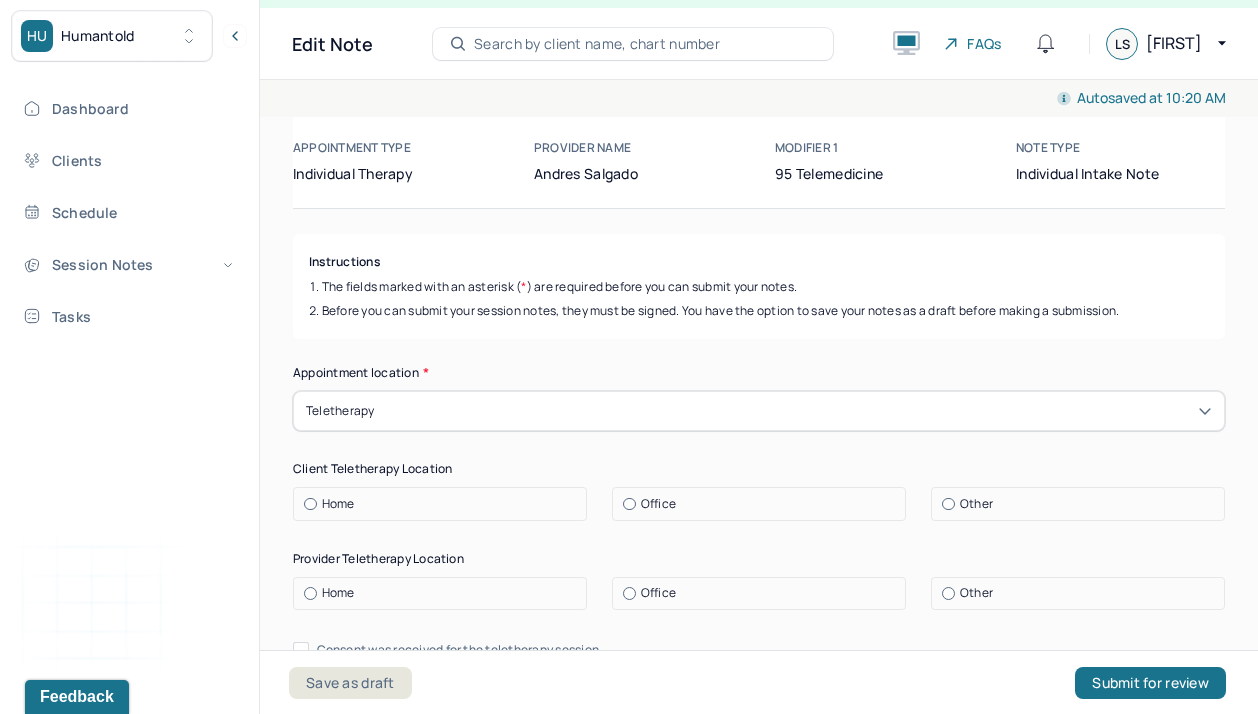 scroll, scrollTop: 104, scrollLeft: 0, axis: vertical 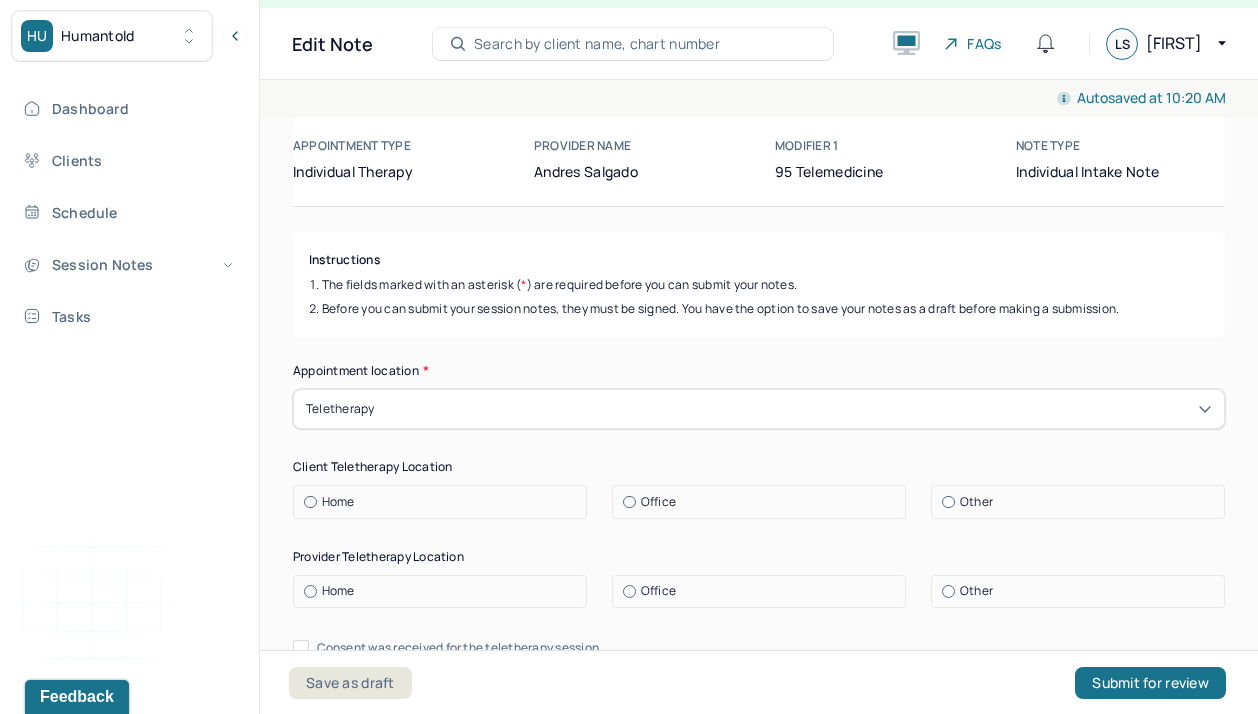 click at bounding box center [310, 502] 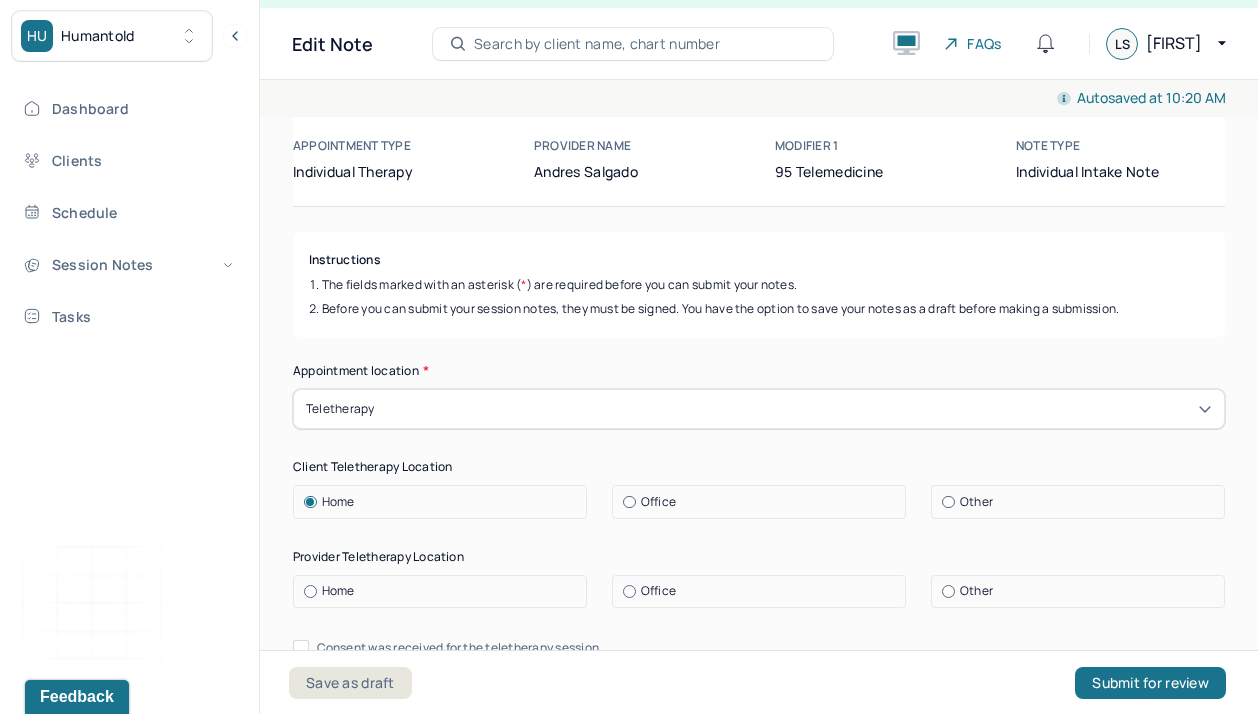 click at bounding box center [310, 591] 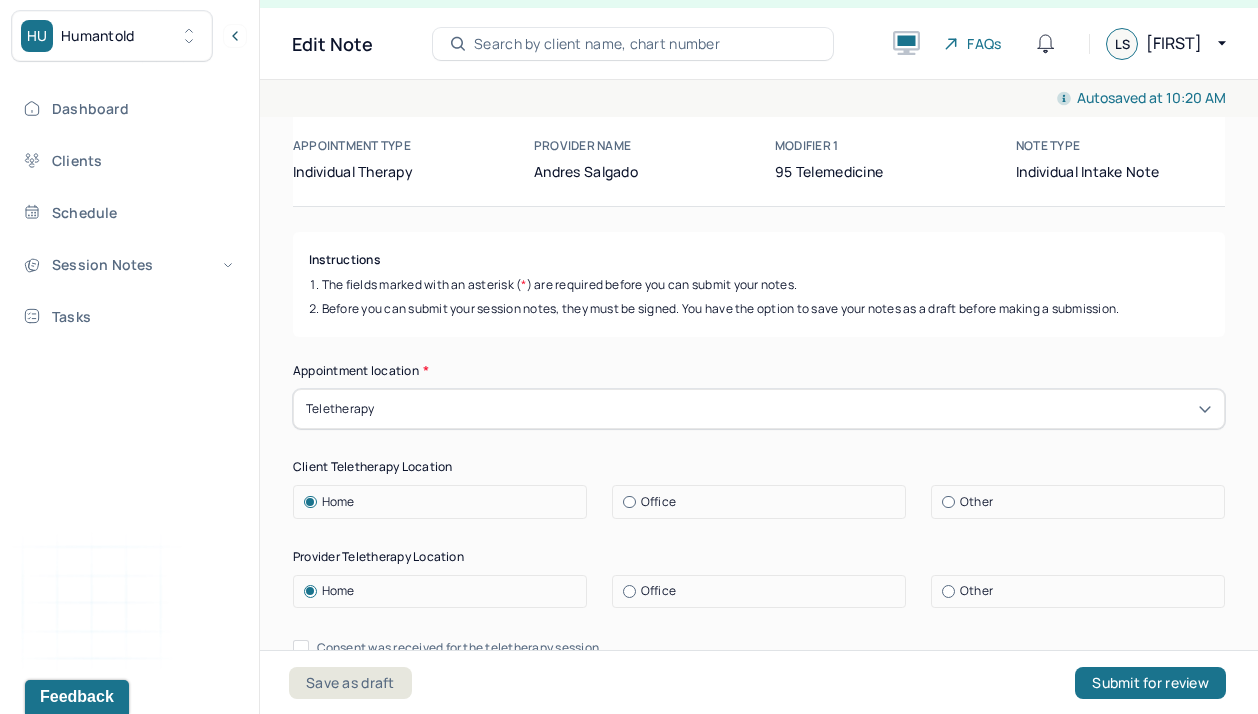 click on "Appointment location * Teletherapy Client Teletherapy Location Home Office Other Provider Teletherapy Location Home Office Other Consent was received for the teletherapy session The teletherapy session was conducted via video Primary diagnosis * Primary diagnosis Secondary diagnosis (optional) Secondary diagnosis Tertiary diagnosis (optional) Tertiary diagnosis Identity Preferred name (optional) Gender * Gender Pronouns (optional) Religion (optional) Religion Education (optional) Education Race (optional) Race Ethnicity (optional) Sexual orientation (optional) Sexual orientation Current employment (optional) Current employment details (optional) Relationship status (optional) Relationship status Name of partner (optional) Emergency contact information (optional) Legal problems (optional)" at bounding box center (759, 1363) 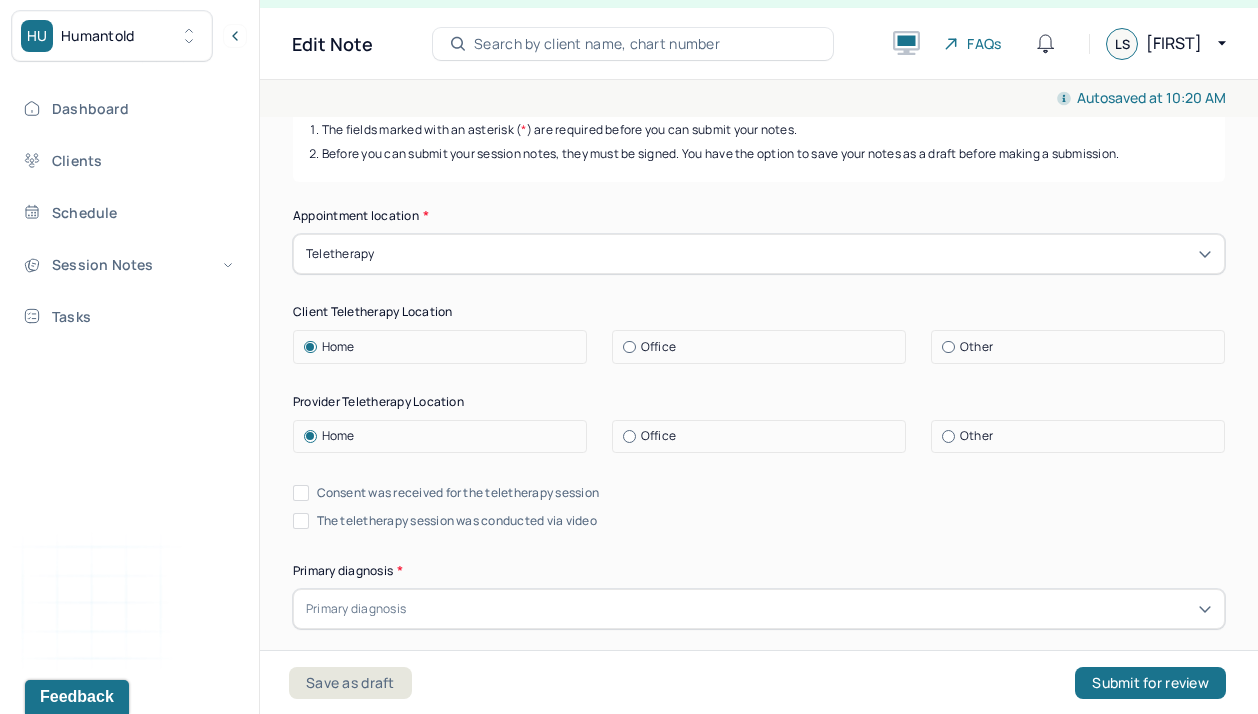 scroll, scrollTop: 260, scrollLeft: 0, axis: vertical 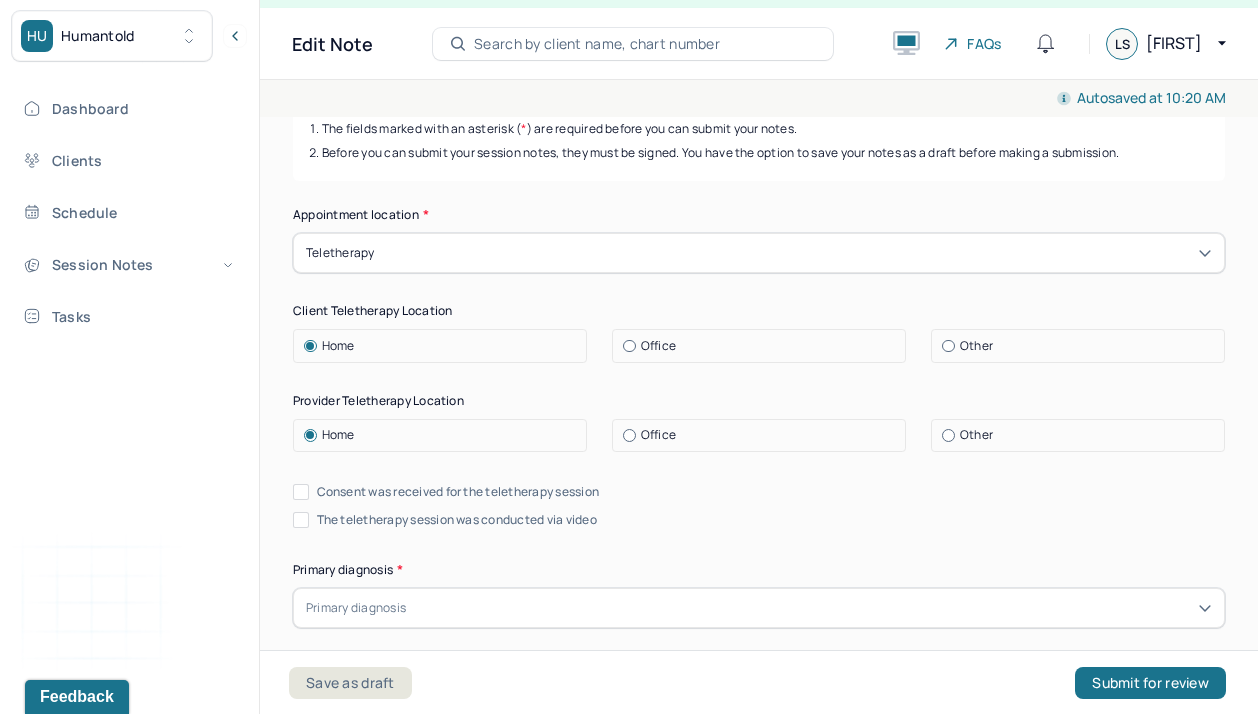 click on "Consent was received for the teletherapy session" at bounding box center (301, 492) 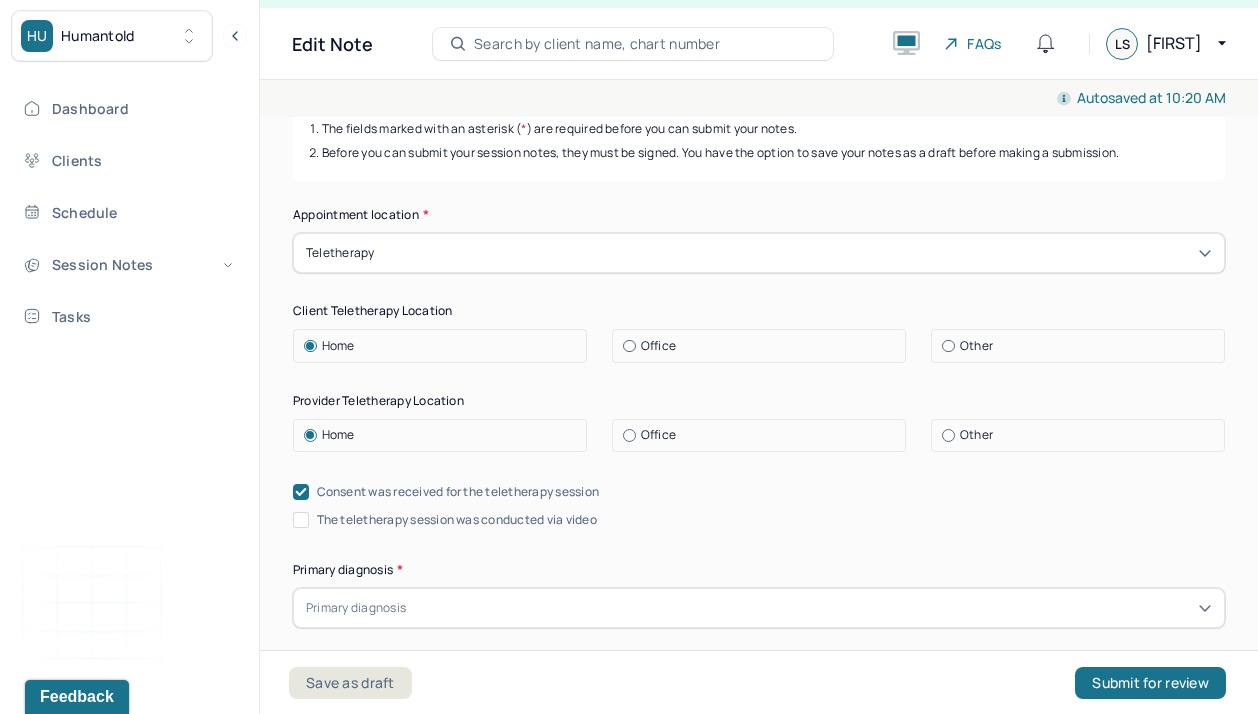 click on "The teletherapy session was conducted via video" at bounding box center (301, 520) 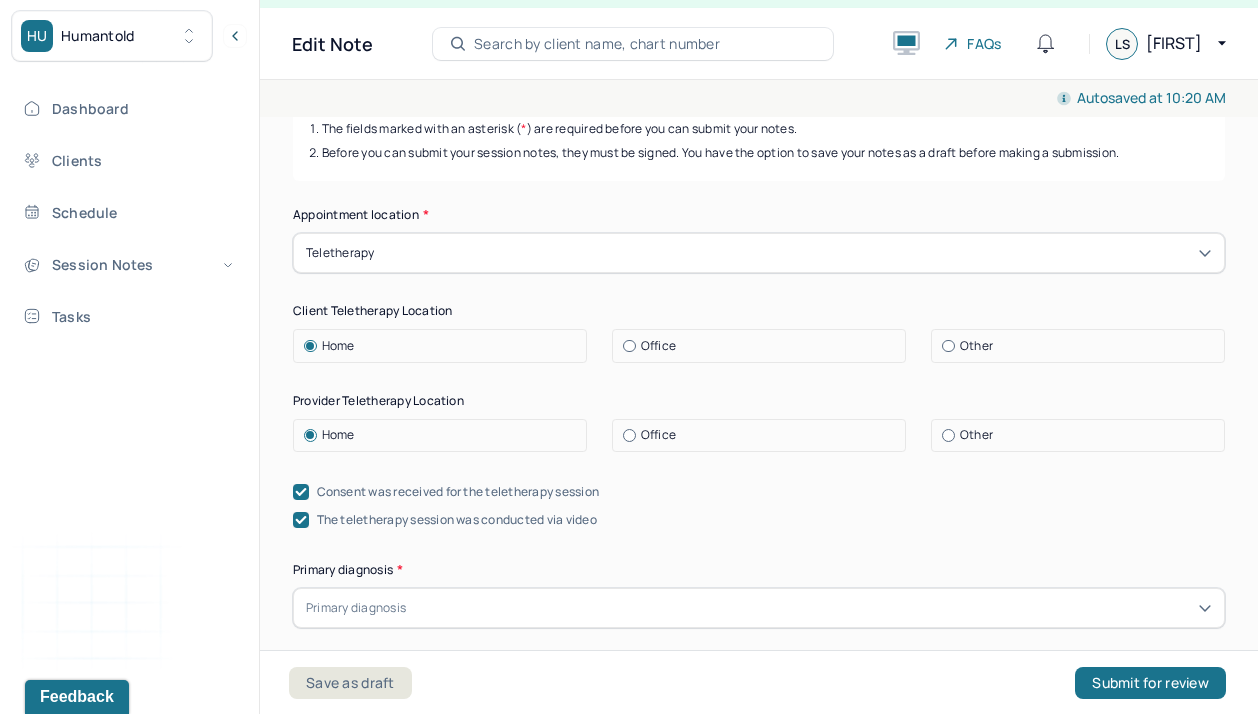 click on "The teletherapy session was conducted via video" at bounding box center [759, 520] 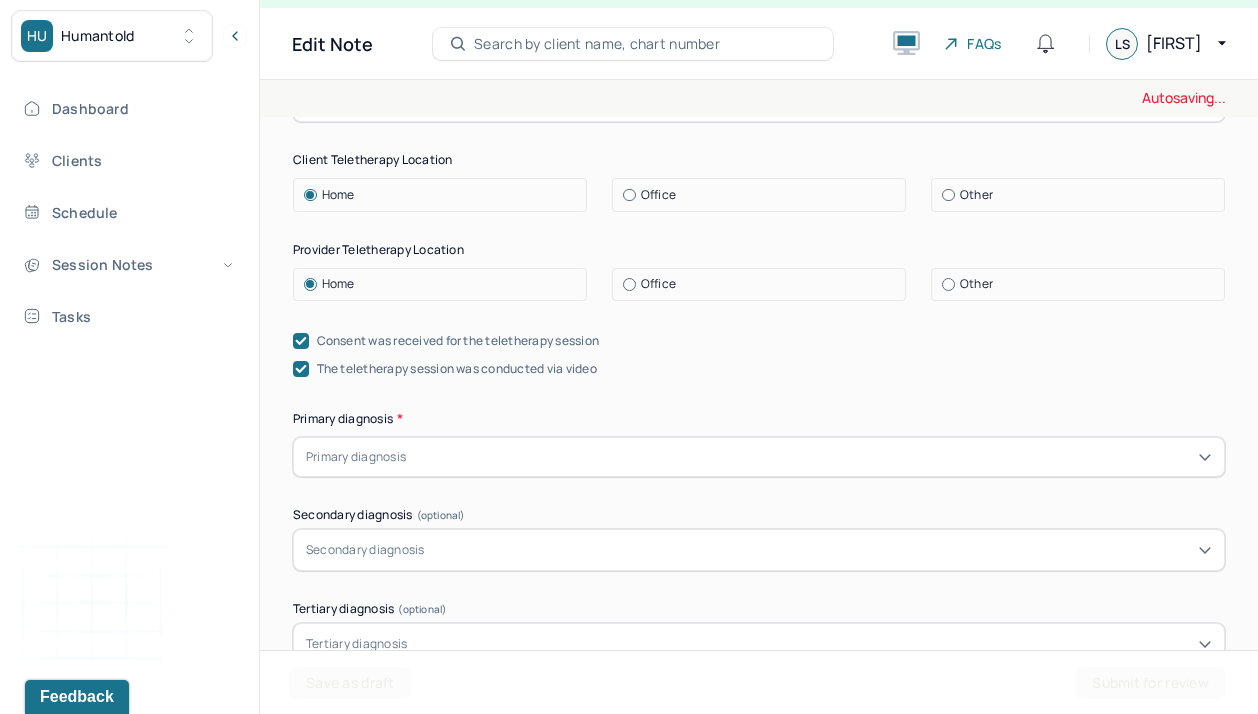 scroll, scrollTop: 417, scrollLeft: 0, axis: vertical 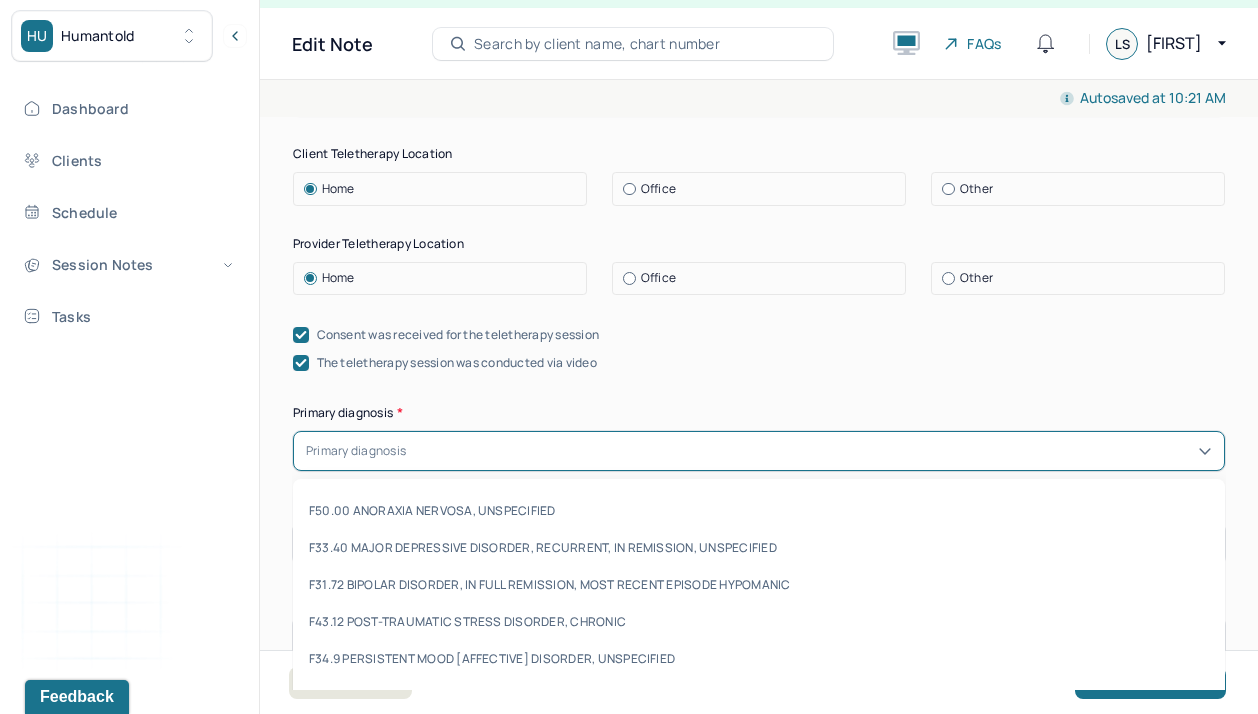 click at bounding box center (811, 451) 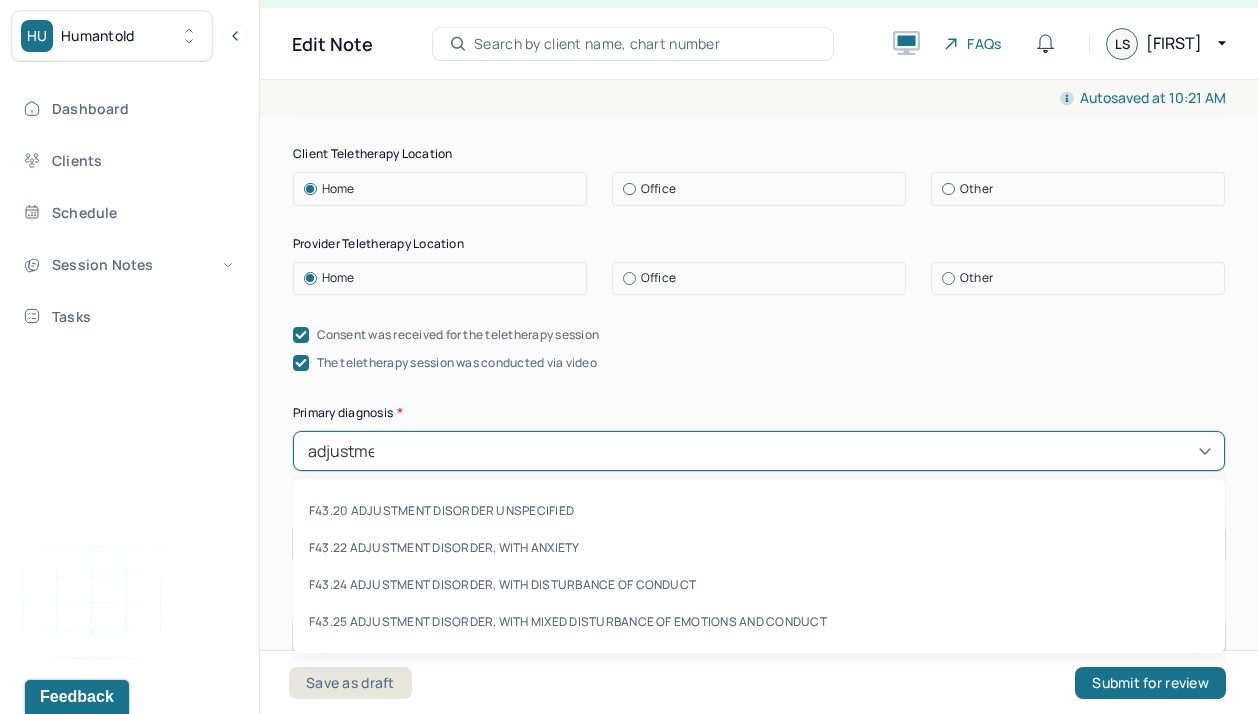 type on "adjustmen" 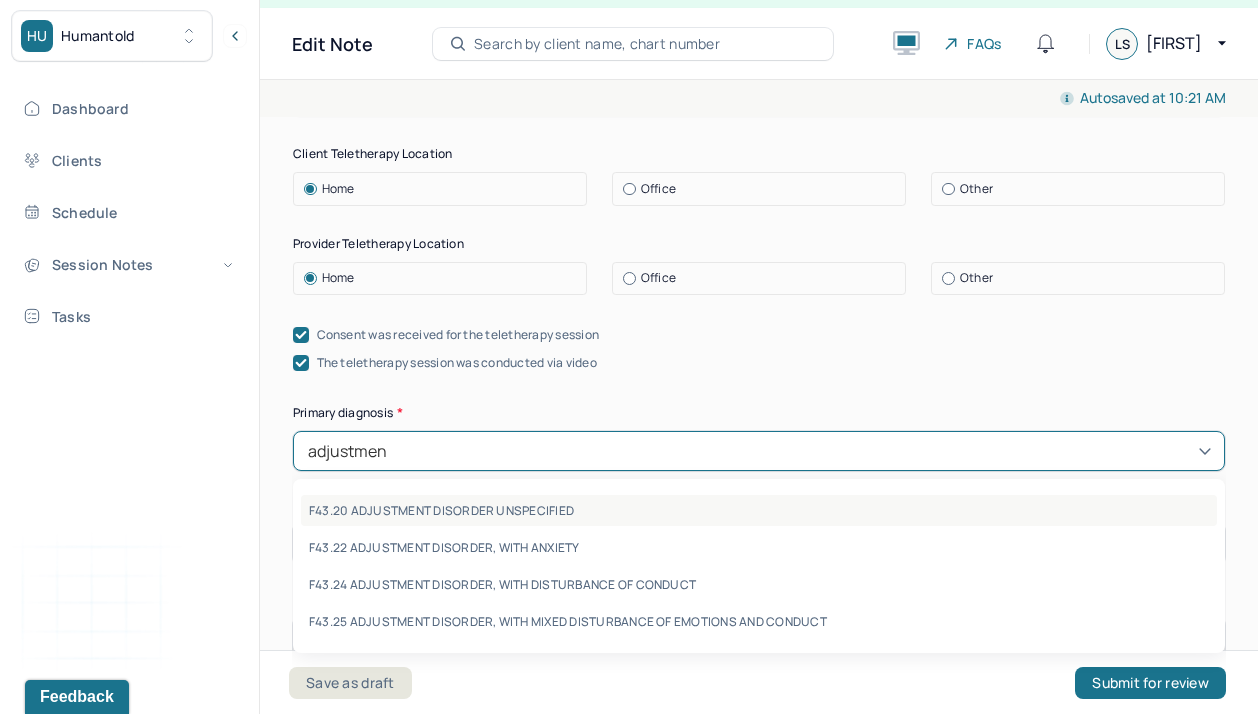 click on "F43.20 ADJUSTMENT DISORDER UNSPECIFIED" at bounding box center [759, 510] 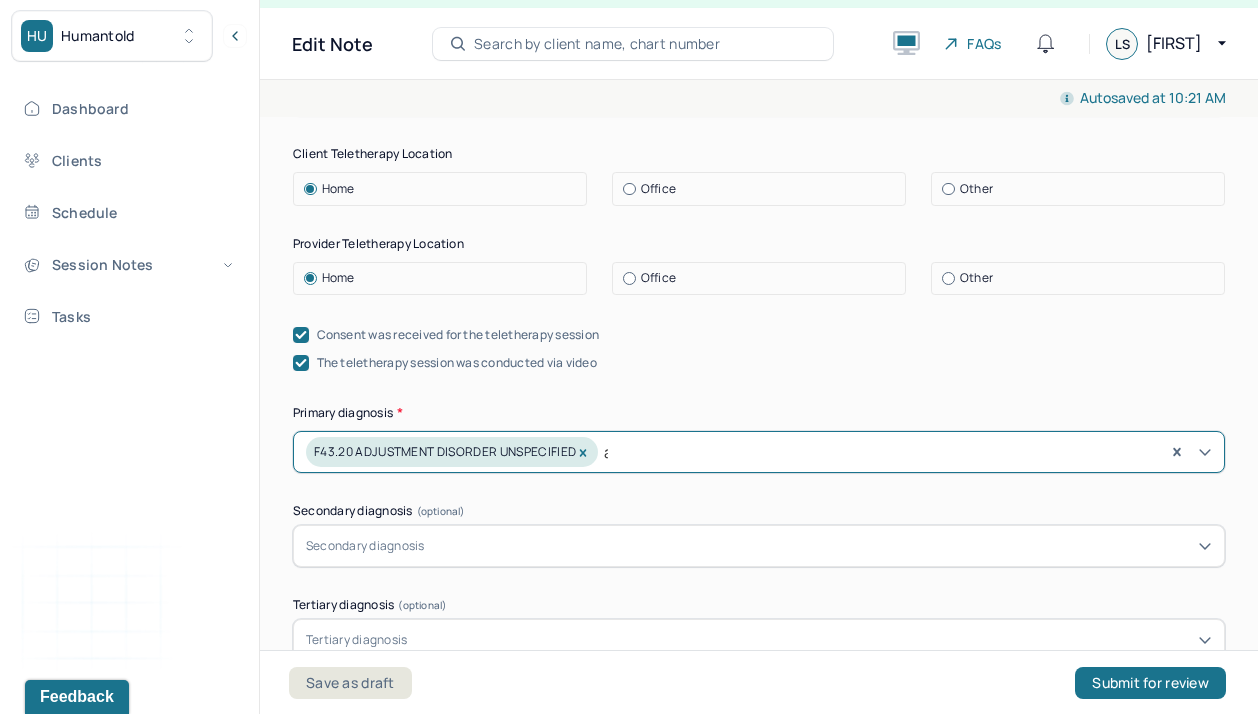 type 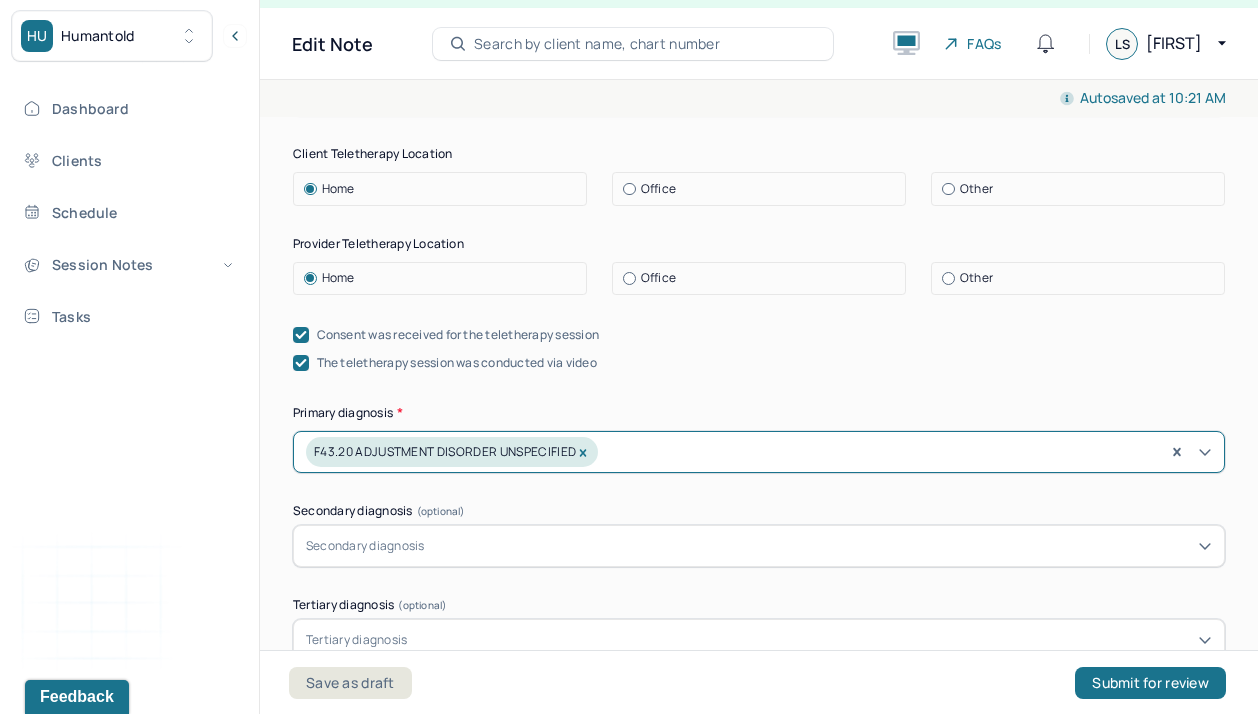 click on "Primary diagnosis *" at bounding box center (759, 413) 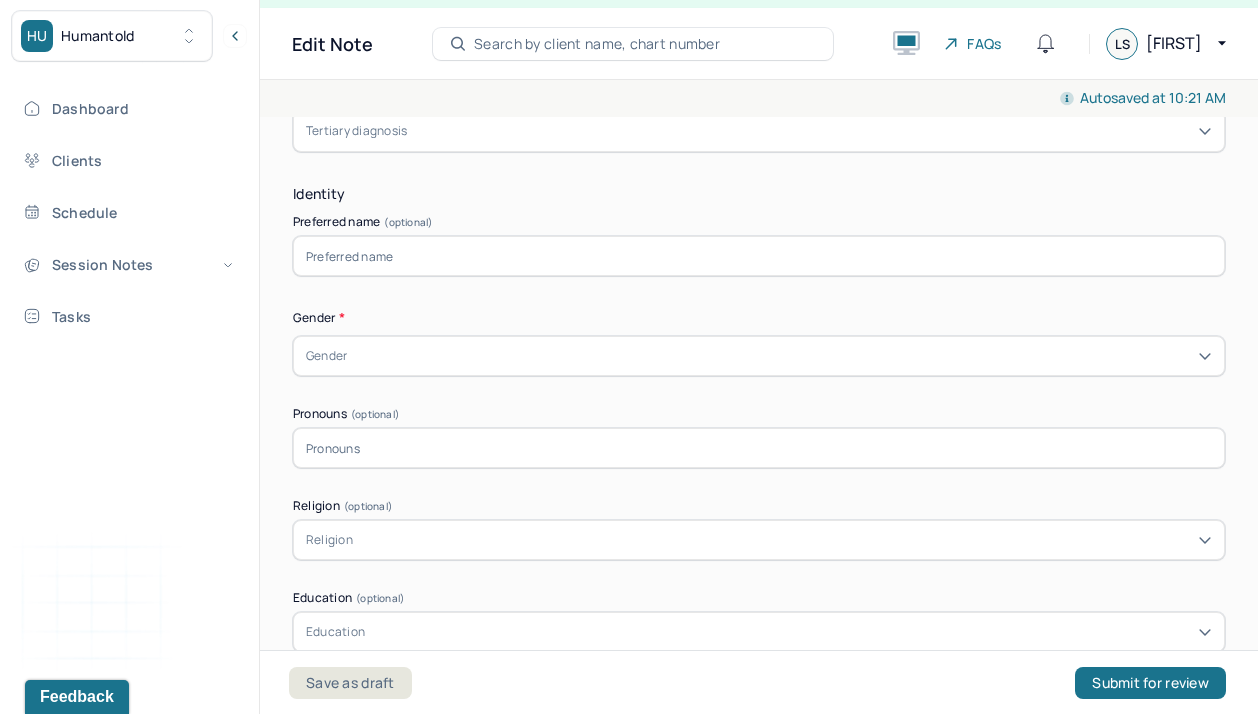 scroll, scrollTop: 929, scrollLeft: 0, axis: vertical 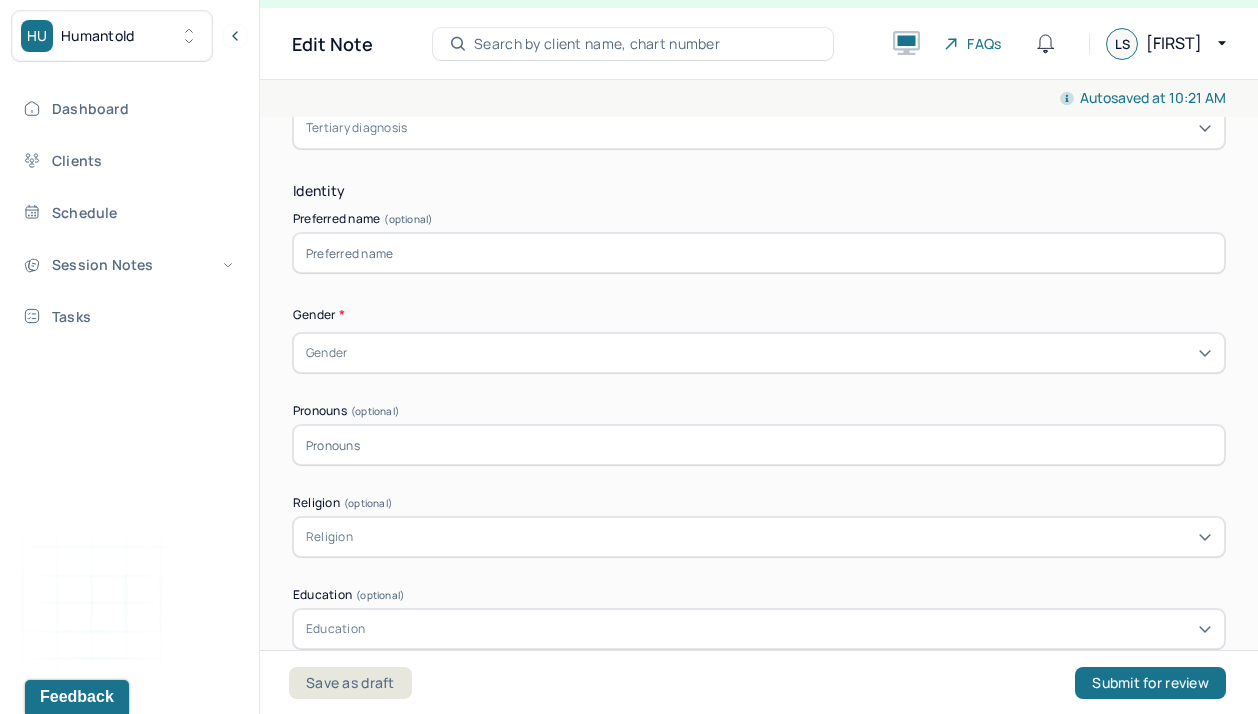 click on "Gender" at bounding box center (759, 353) 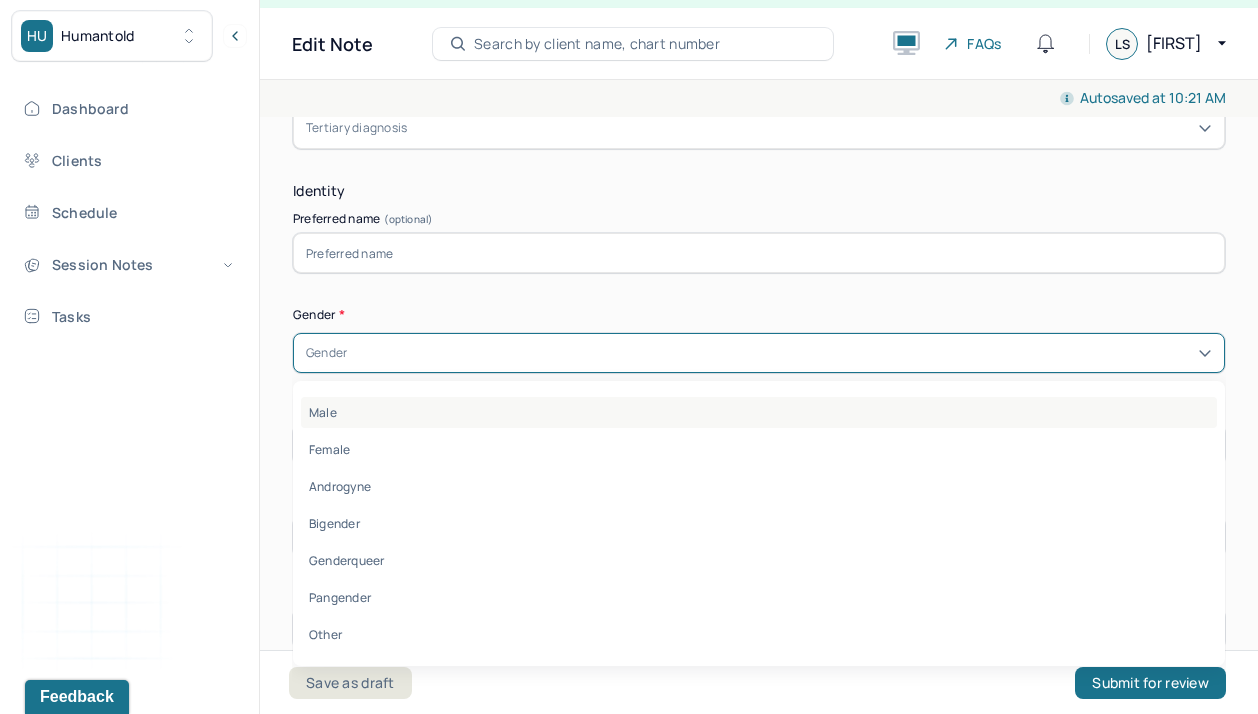 click on "Male" at bounding box center [759, 412] 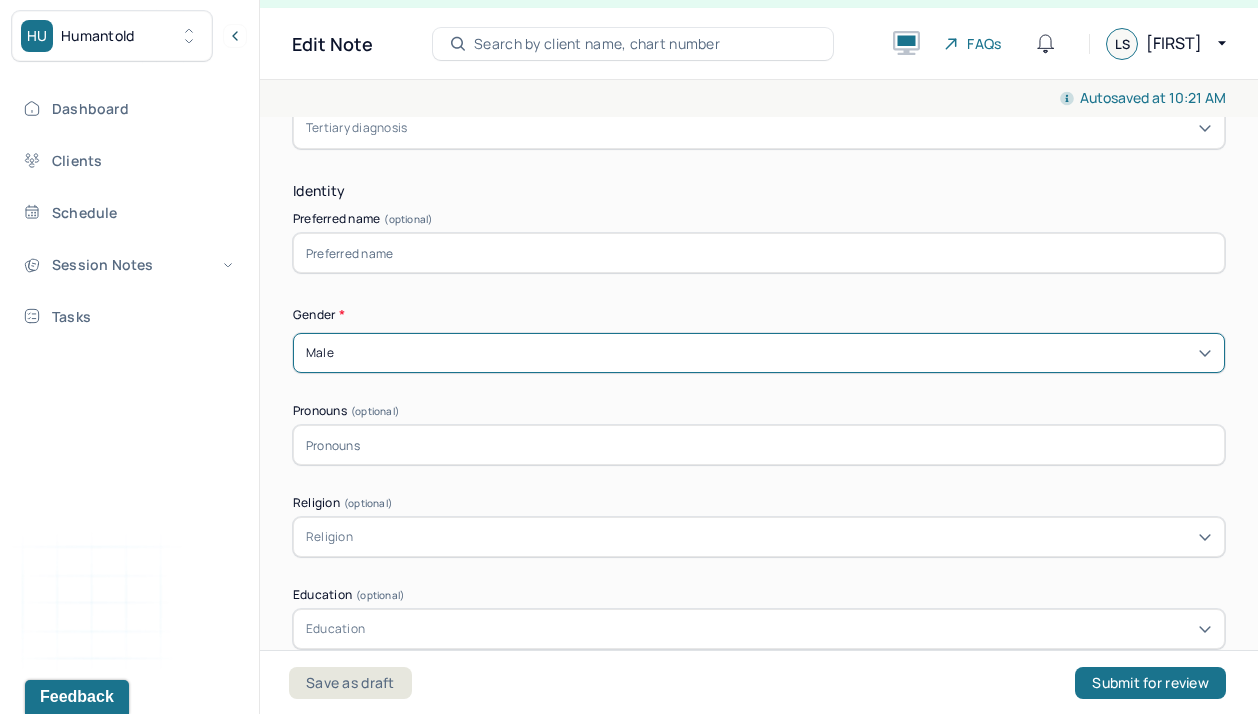 click on "Appointment location * Teletherapy Client Teletherapy Location Home Office Other Provider Teletherapy Location Home Office Other Consent was received for the teletherapy session The teletherapy session was conducted via video Primary diagnosis * F43.20 ADJUSTMENT DISORDER UNSPECIFIED Secondary diagnosis (optional) Secondary diagnosis Tertiary diagnosis (optional) Tertiary diagnosis Identity Preferred name (optional) Gender * option Male, selected. Male Pronouns (optional) Religion (optional) Religion Education (optional) Education Race (optional) Race Ethnicity (optional) Sexual orientation (optional) Sexual orientation Current employment (optional) Current employment details (optional) Relationship status (optional) Relationship status Name of partner (optional) Emergency contact information (optional) Legal problems (optional)" at bounding box center (759, 539) 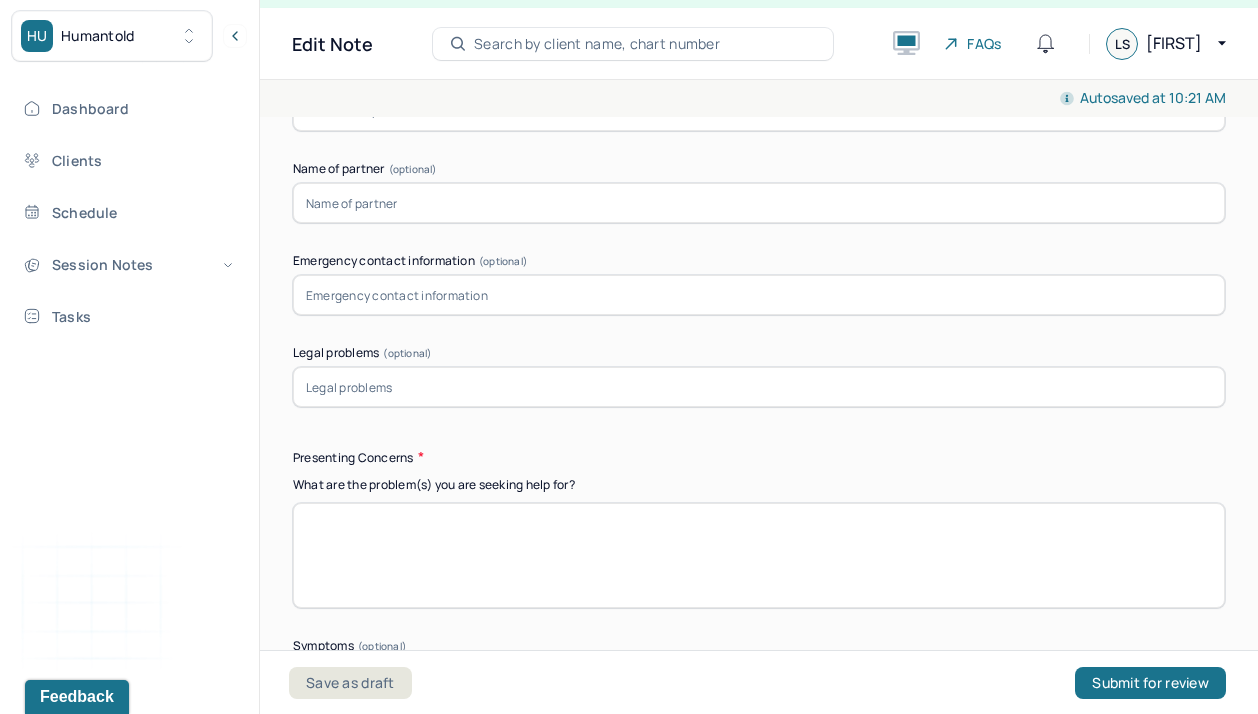 scroll, scrollTop: 2056, scrollLeft: 0, axis: vertical 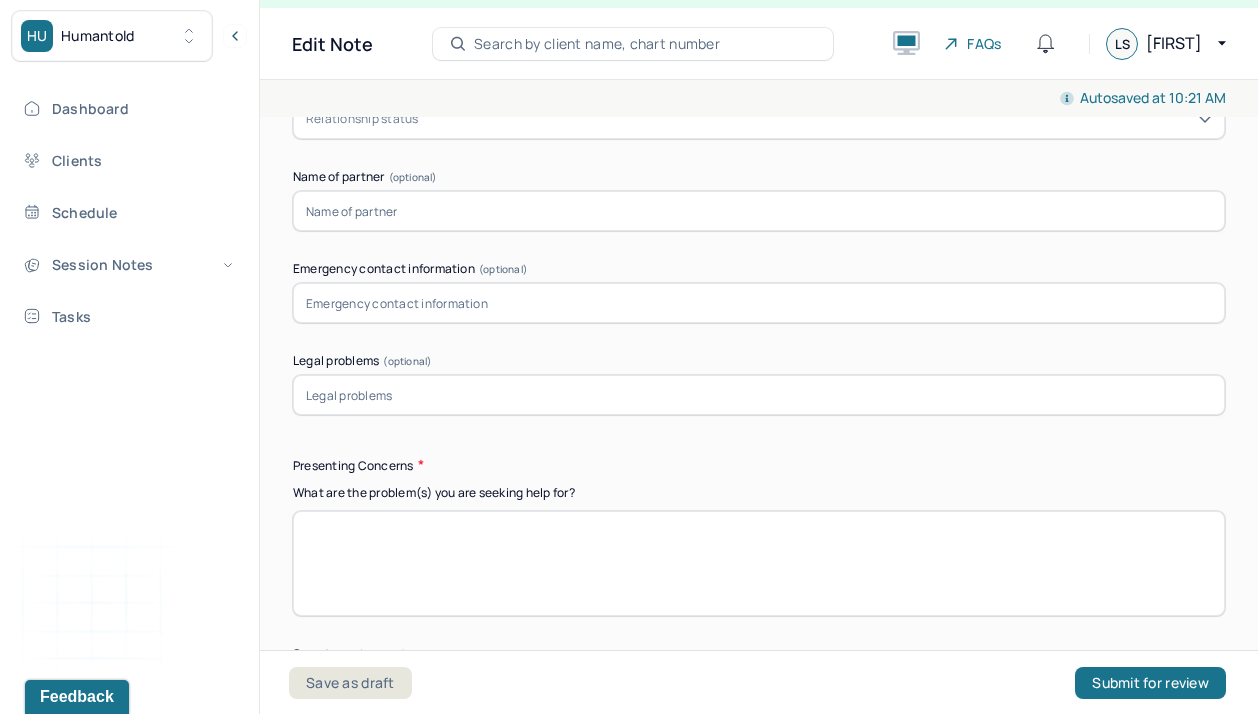 click at bounding box center [759, 563] 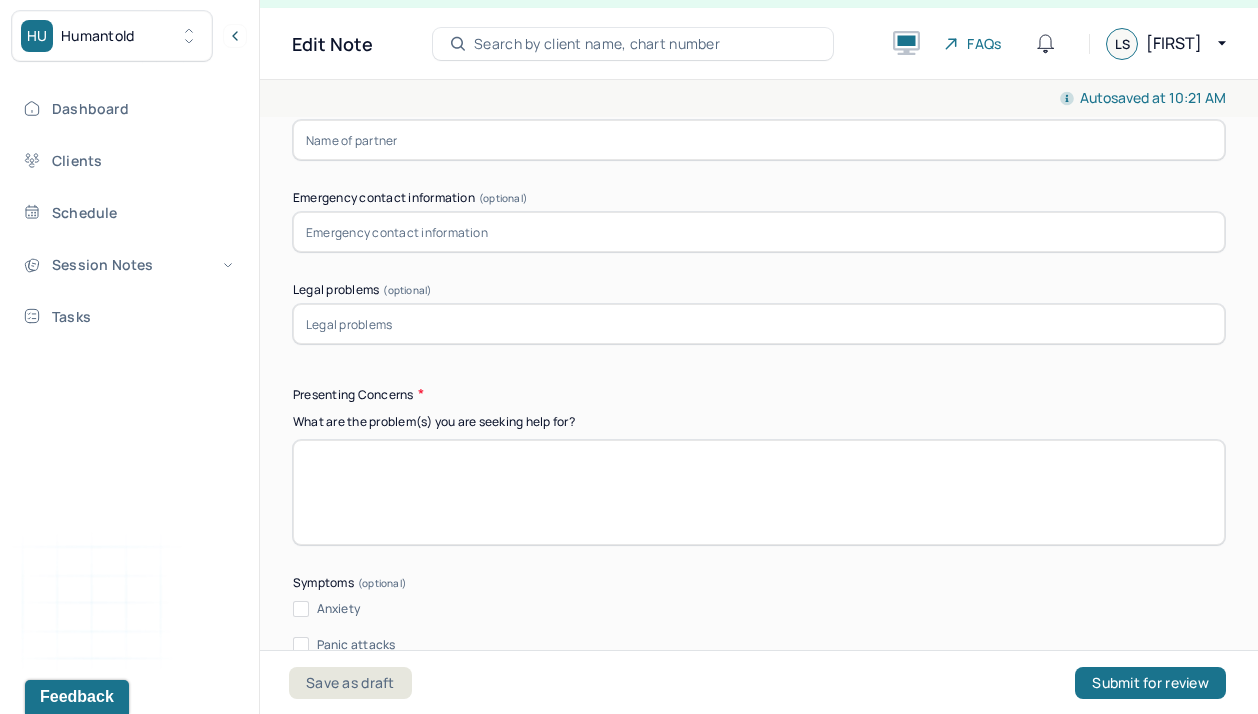 scroll, scrollTop: 2134, scrollLeft: 0, axis: vertical 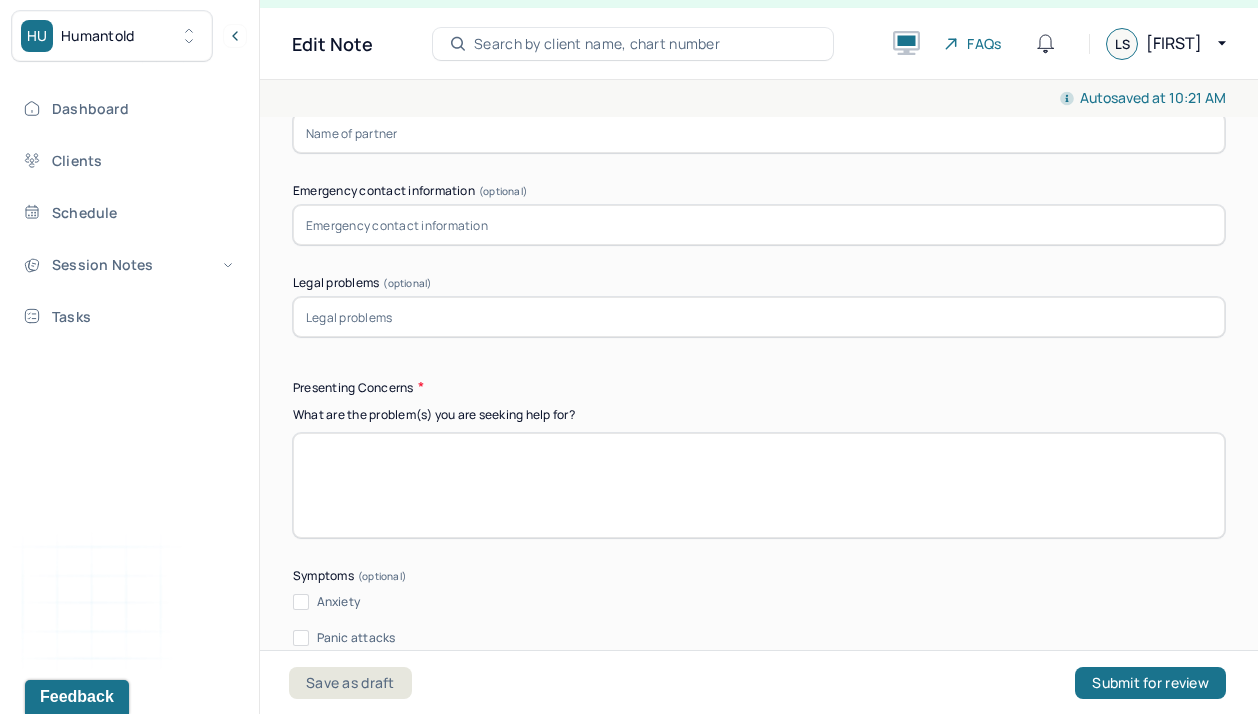 click at bounding box center (759, 485) 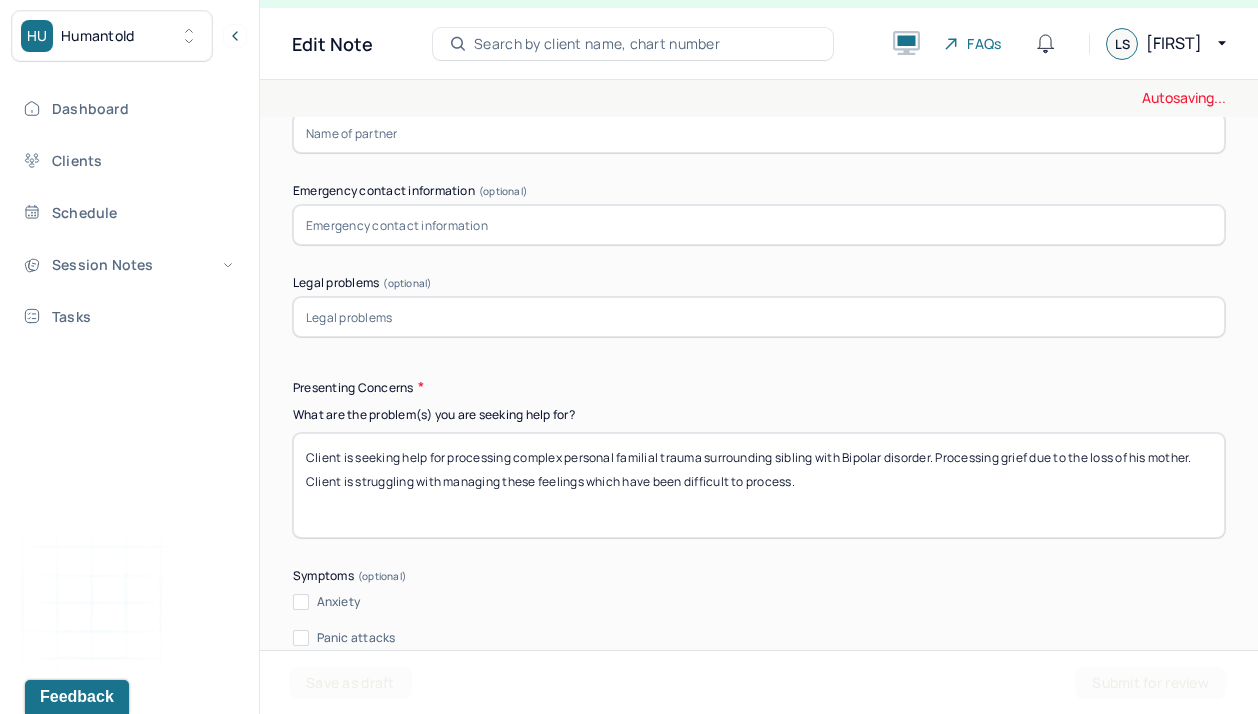 type on "Client is seeking help for processing complex personal familial trauma surrounding sibling with Bipolar disorder. Processing grief due to the loss of his mother. Client is struggling with managing these feelings which have been difficult to process." 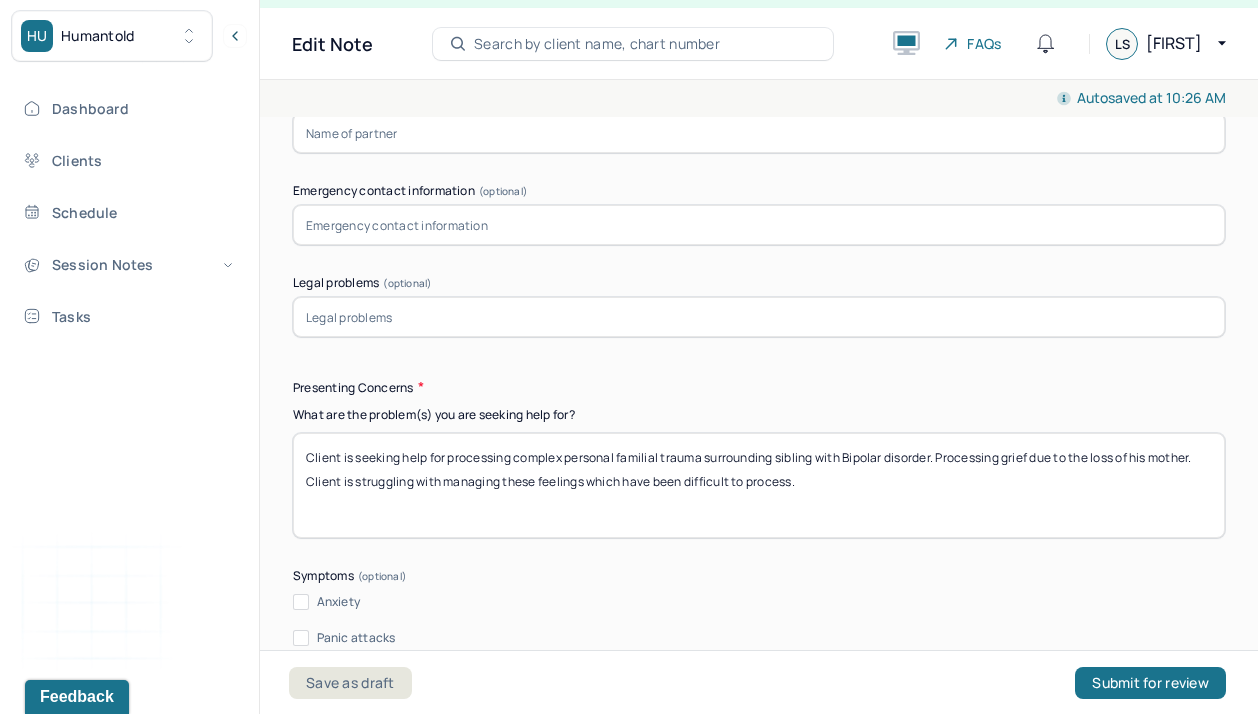 click on "Presenting Concerns" at bounding box center [759, 387] 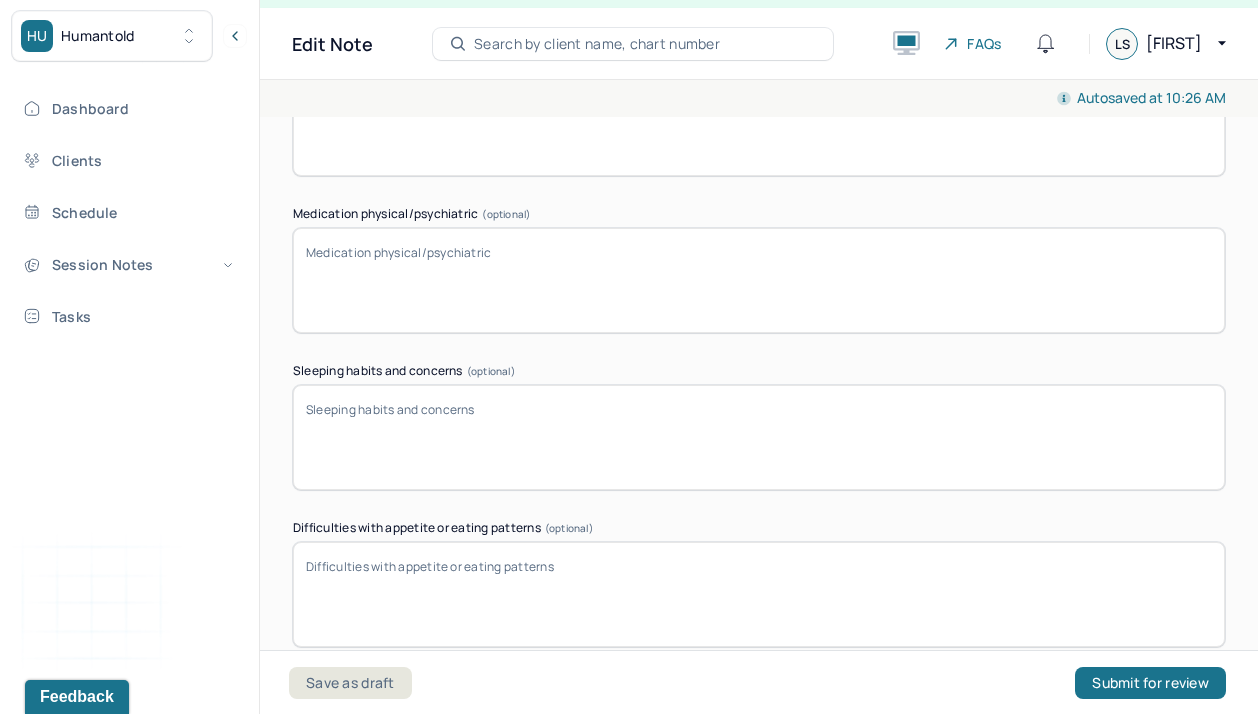 scroll, scrollTop: 3150, scrollLeft: 0, axis: vertical 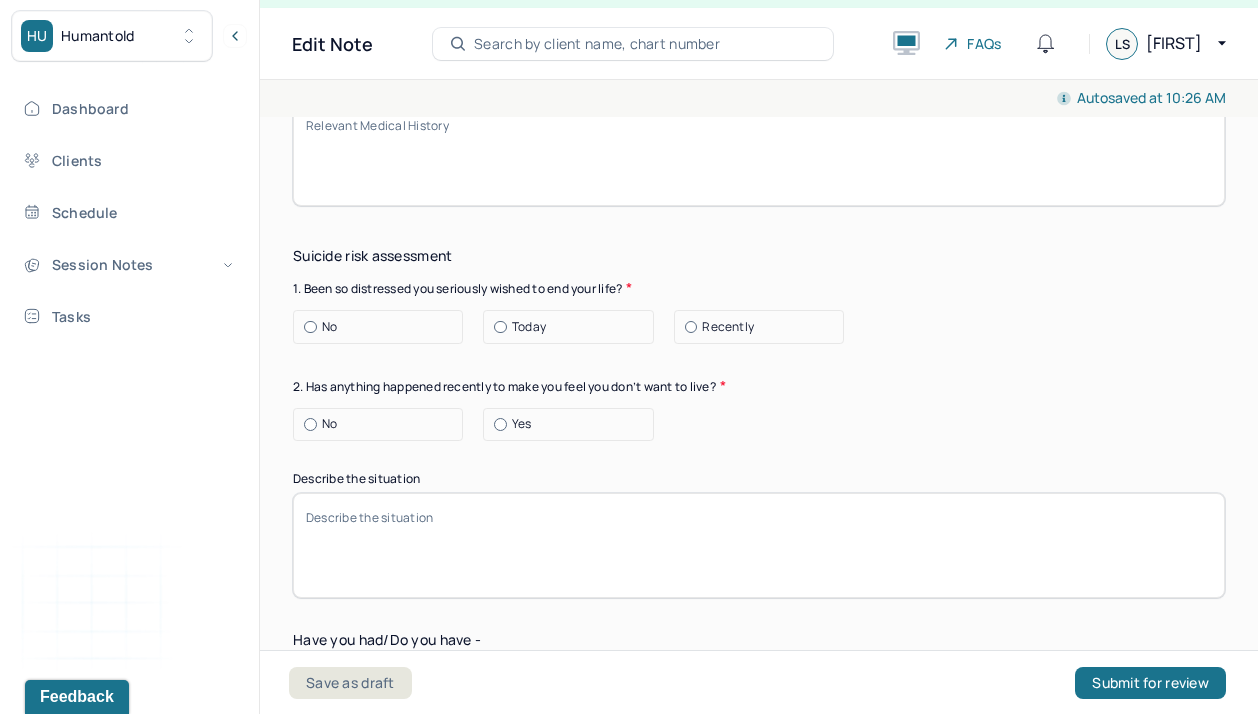 click on "Suicide risk assessment" at bounding box center [759, 256] 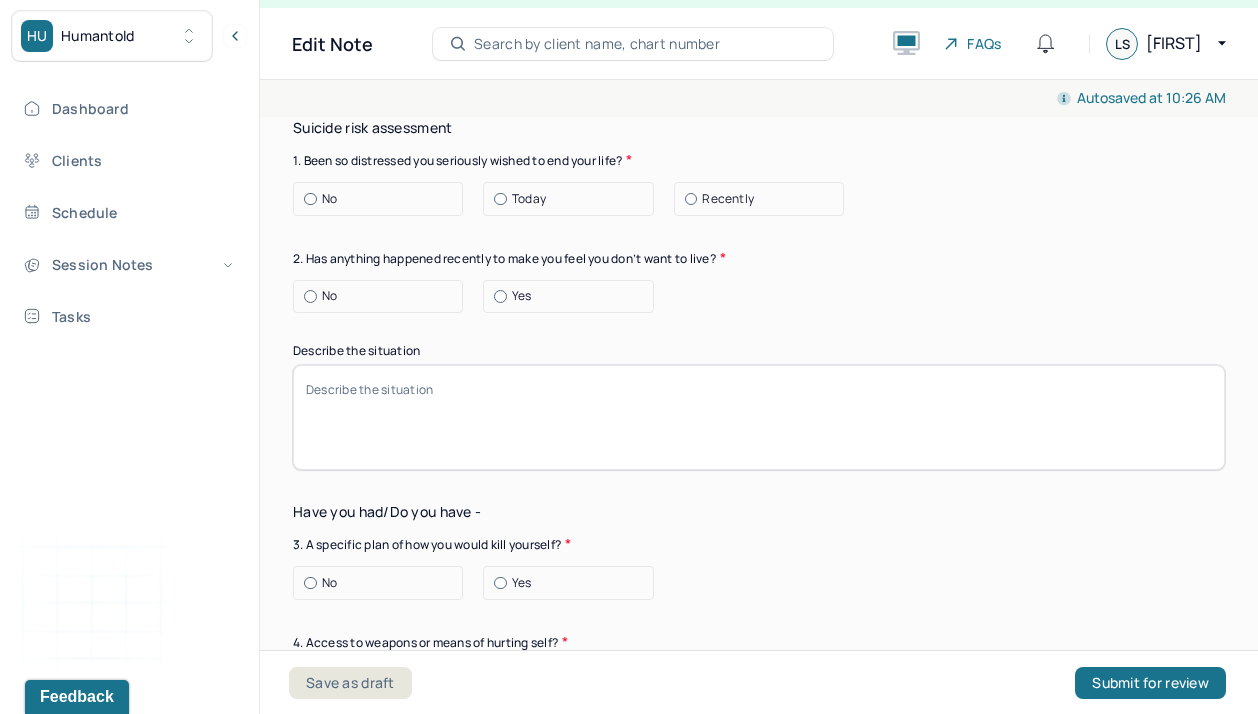 scroll, scrollTop: 6634, scrollLeft: 0, axis: vertical 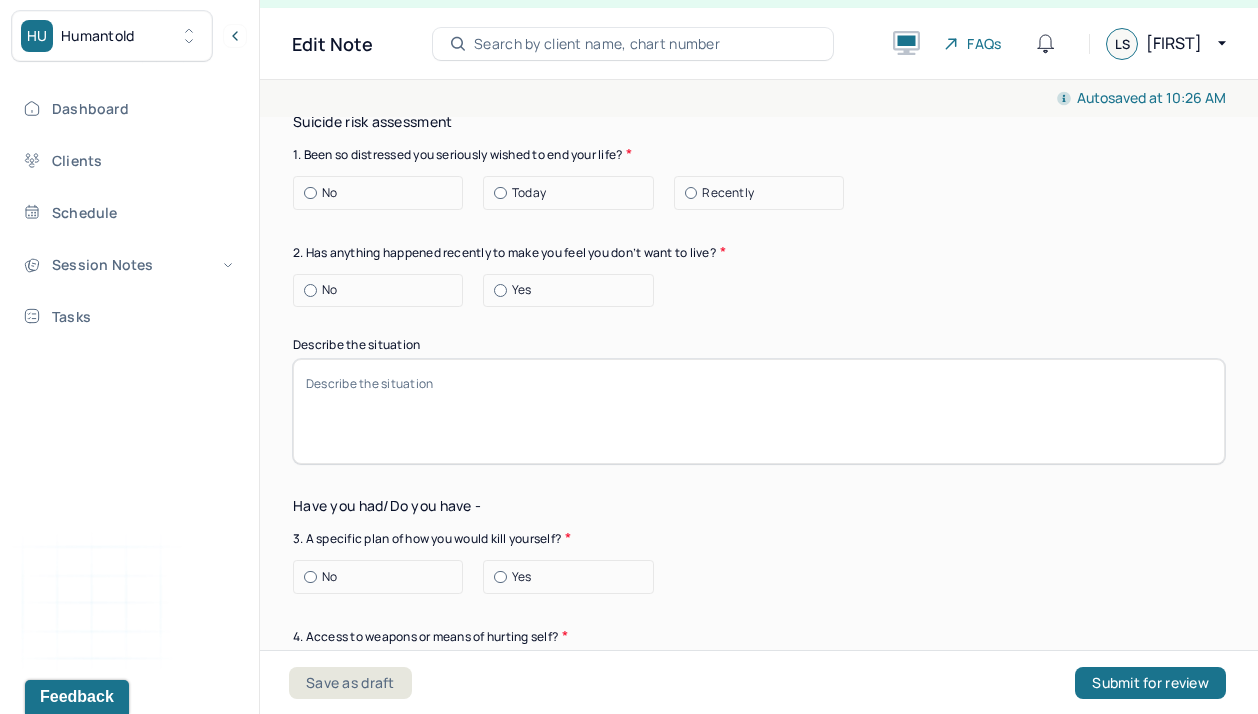 click at bounding box center [310, 193] 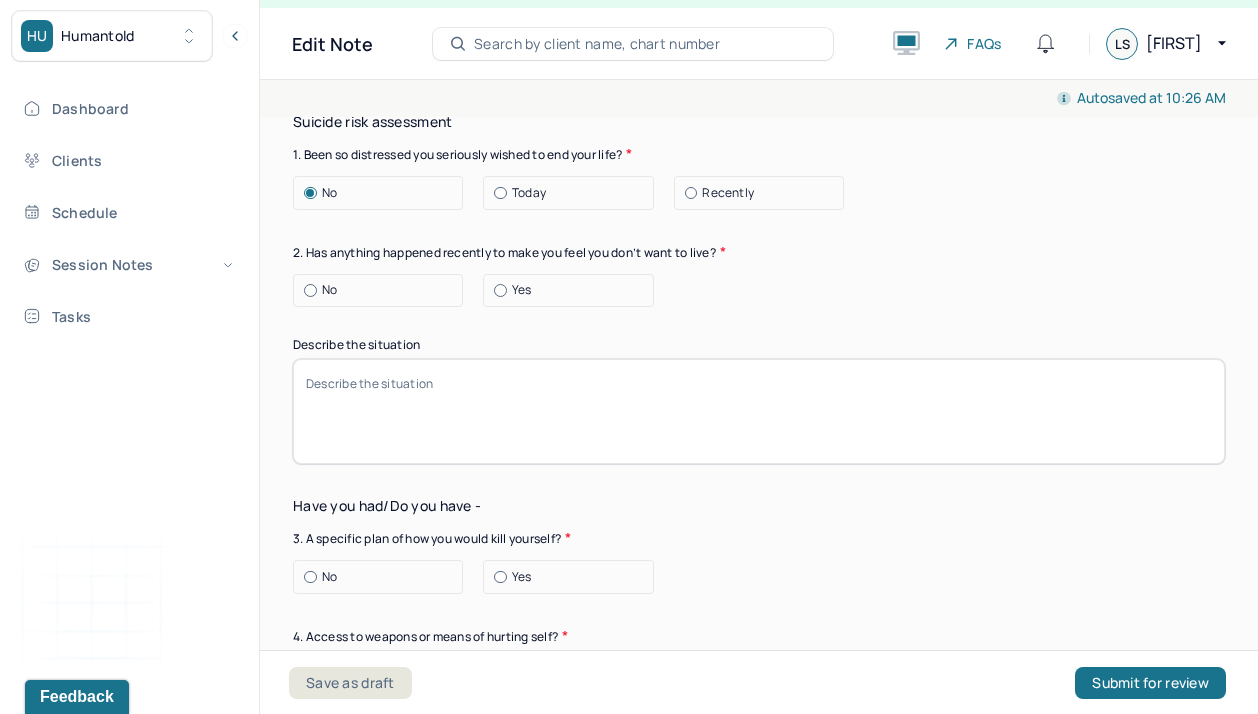 click on "Suicide risk assessment 1. Been so distressed you seriously wished to end your life? No Today Recently 2. Has anything happened recently to make you feel you don’t want to live? No Yes Describe the situation Have you had/Do you have - 3. A specific plan of how you would kill yourself? No Yes 4. Access to weapons or means of hurting self? No Yes 5. Made serious suicide attempts No Yes 6. Purposely done something to hurt yourself? No Yes Describe the situation 7. Heard voices telling you to hurt yourself? No Yes 8. Had relatives who attempted or commited sucide? No Yes 9. Had thoughts of killing or seriously hurting someone? No Yes 10. Heard voices telling you to hurt others? No Yes 11. Hurt someone or destroyed property on purpose? No Yes 12. Slapped, kicked, punched someone with intent to harm? No Yes 13. Been arrested or detained for violent behavior? No Yes 14. Been to jail for any reason? No Yes 15. Been on probation for any reason? No Yes 16. Do you have access to guns? No Yes" at bounding box center (759, 1065) 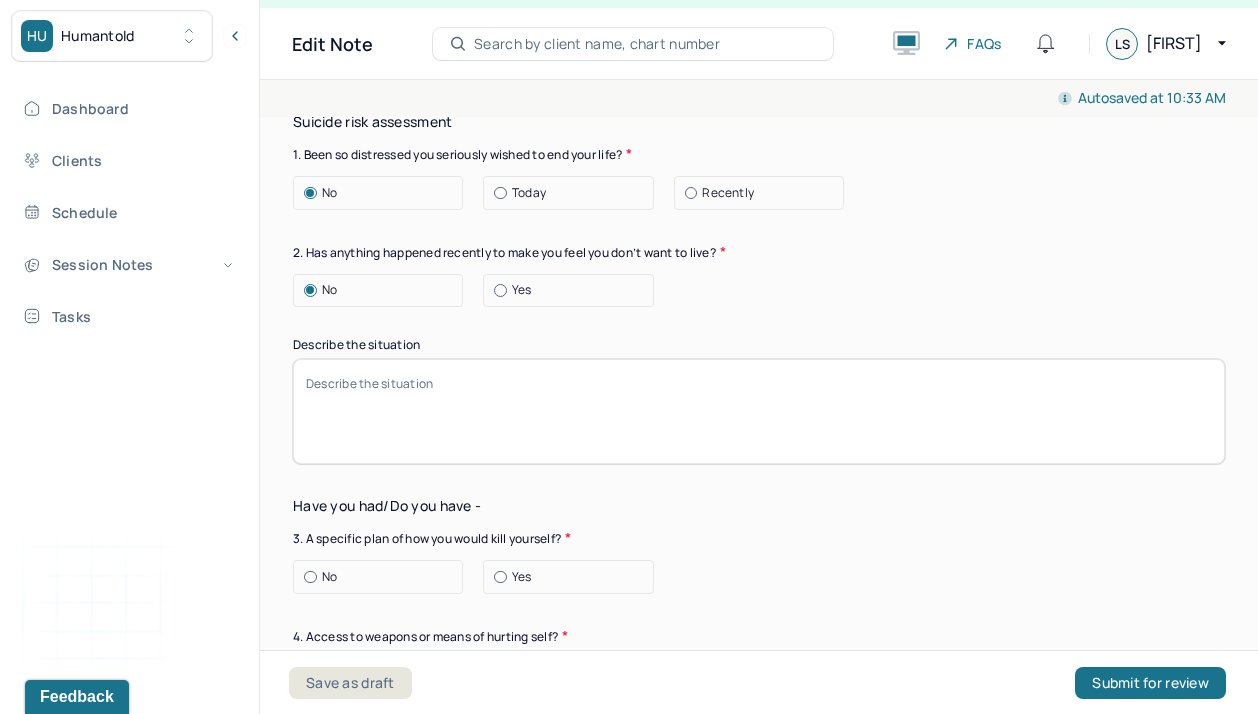click on "Describe the situation" at bounding box center (759, 345) 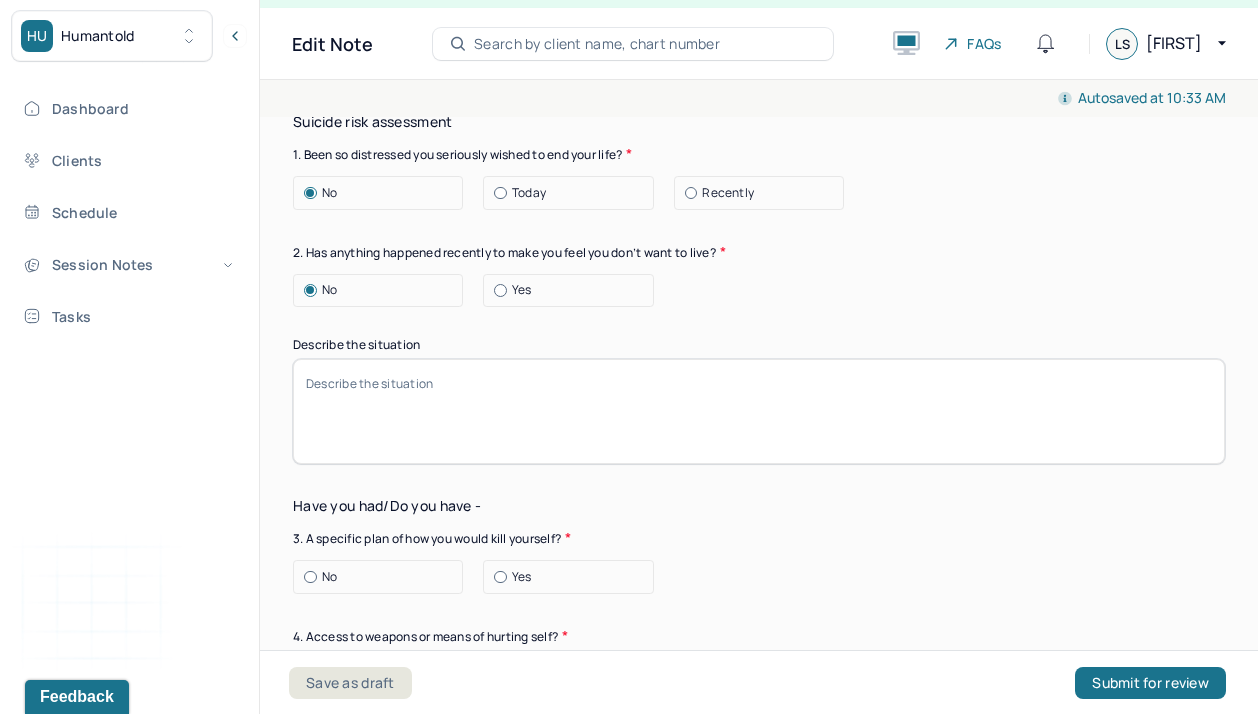 click on "Suicide risk assessment 1. Been so distressed you seriously wished to end your life? No Today Recently 2. Has anything happened recently to make you feel you don’t want to live? No Yes Describe the situation Have you had/Do you have - 3. A specific plan of how you would kill yourself? No Yes 4. Access to weapons or means of hurting self? No Yes 5. Made serious suicide attempts No Yes 6. Purposely done something to hurt yourself? No Yes Describe the situation 7. Heard voices telling you to hurt yourself? No Yes 8. Had relatives who attempted or commited sucide? No Yes 9. Had thoughts of killing or seriously hurting someone? No Yes 10. Heard voices telling you to hurt others? No Yes 11. Hurt someone or destroyed property on purpose? No Yes 12. Slapped, kicked, punched someone with intent to harm? No Yes 13. Been arrested or detained for violent behavior? No Yes 14. Been to jail for any reason? No Yes 15. Been on probation for any reason? No Yes 16. Do you have access to guns? No Yes" at bounding box center (759, 1065) 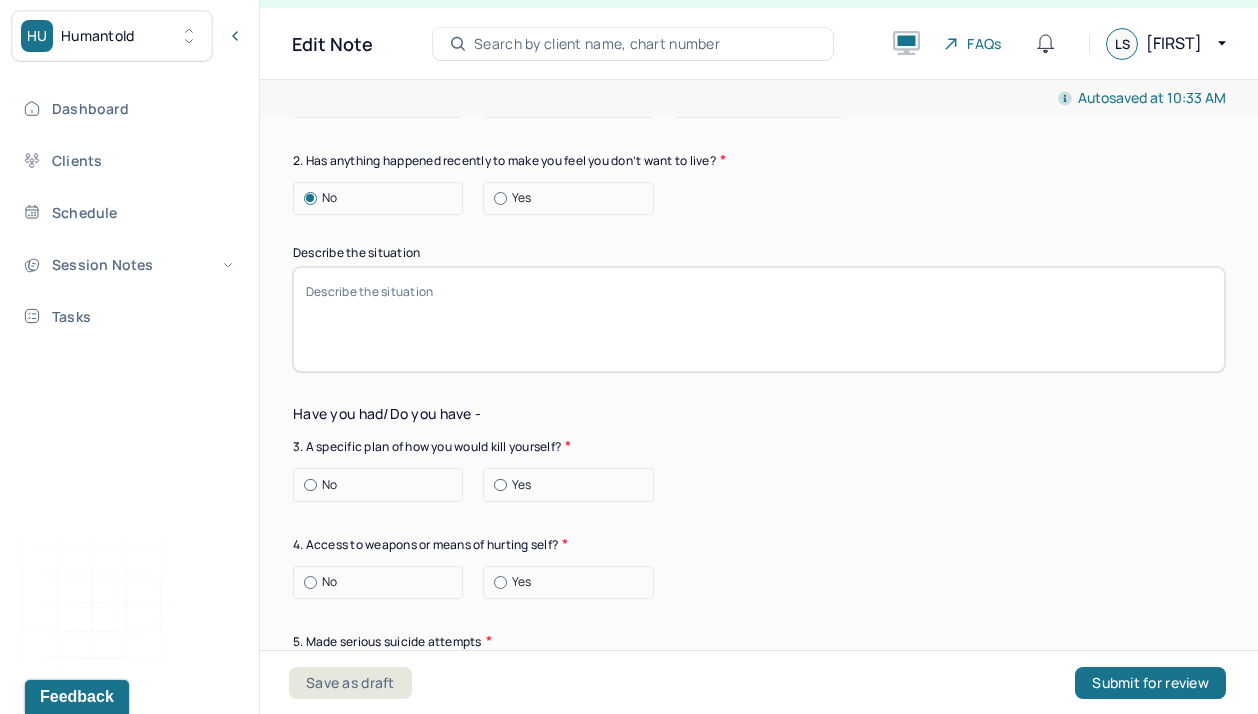 scroll, scrollTop: 6729, scrollLeft: 0, axis: vertical 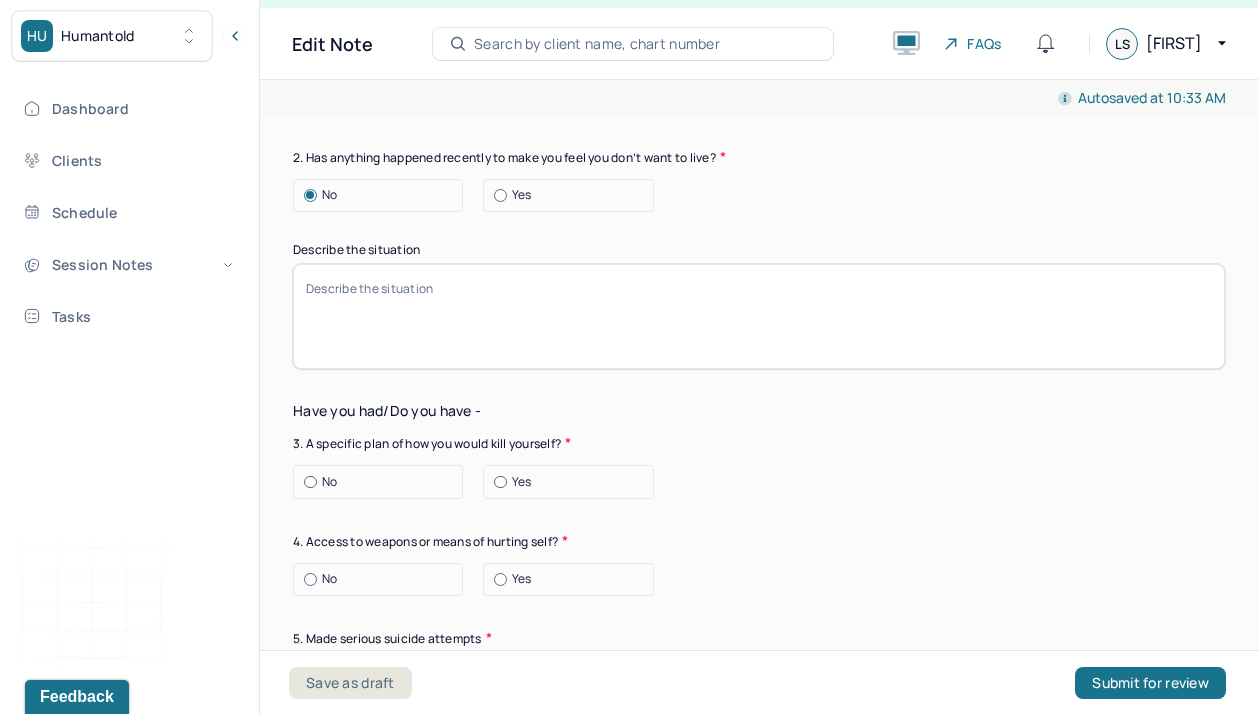 click on "Suicide risk assessment 1. Been so distressed you seriously wished to end your life? No Today Recently 2. Has anything happened recently to make you feel you don’t want to live? No Yes Describe the situation Have you had/Do you have - 3. A specific plan of how you would kill yourself? No Yes 4. Access to weapons or means of hurting self? No Yes 5. Made serious suicide attempts No Yes 6. Purposely done something to hurt yourself? No Yes Describe the situation 7. Heard voices telling you to hurt yourself? No Yes 8. Had relatives who attempted or commited sucide? No Yes 9. Had thoughts of killing or seriously hurting someone? No Yes 10. Heard voices telling you to hurt others? No Yes 11. Hurt someone or destroyed property on purpose? No Yes 12. Slapped, kicked, punched someone with intent to harm? No Yes 13. Been arrested or detained for violent behavior? No Yes 14. Been to jail for any reason? No Yes 15. Been on probation for any reason? No Yes 16. Do you have access to guns? No Yes" at bounding box center (759, 970) 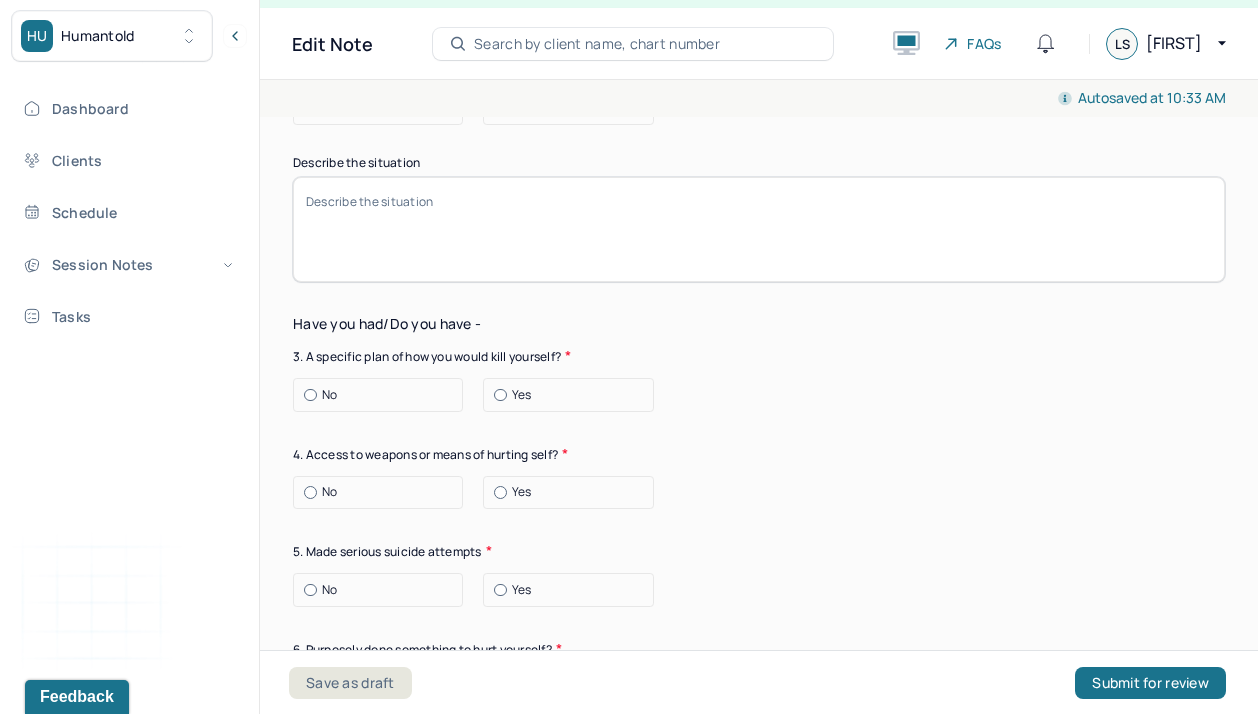 scroll, scrollTop: 6825, scrollLeft: 0, axis: vertical 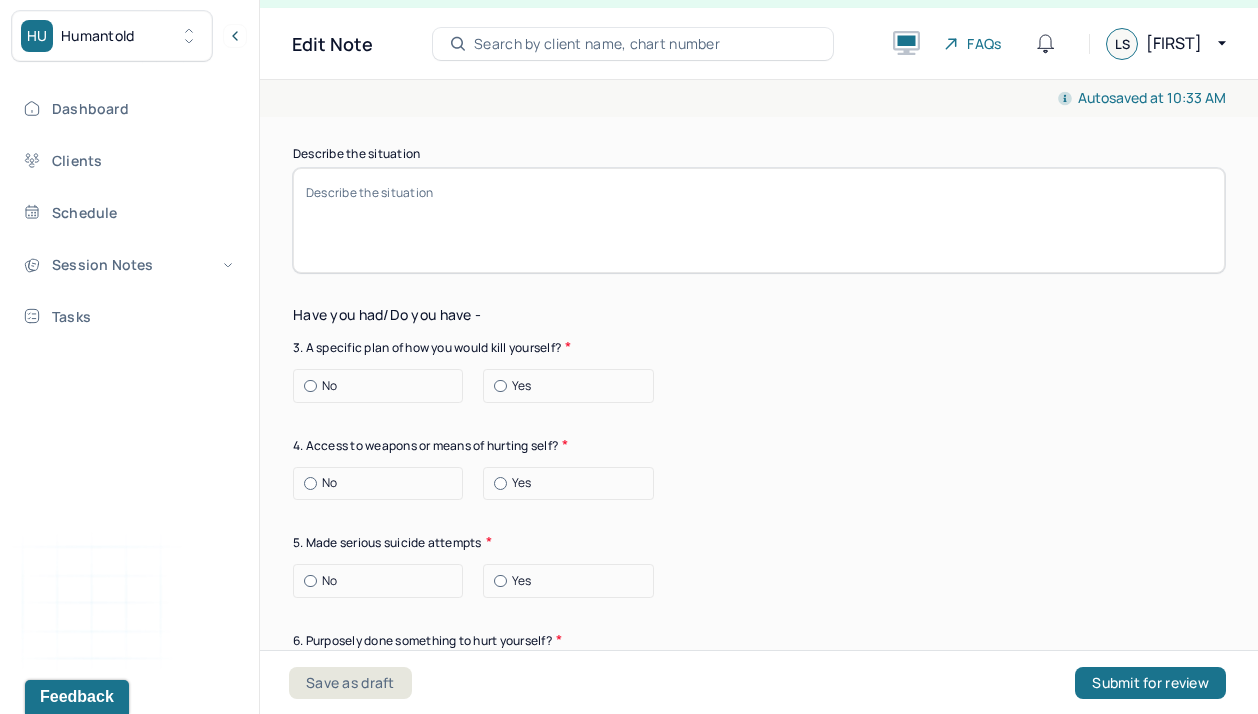 click at bounding box center (310, 386) 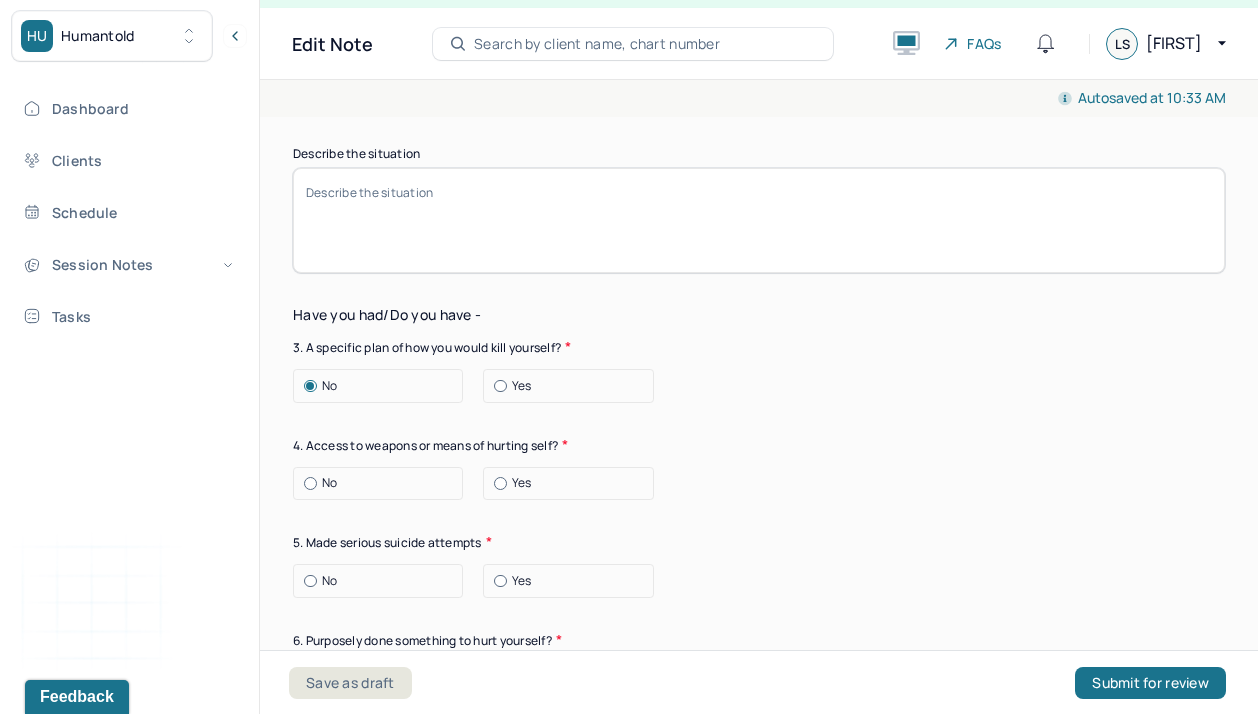 click on "Suicide risk assessment 1. Been so distressed you seriously wished to end your life? No Today Recently 2. Has anything happened recently to make you feel you don’t want to live? No Yes Describe the situation Have you had/Do you have - 3. A specific plan of how you would kill yourself? No Yes 4. Access to weapons or means of hurting self? No Yes 5. Made serious suicide attempts No Yes 6. Purposely done something to hurt yourself? No Yes Describe the situation 7. Heard voices telling you to hurt yourself? No Yes 8. Had relatives who attempted or commited sucide? No Yes 9. Had thoughts of killing or seriously hurting someone? No Yes 10. Heard voices telling you to hurt others? No Yes 11. Hurt someone or destroyed property on purpose? No Yes 12. Slapped, kicked, punched someone with intent to harm? No Yes 13. Been arrested or detained for violent behavior? No Yes 14. Been to jail for any reason? No Yes 15. Been on probation for any reason? No Yes 16. Do you have access to guns? No Yes" at bounding box center [759, 874] 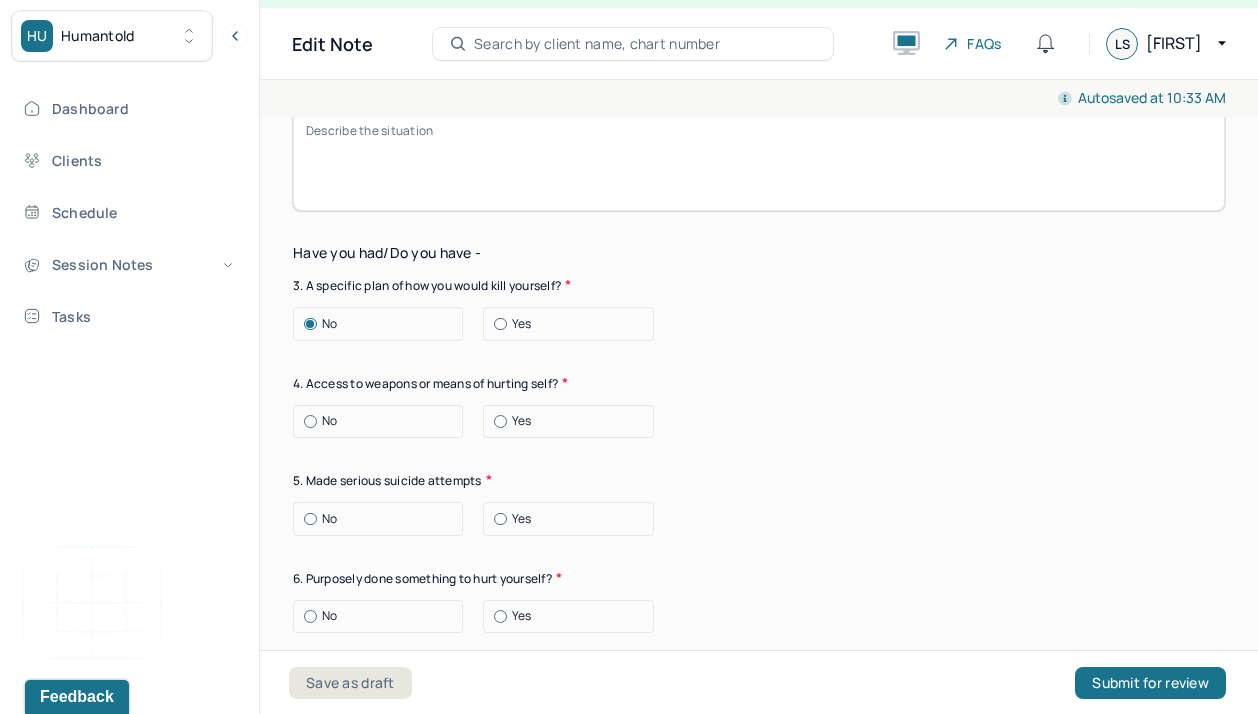 scroll, scrollTop: 6901, scrollLeft: 0, axis: vertical 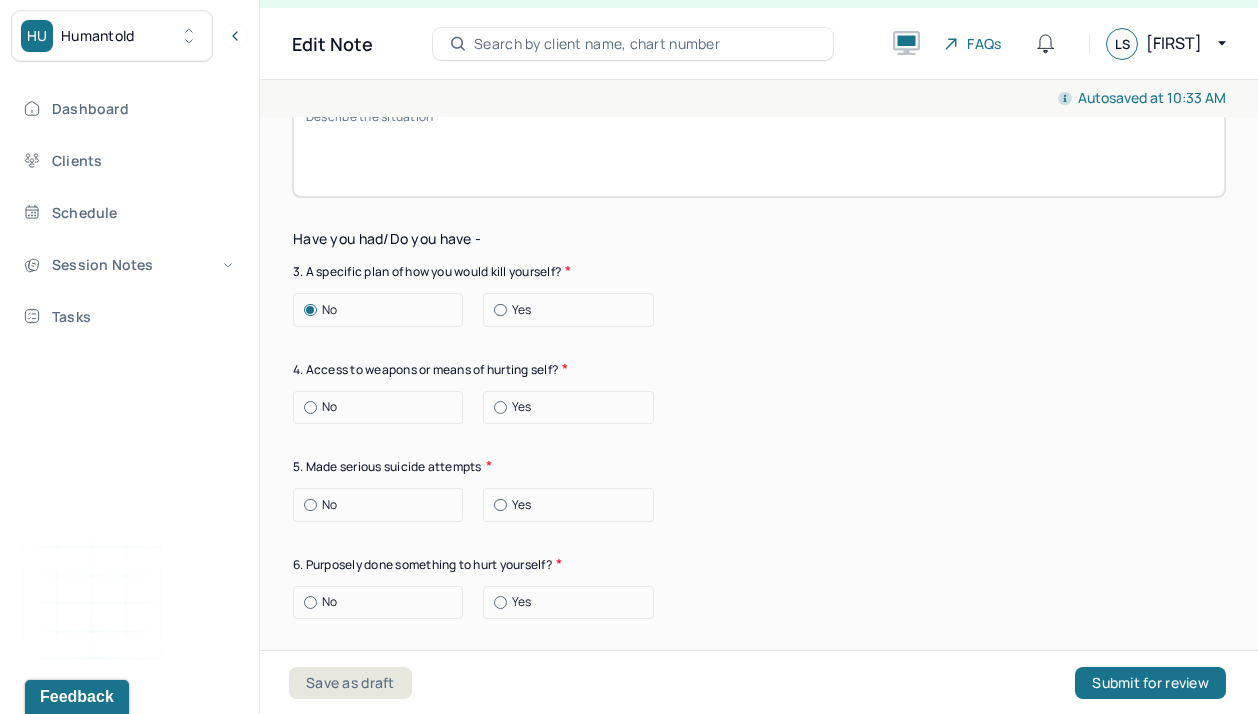 click at bounding box center (310, 407) 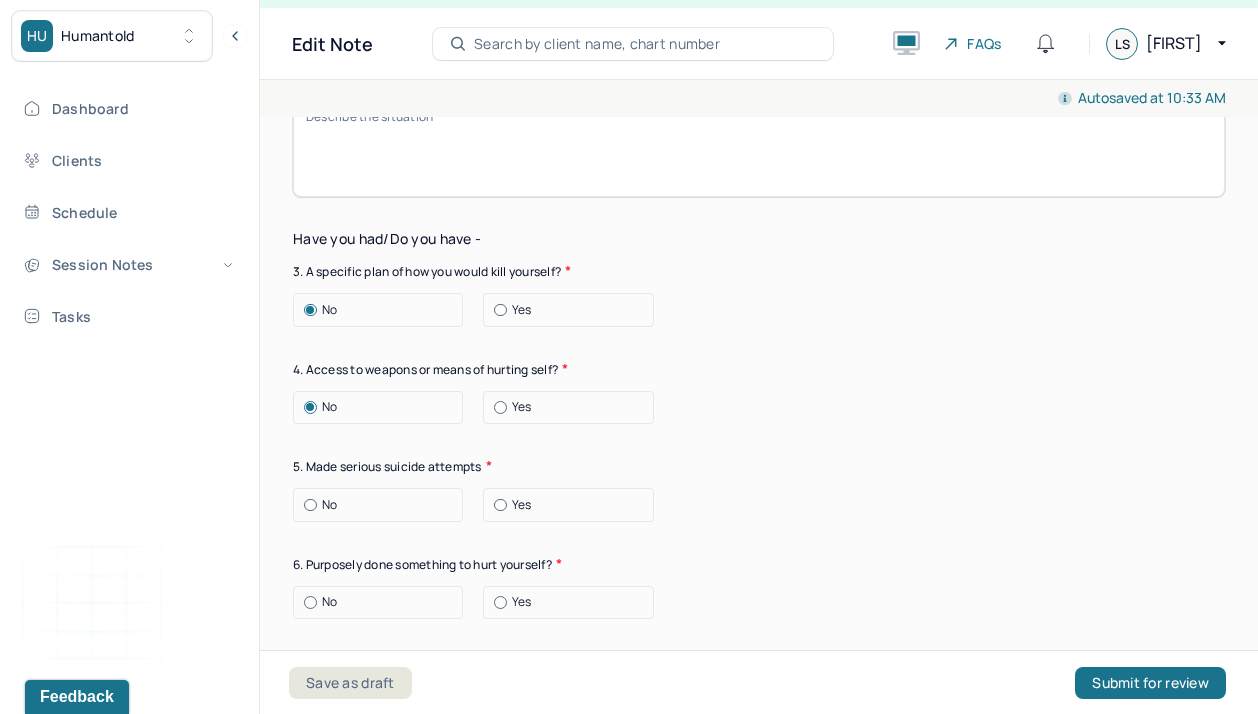 click on "Yes" at bounding box center (573, 407) 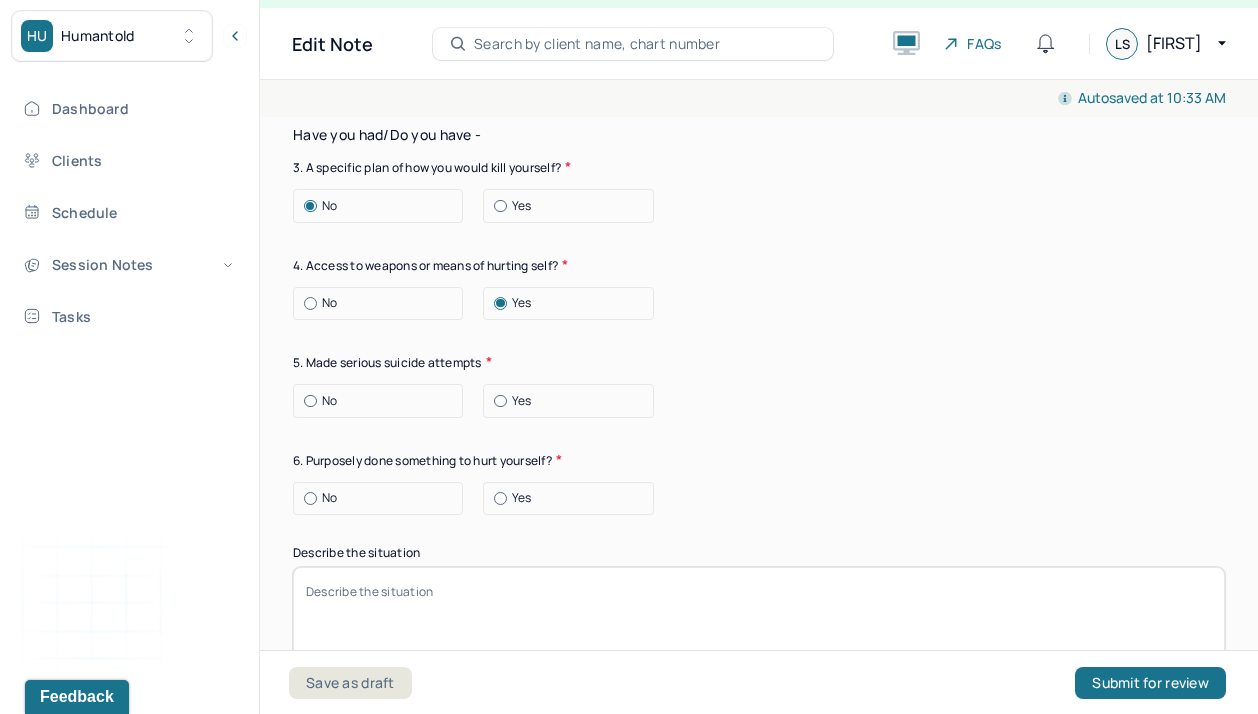 scroll, scrollTop: 7011, scrollLeft: 0, axis: vertical 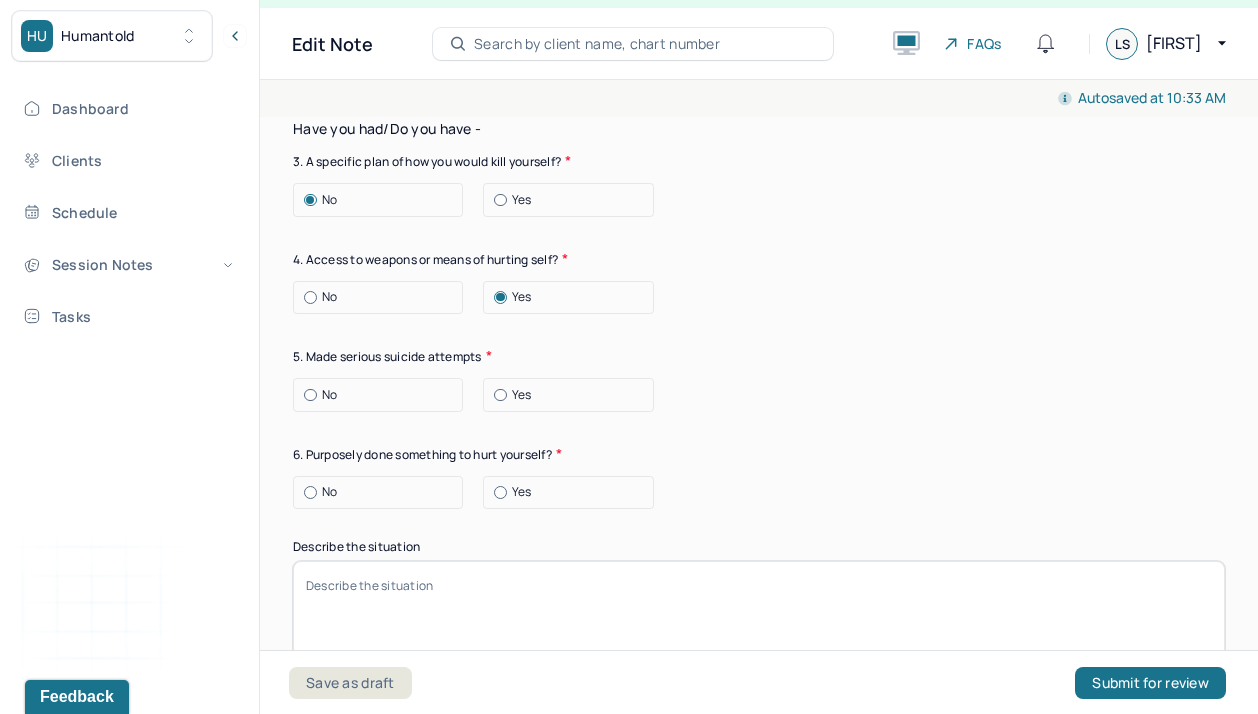 click on "No" at bounding box center (383, 395) 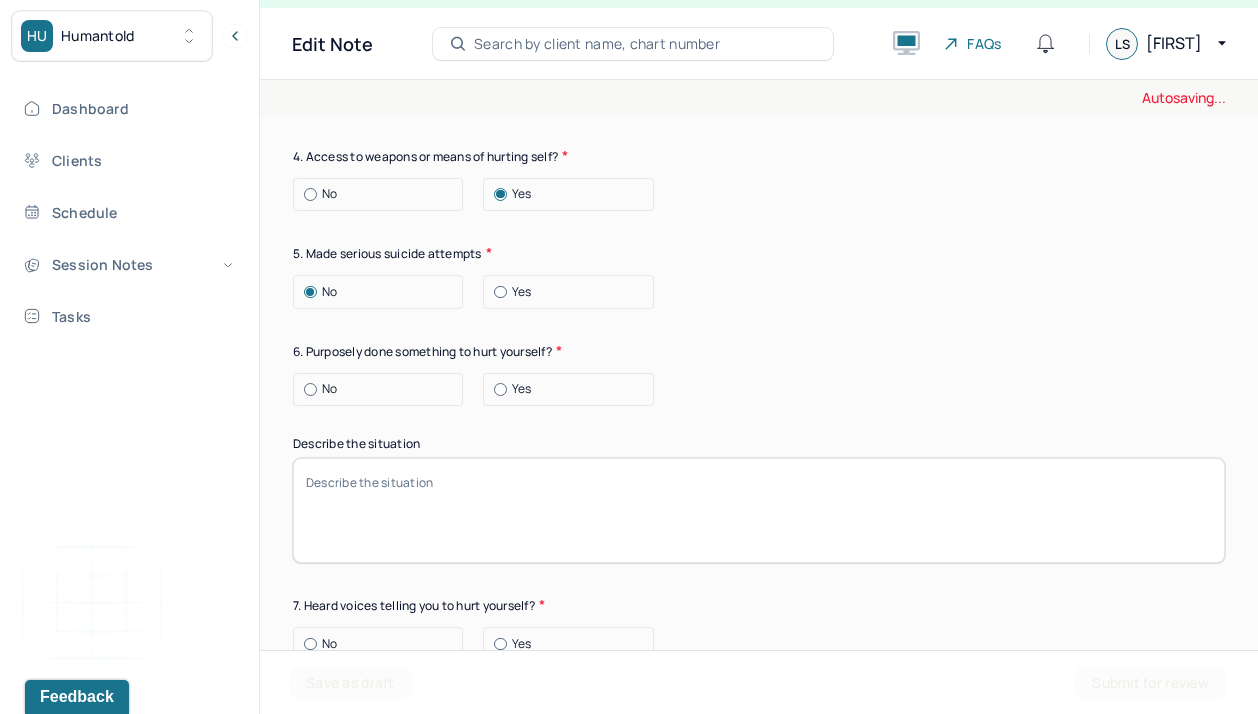 scroll, scrollTop: 7119, scrollLeft: 0, axis: vertical 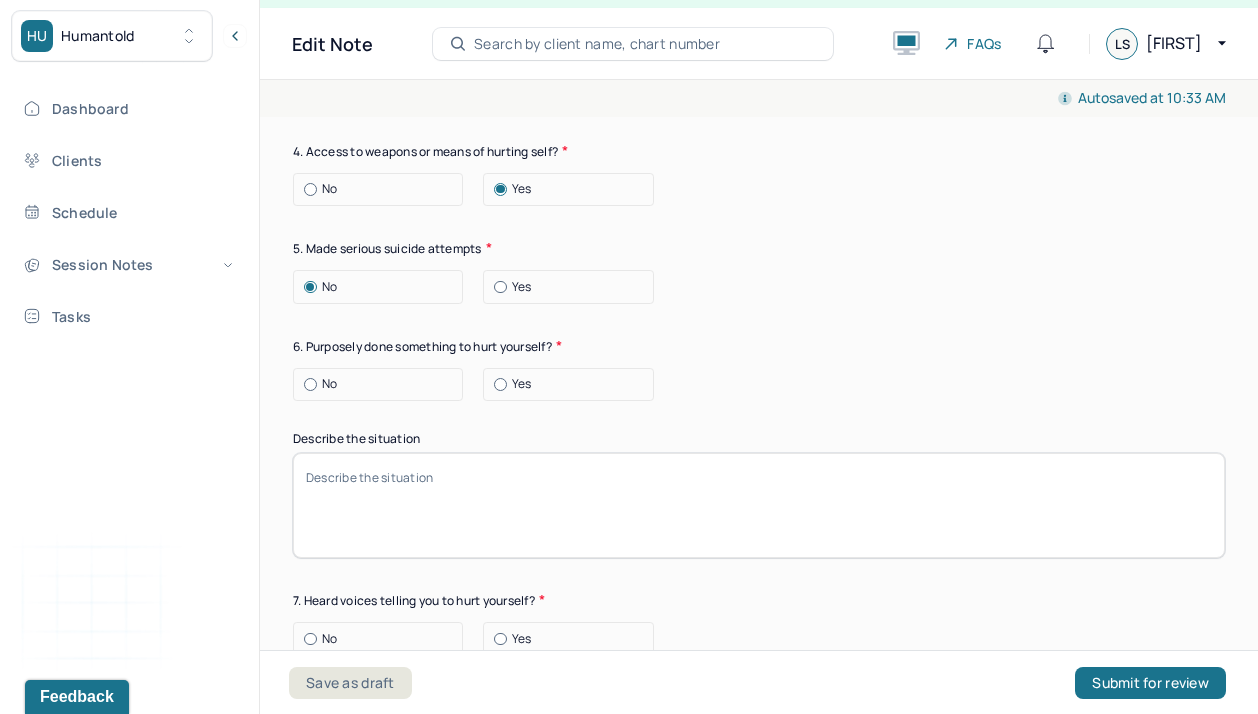 click on "No" at bounding box center (383, 384) 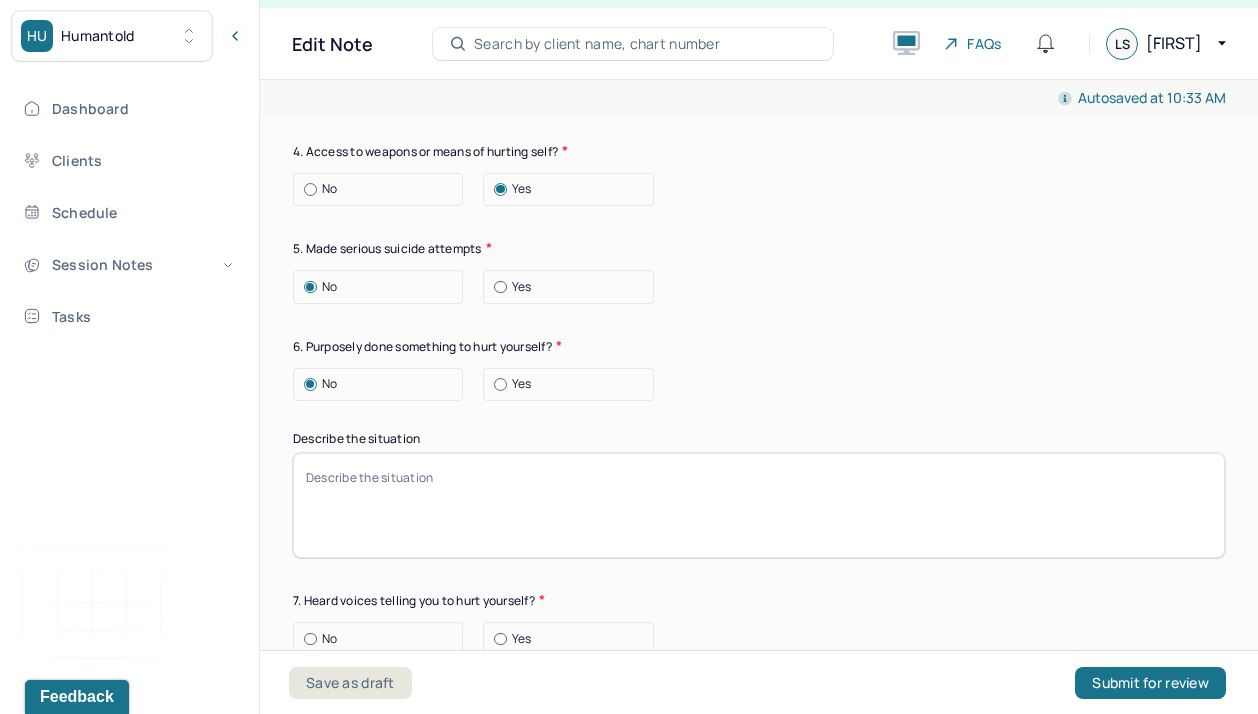 click on "Describe the situation" at bounding box center (759, 439) 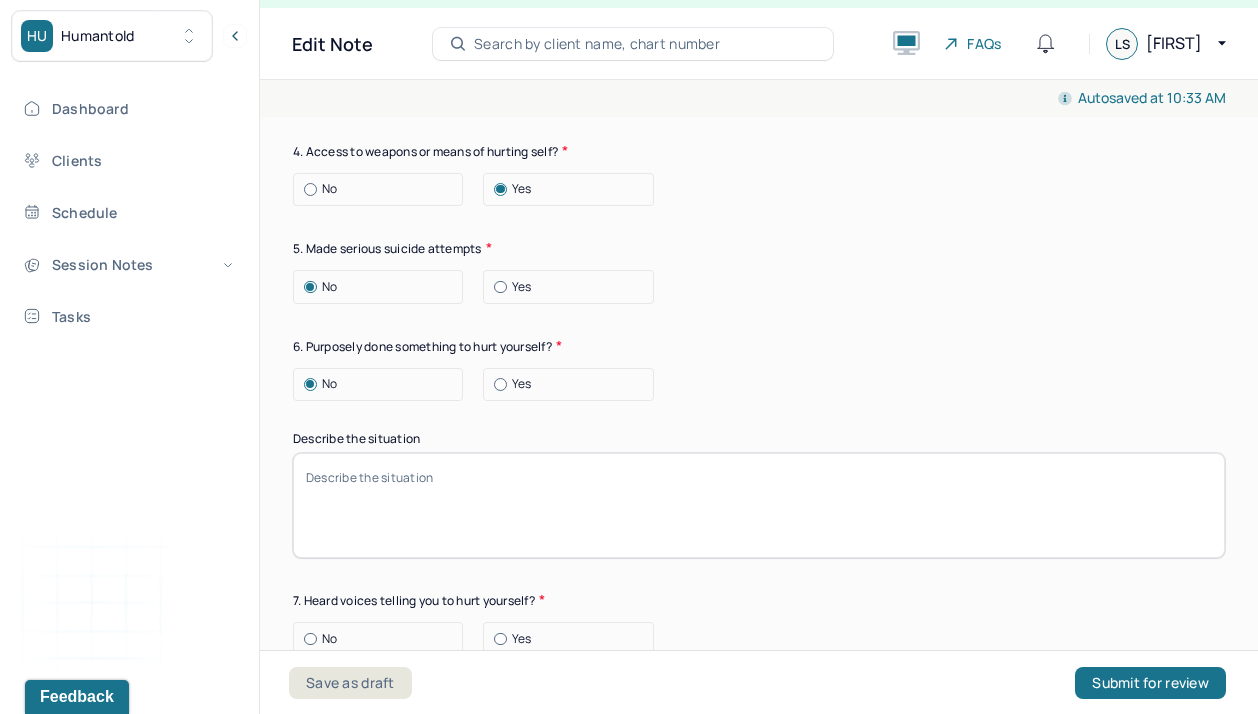 click on "Describe the situation" at bounding box center (759, 505) 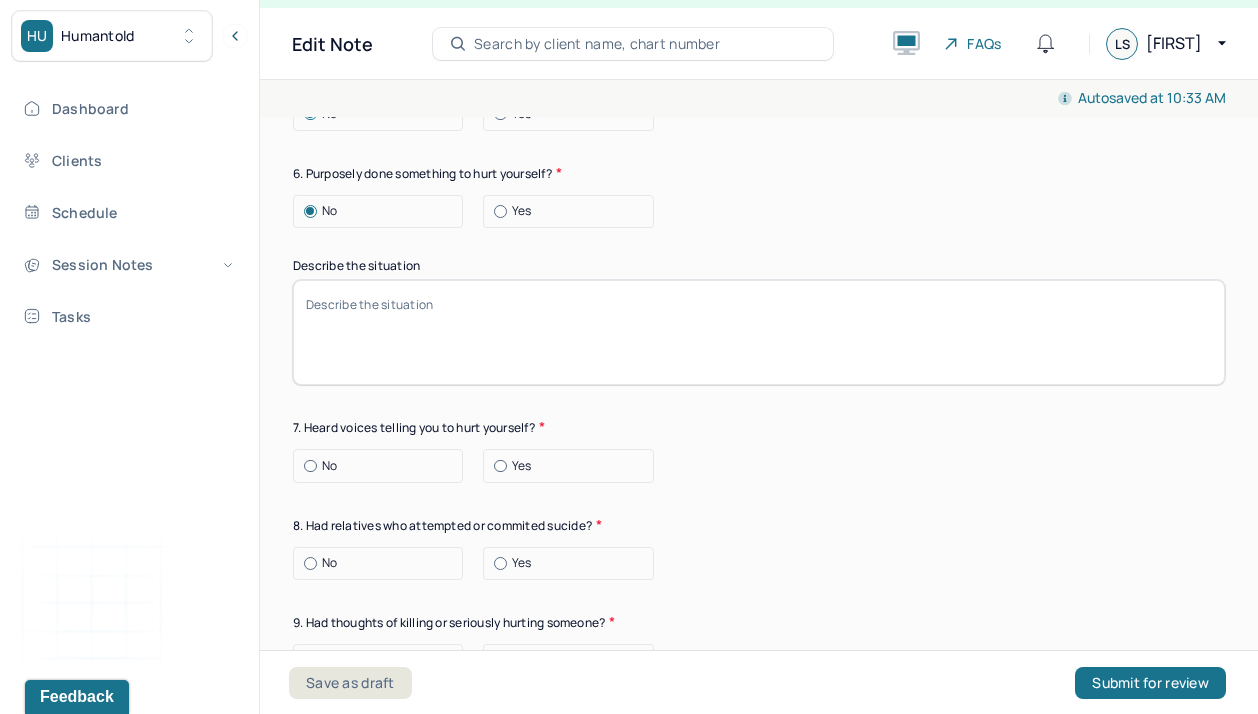 scroll, scrollTop: 7294, scrollLeft: 0, axis: vertical 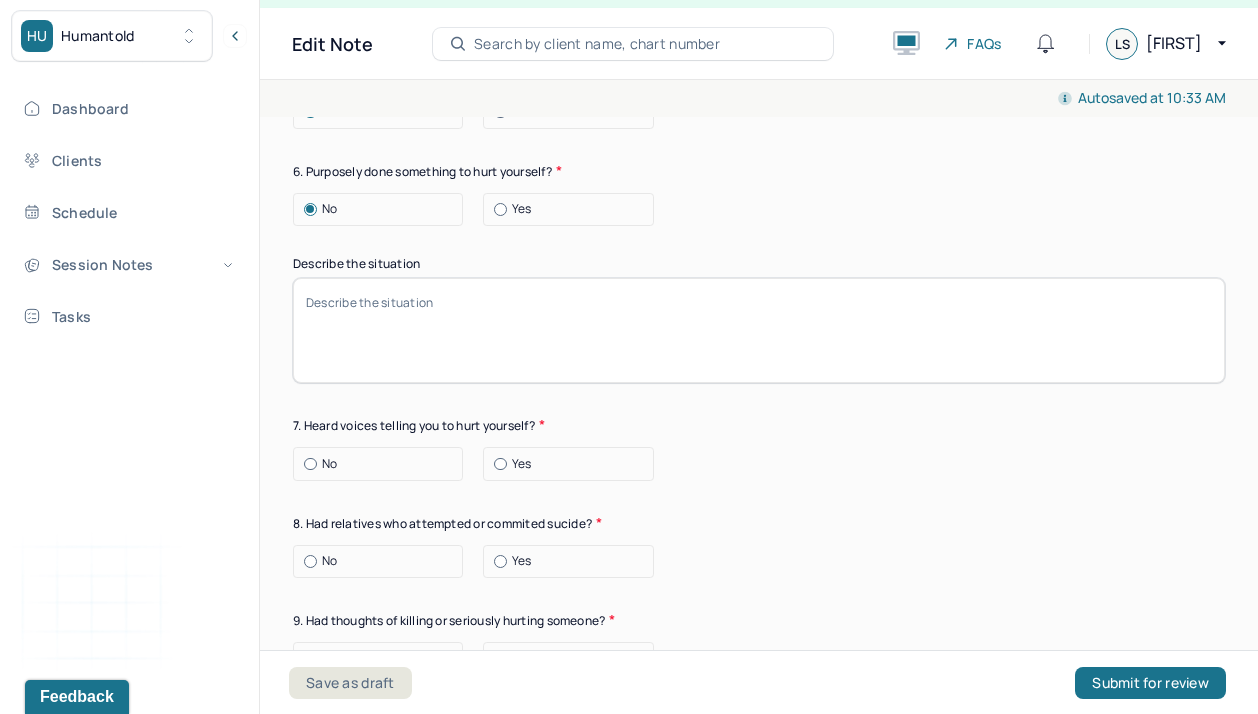 click at bounding box center [310, 464] 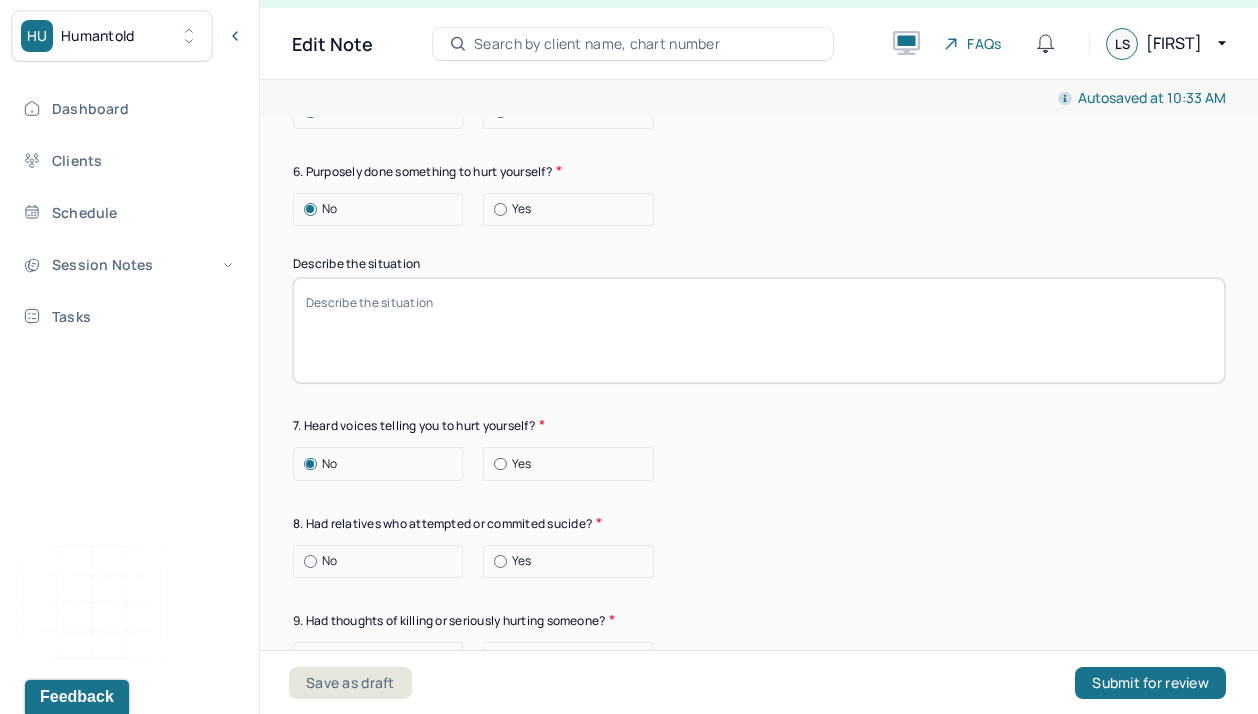 click at bounding box center (310, 561) 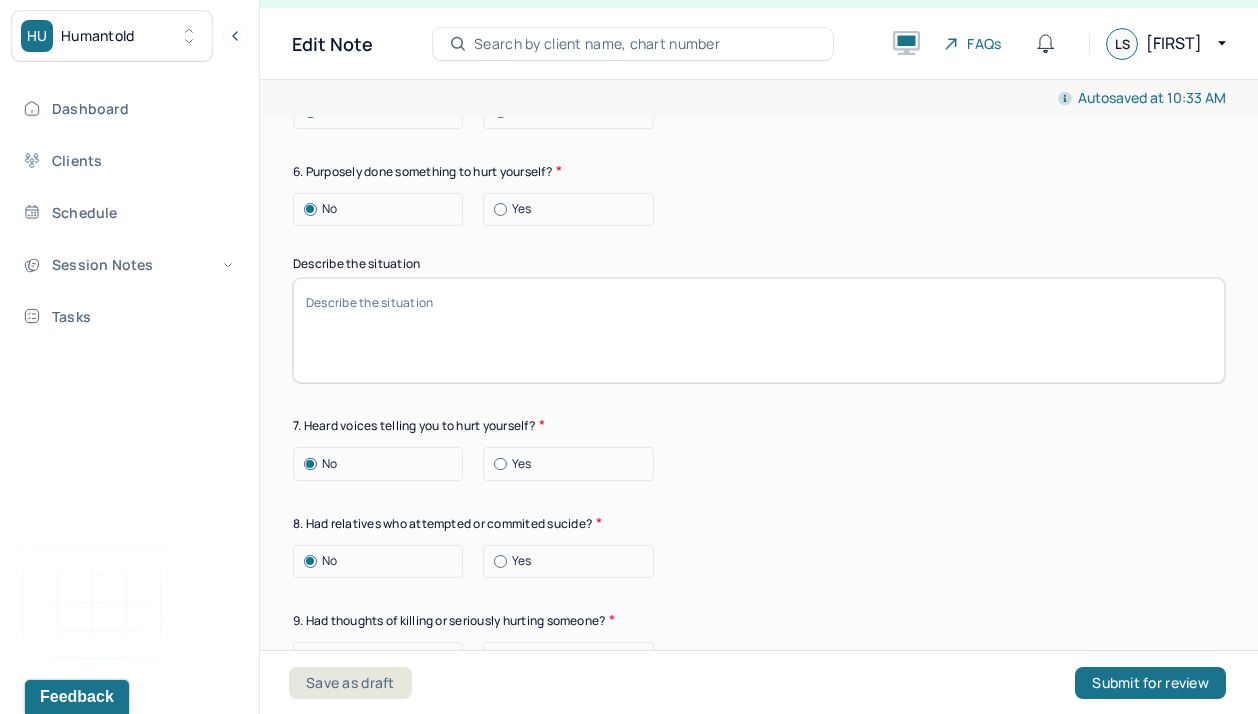 click on "8. Had relatives who attempted or commited sucide?" at bounding box center [759, 523] 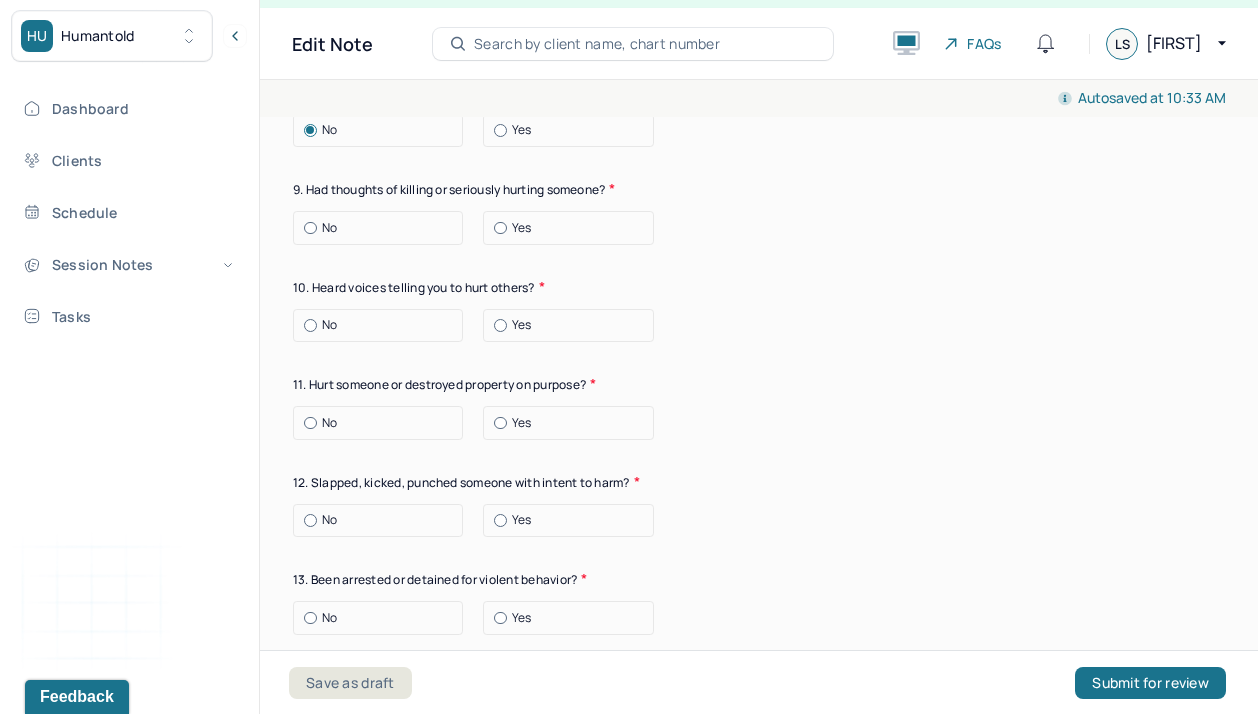 scroll, scrollTop: 7724, scrollLeft: 0, axis: vertical 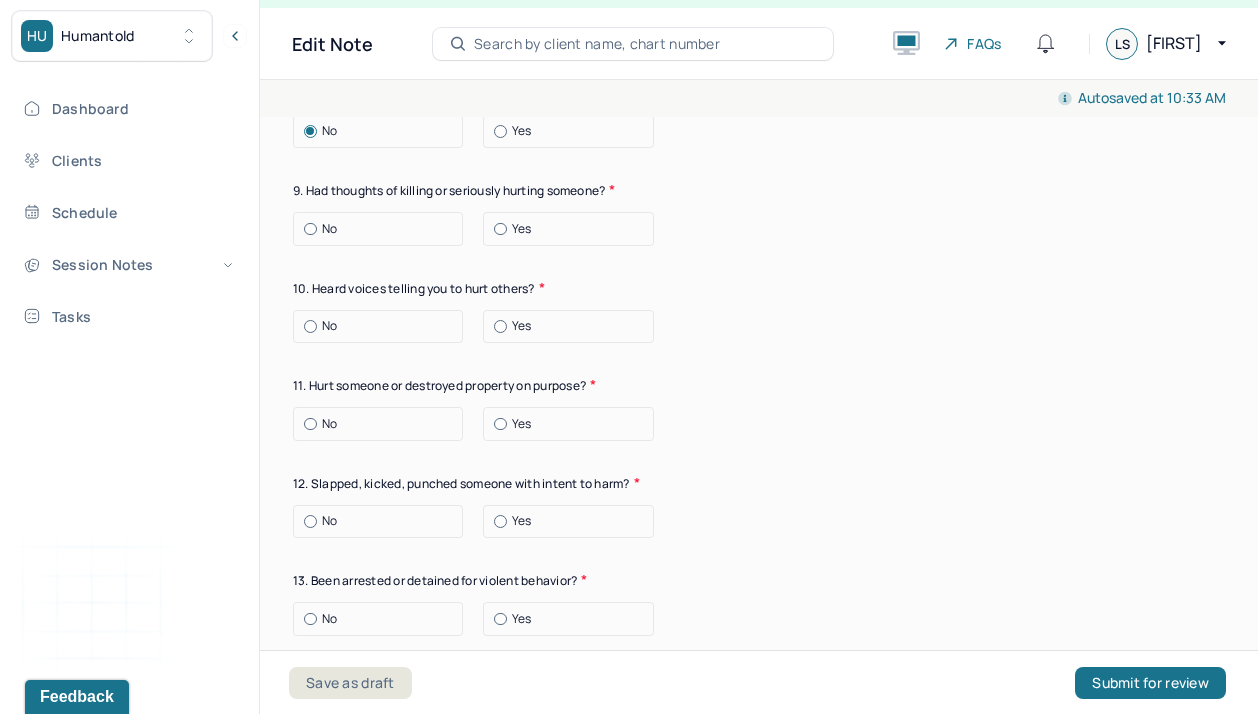 click at bounding box center (500, 229) 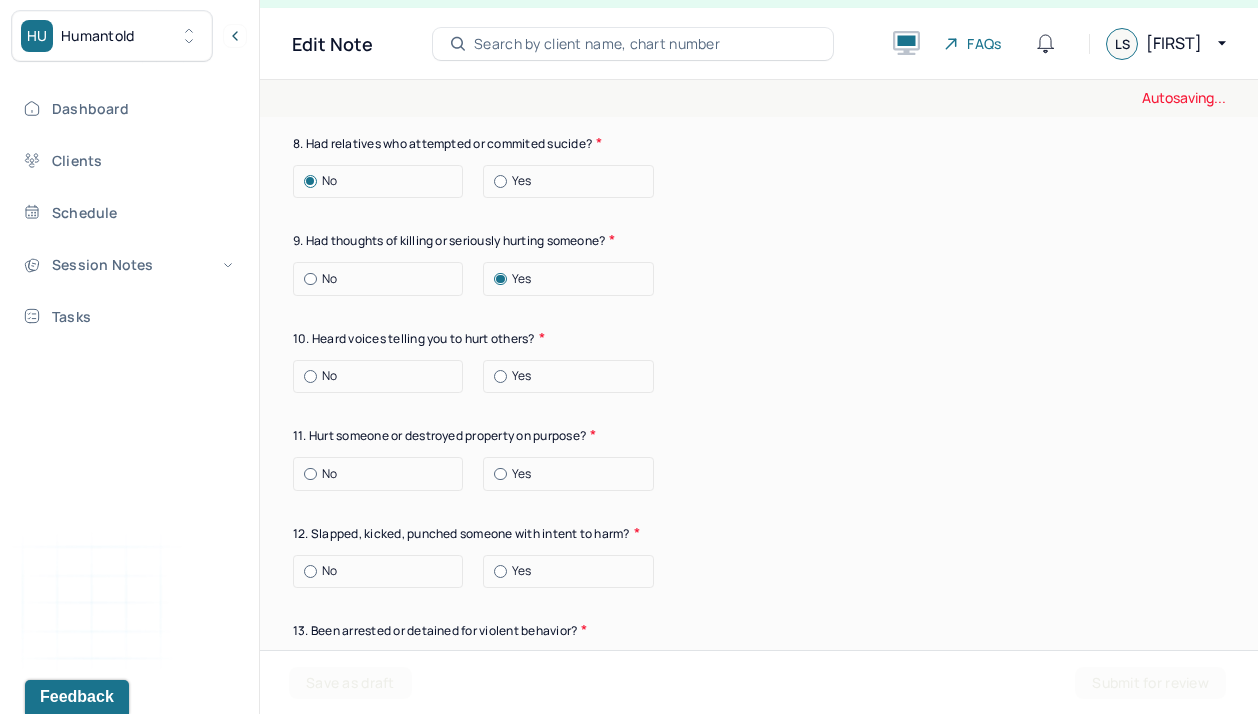 scroll, scrollTop: 7650, scrollLeft: 0, axis: vertical 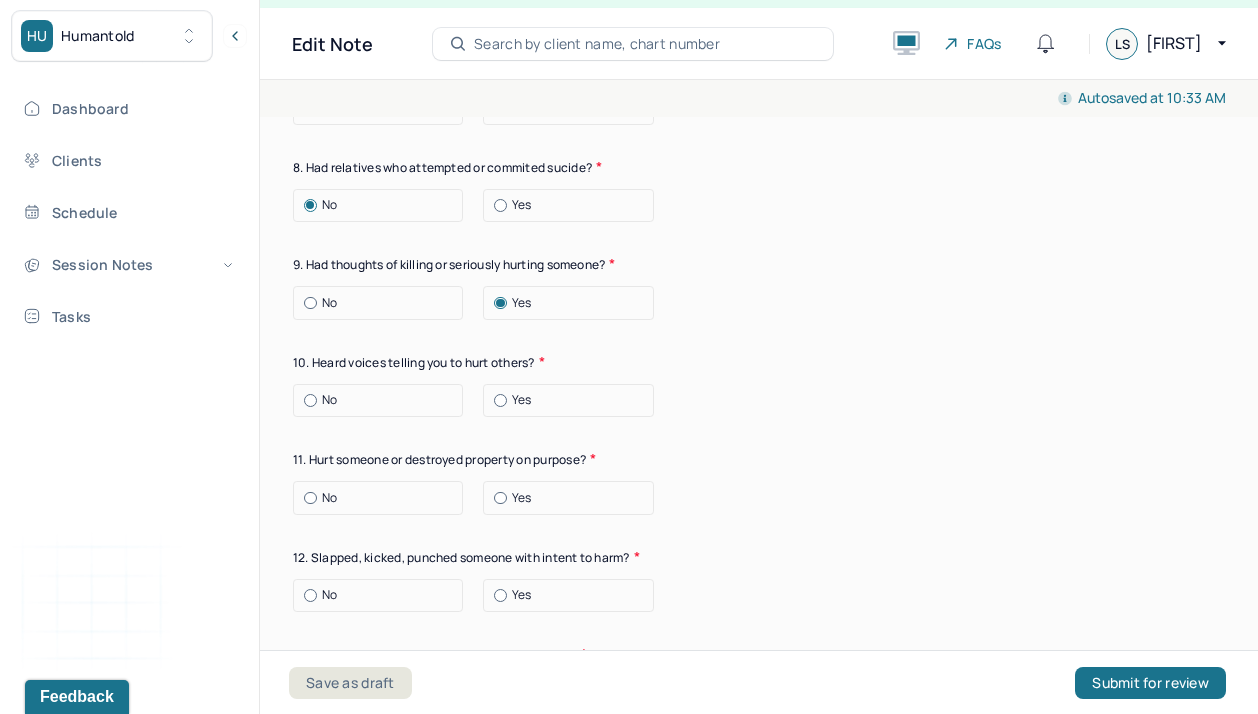 click at bounding box center [500, 205] 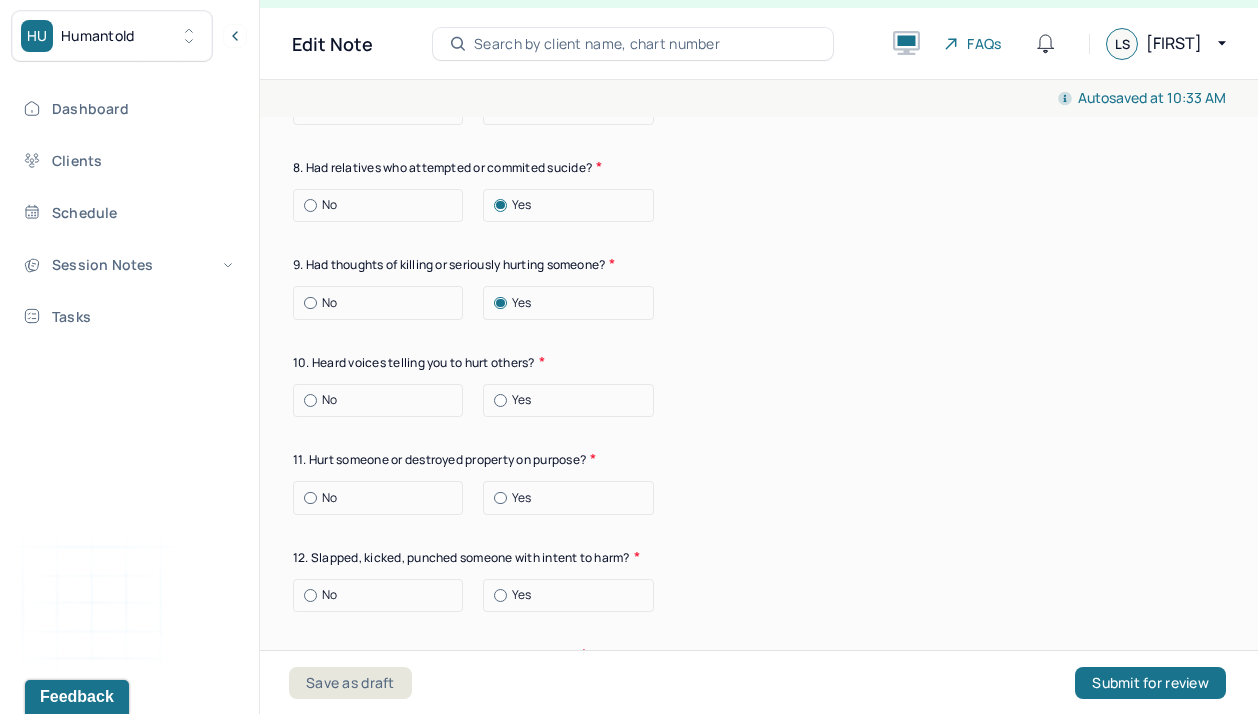 click at bounding box center [310, 303] 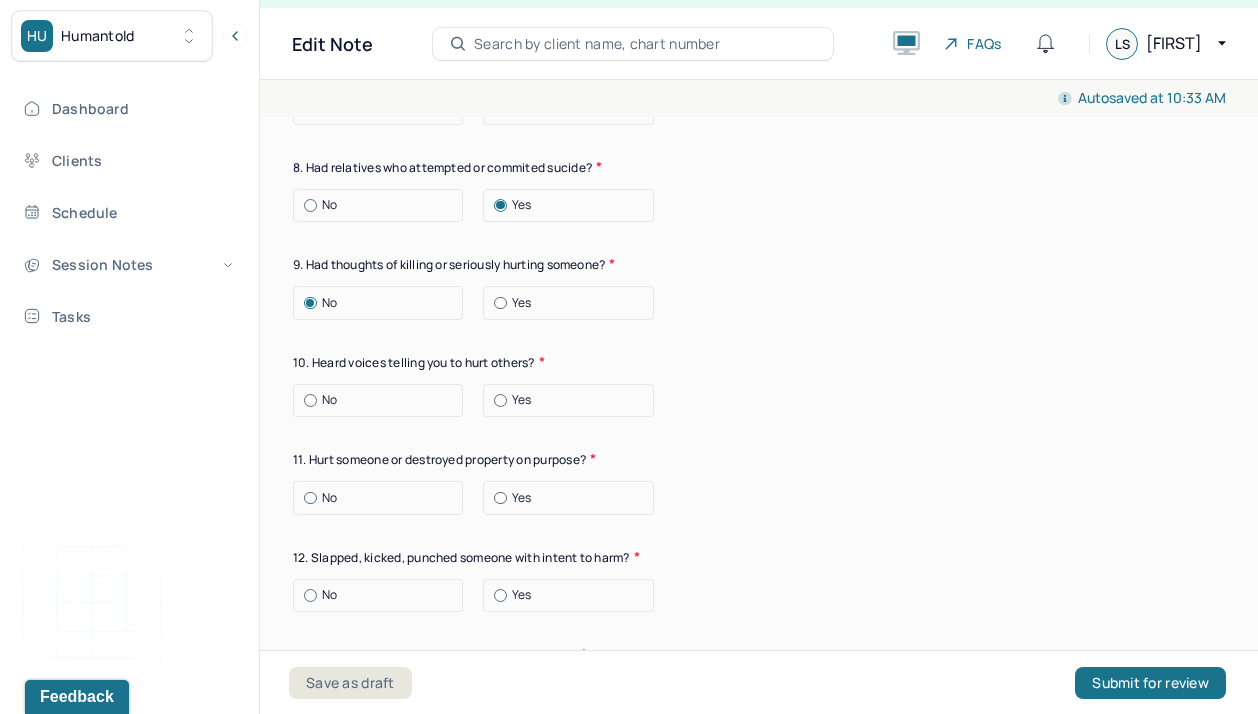 click at bounding box center (310, 400) 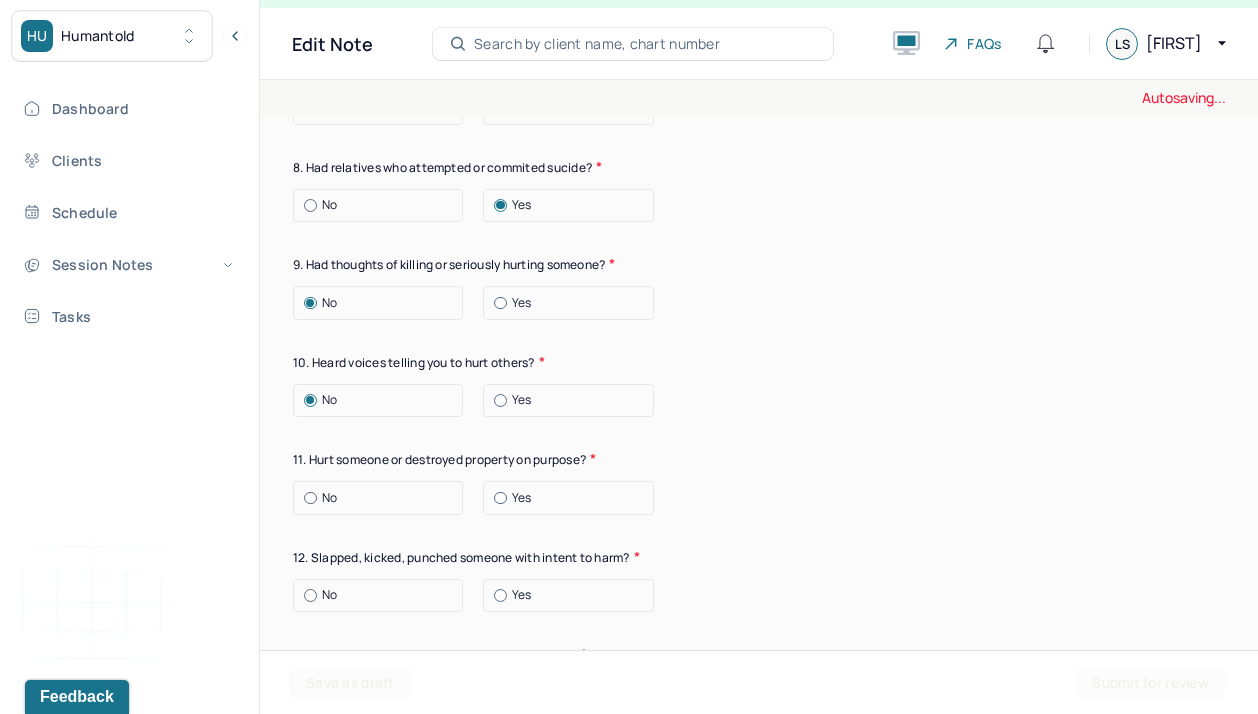 click on "No Yes" at bounding box center [759, 401] 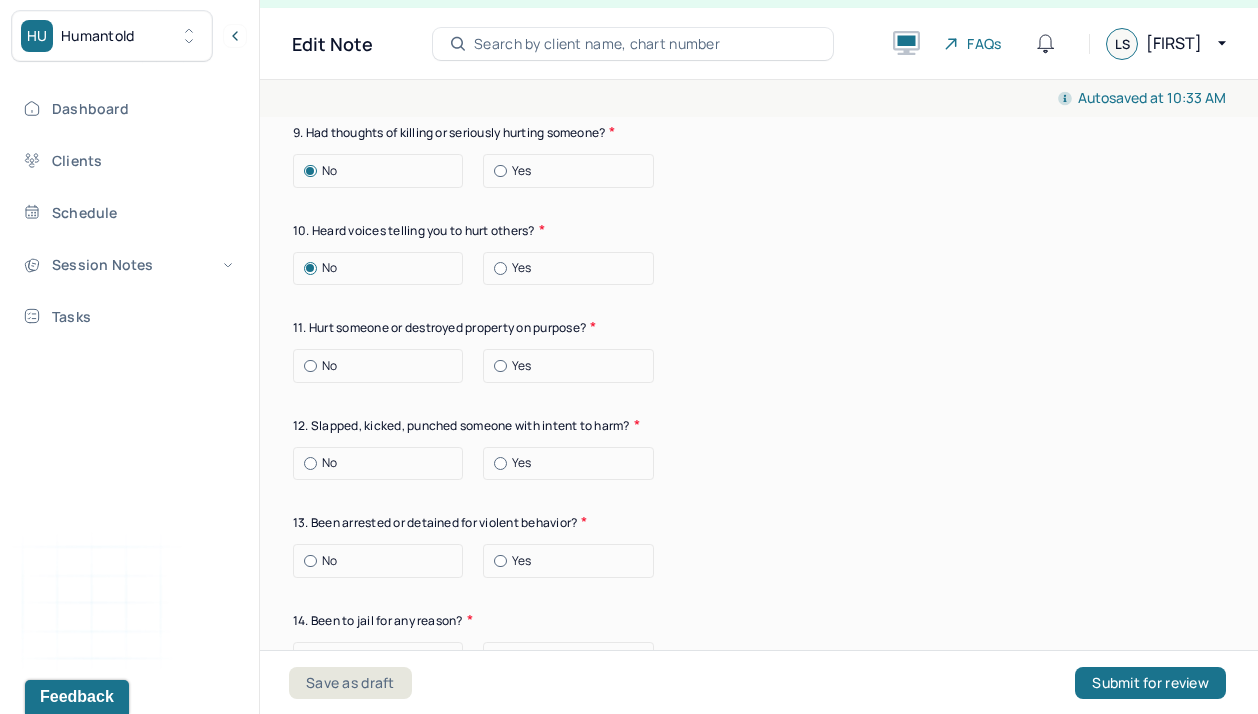 scroll, scrollTop: 7791, scrollLeft: 0, axis: vertical 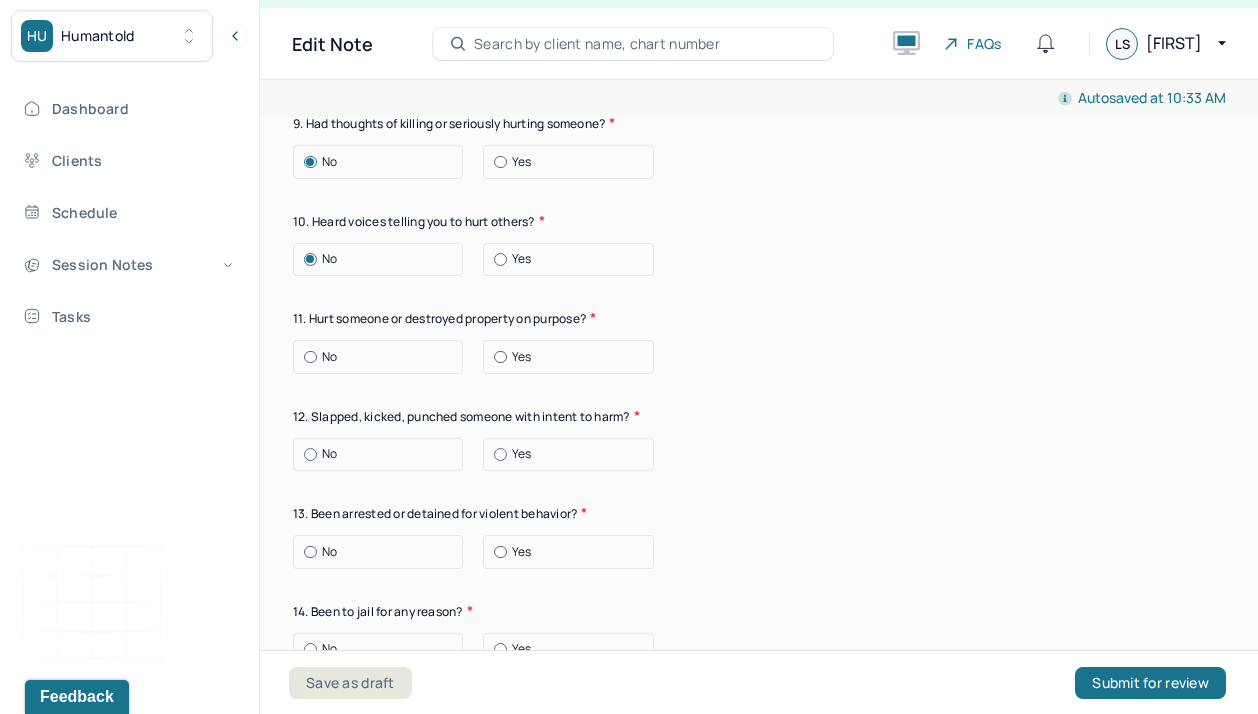 click at bounding box center [310, 357] 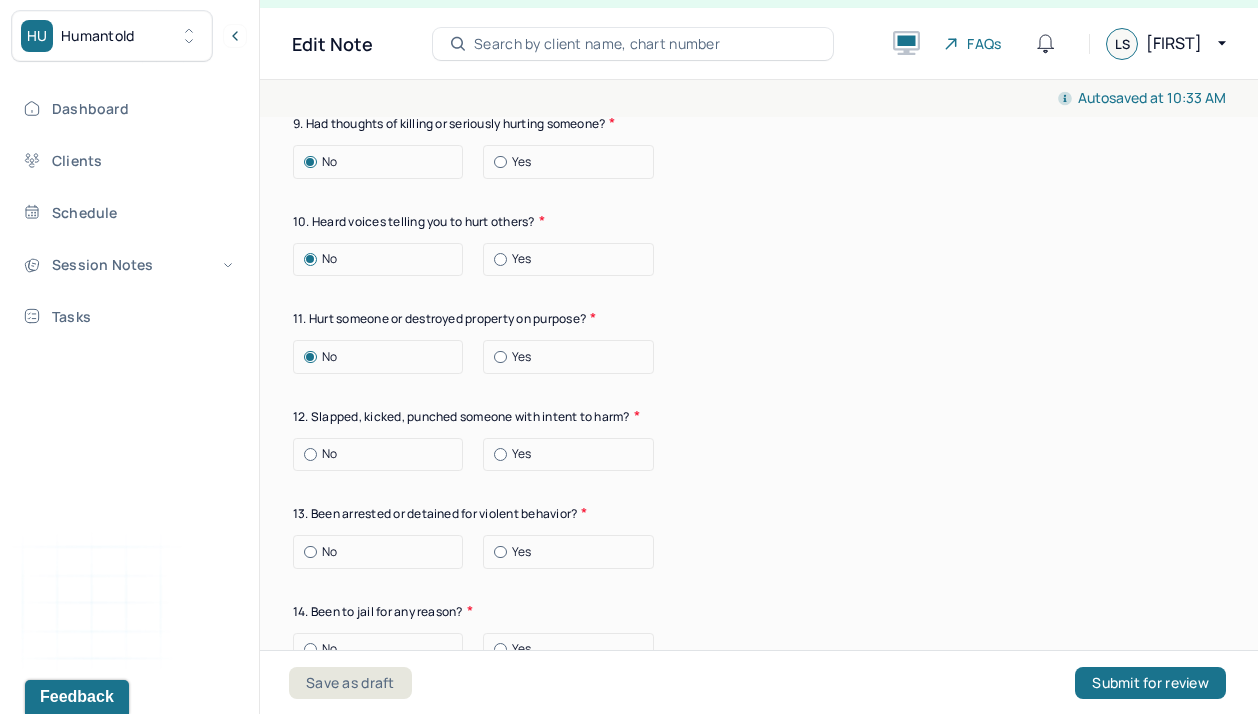 click on "No Yes" at bounding box center (759, 357) 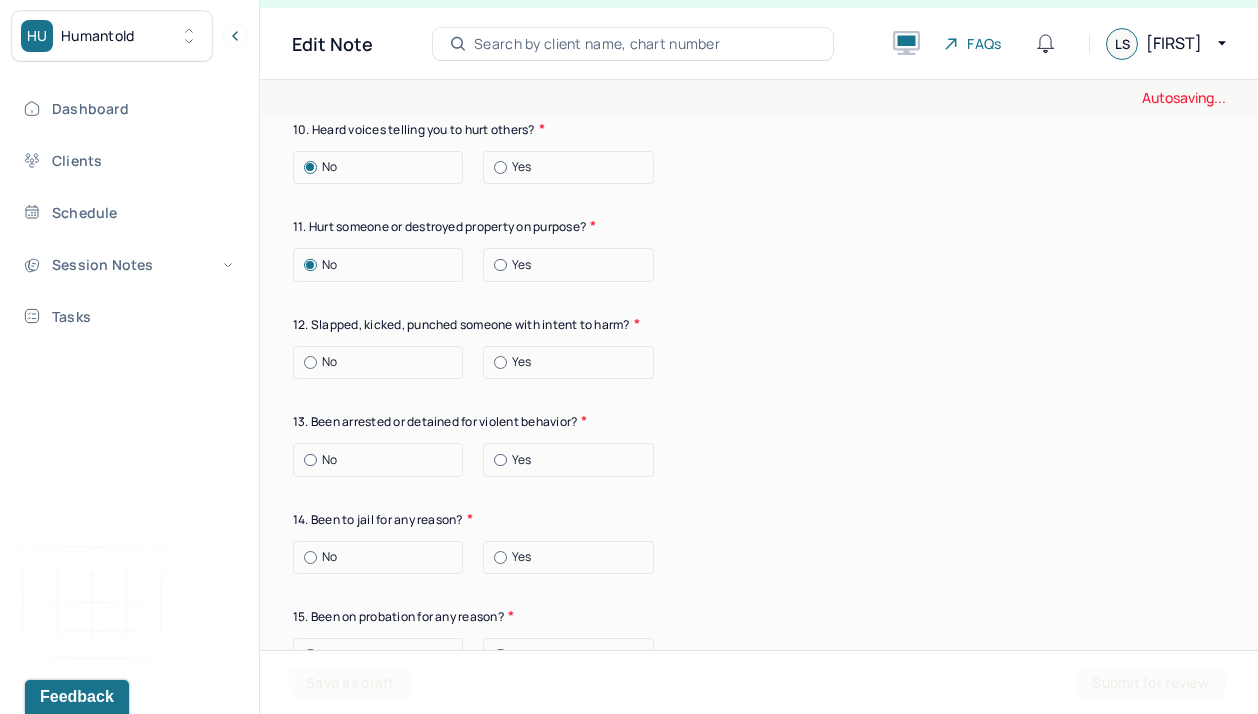 scroll, scrollTop: 7885, scrollLeft: 0, axis: vertical 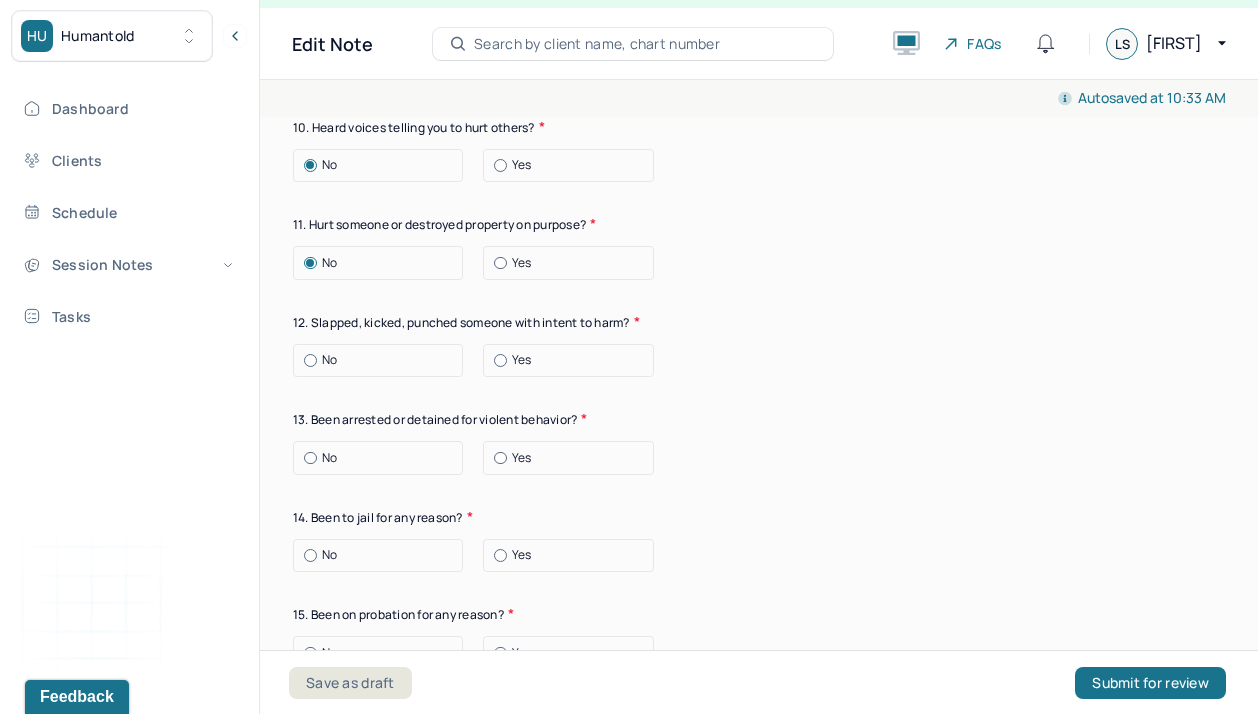 click at bounding box center [310, 360] 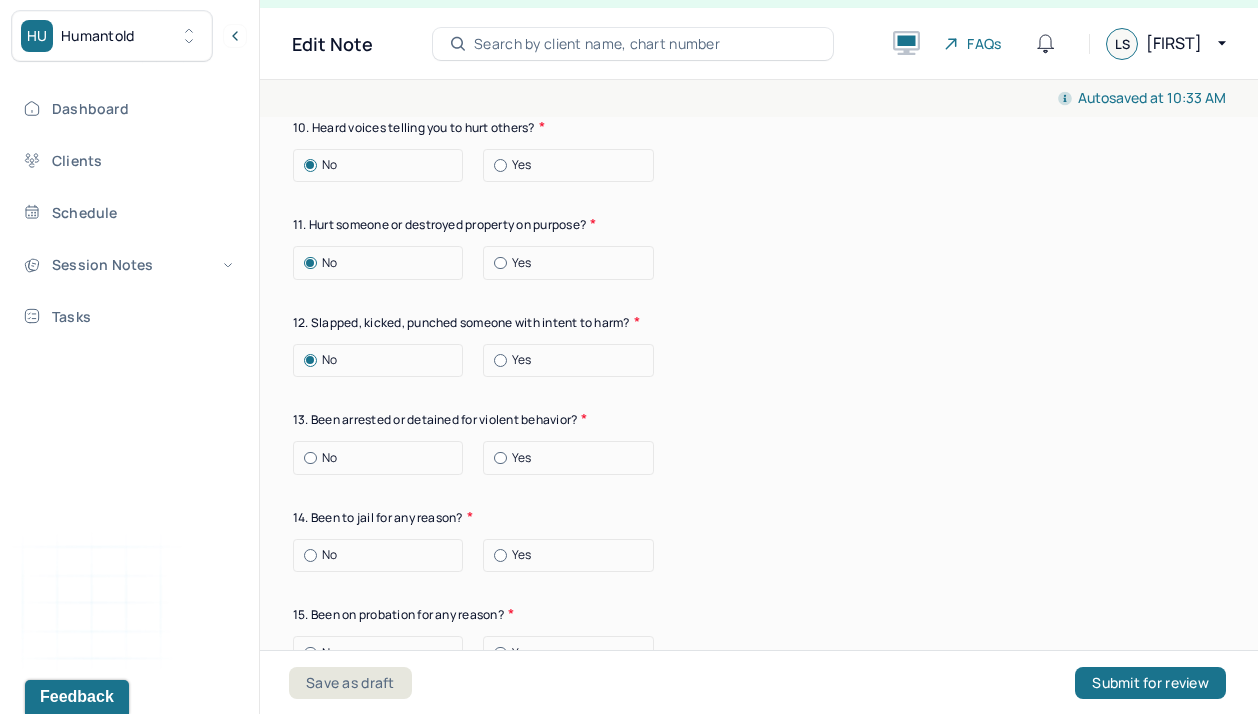 click on "No Yes" at bounding box center [759, 458] 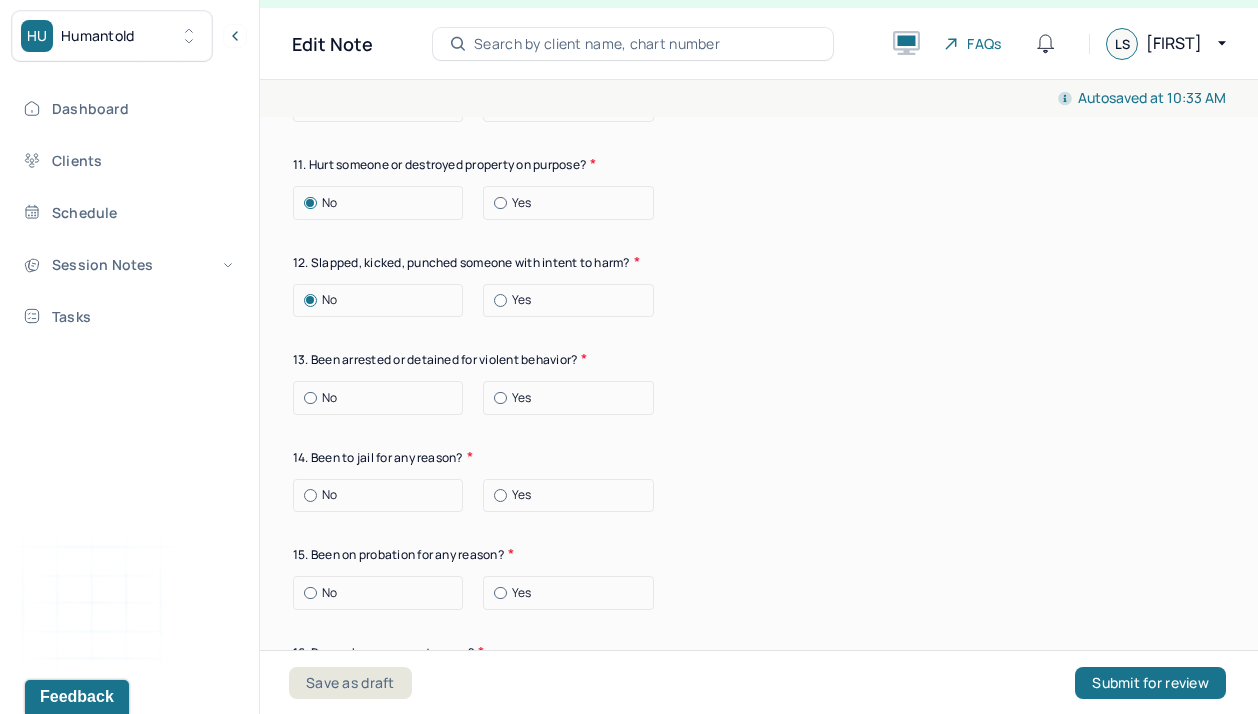 scroll, scrollTop: 7978, scrollLeft: 0, axis: vertical 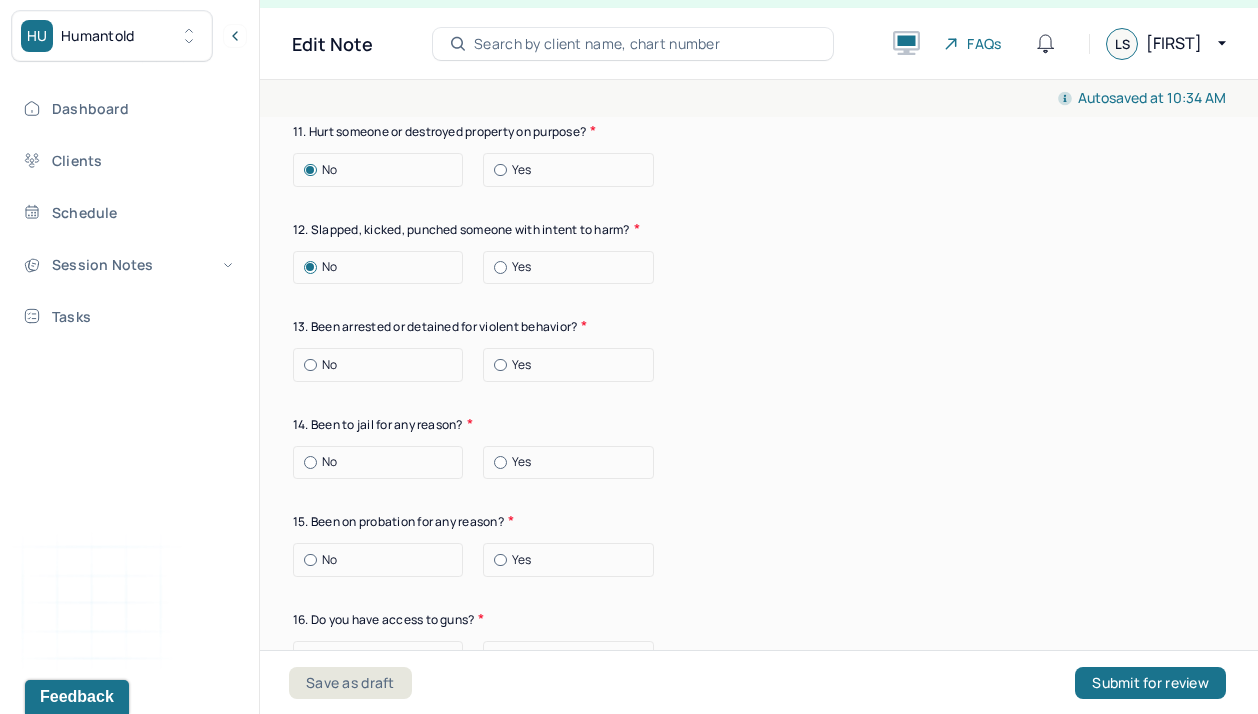 click at bounding box center [310, 365] 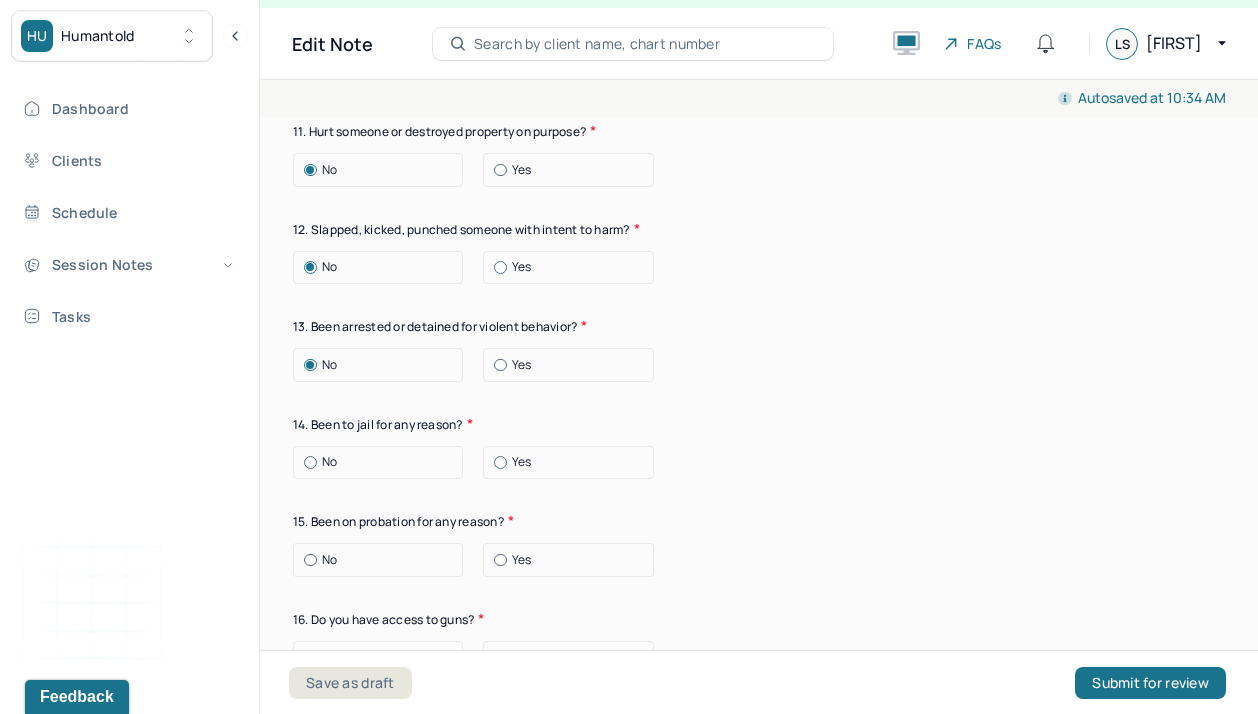 click on "Suicide risk assessment 1. Been so distressed you seriously wished to end your life? No Today Recently 2. Has anything happened recently to make you feel you don’t want to live? No Yes Describe the situation Have you had/Do you have - 3. A specific plan of how you would kill yourself? No Yes 4. Access to weapons or means of hurting self? No Yes 5. Made serious suicide attempts No Yes 6. Purposely done something to hurt yourself? No Yes Describe the situation 7. Heard voices telling you to hurt yourself? No Yes 8. Had relatives who attempted or commited sucide? No Yes 9. Had thoughts of killing or seriously hurting someone? No Yes 10. Heard voices telling you to hurt others? No Yes 11. Hurt someone or destroyed property on purpose? No Yes 12. Slapped, kicked, punched someone with intent to harm? No Yes 13. Been arrested or detained for violent behavior? No Yes 14. Been to jail for any reason? No Yes 15. Been on probation for any reason? No Yes 16. Do you have access to guns? No Yes" at bounding box center (759, -279) 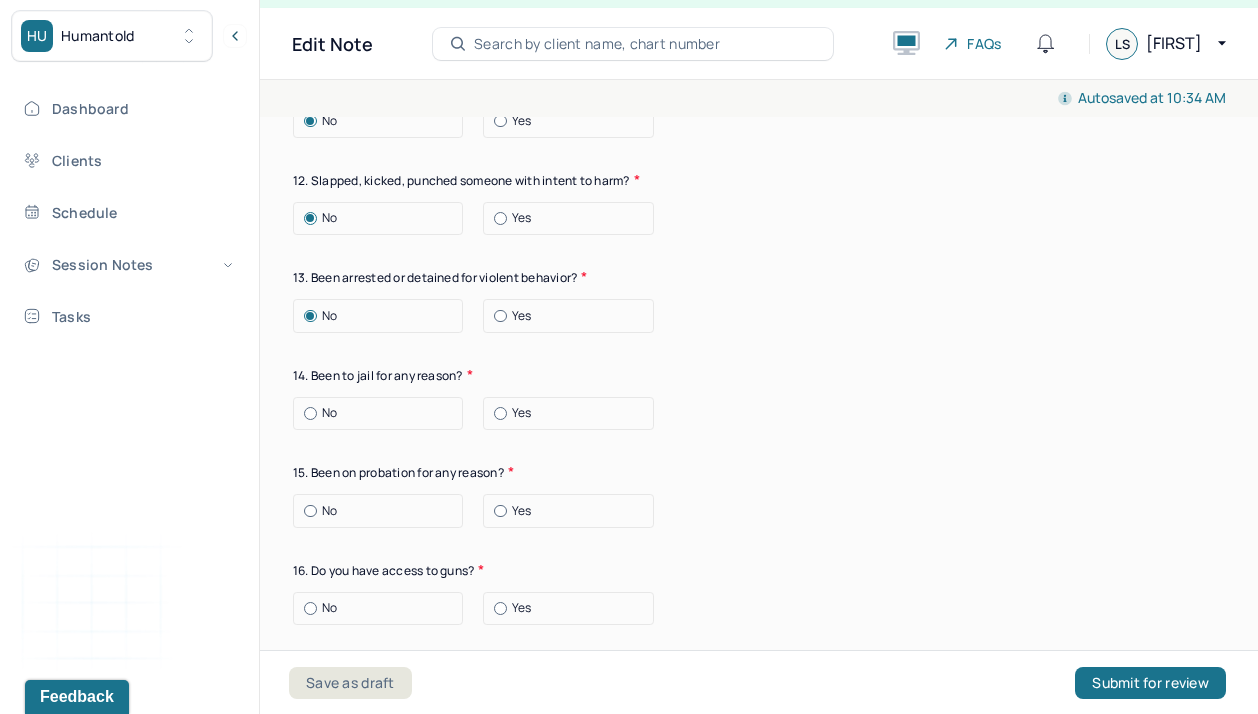 scroll, scrollTop: 8060, scrollLeft: 0, axis: vertical 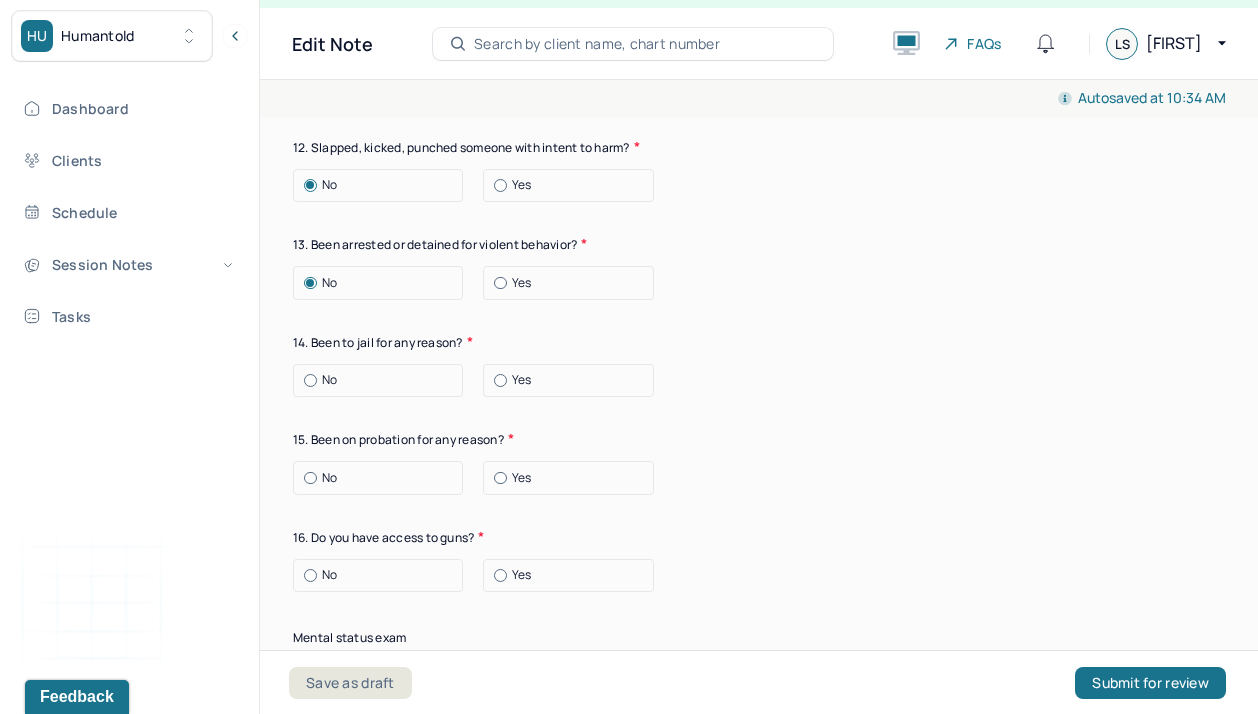 click at bounding box center [310, 380] 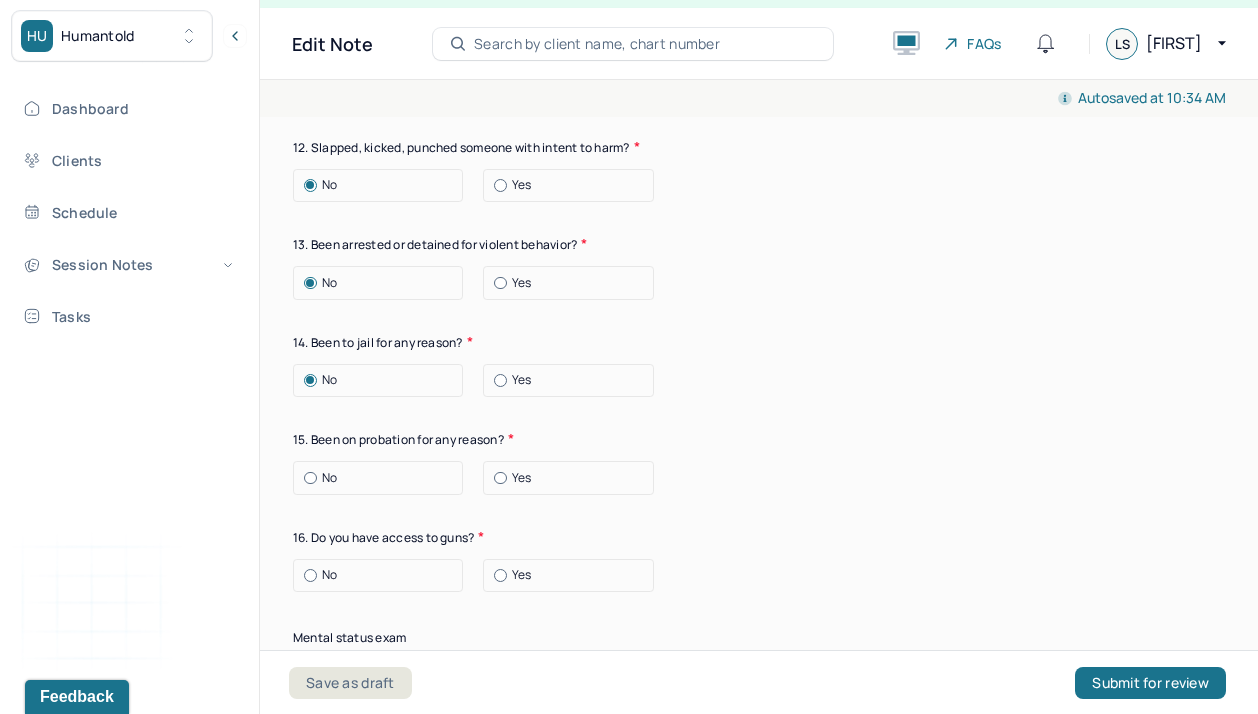 click on "15. Been on probation for any reason?" at bounding box center [759, 439] 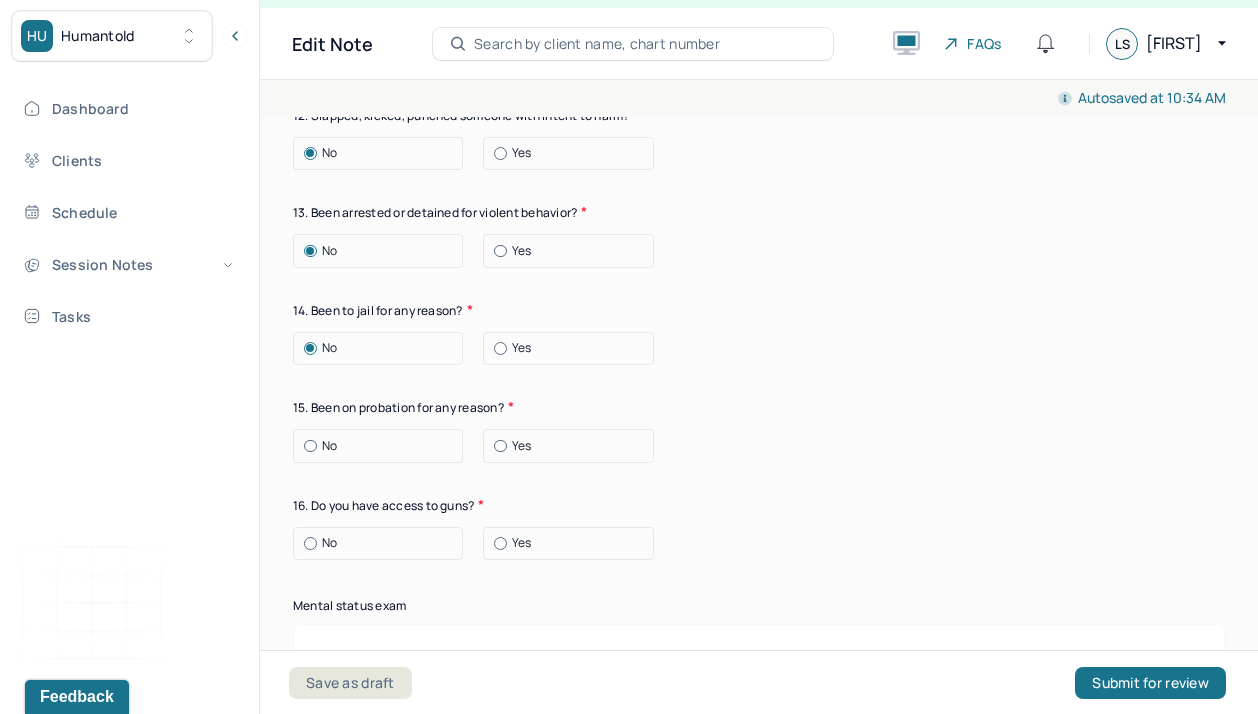 scroll, scrollTop: 8130, scrollLeft: 0, axis: vertical 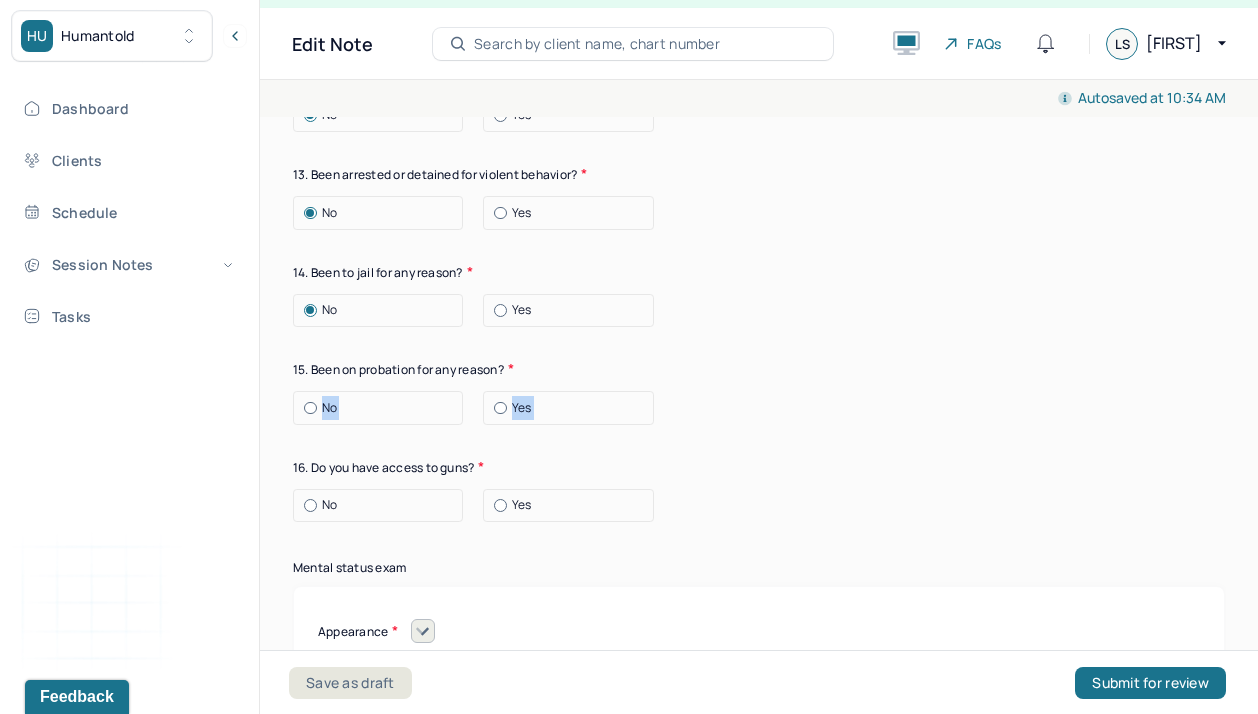 drag, startPoint x: 668, startPoint y: 414, endPoint x: 312, endPoint y: 395, distance: 356.50665 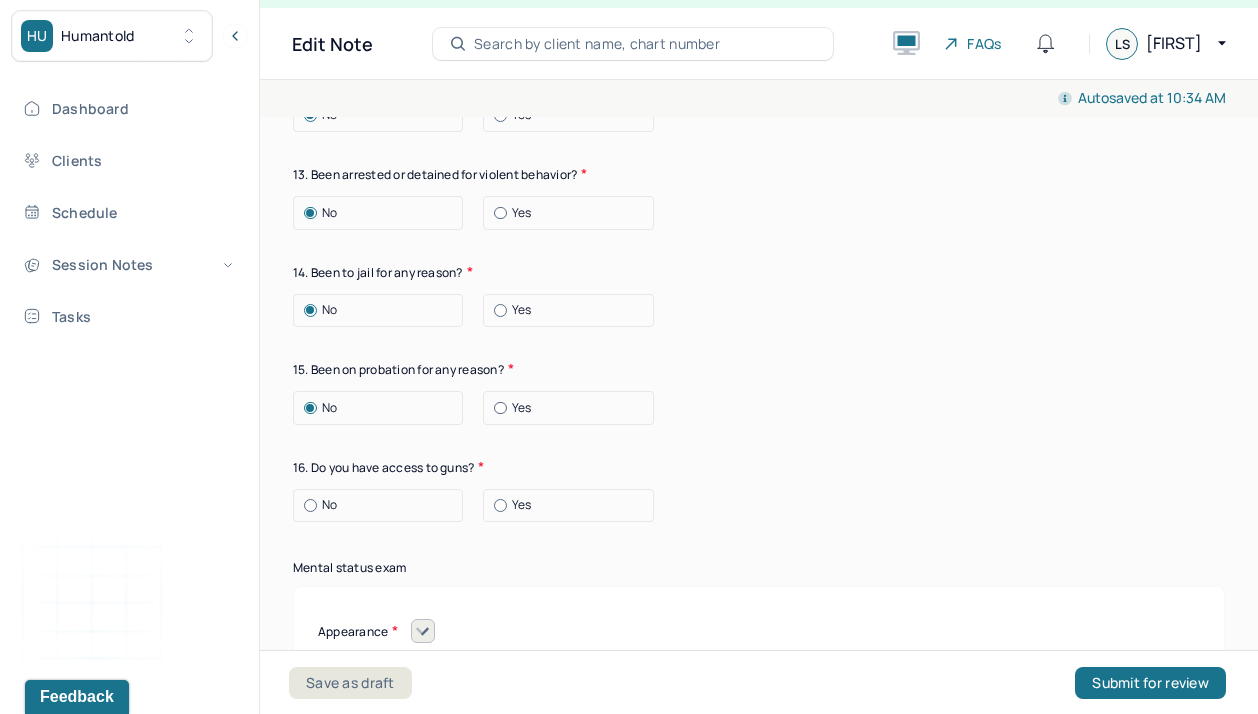 click on "Suicide risk assessment 1. Been so distressed you seriously wished to end your life? No Today Recently 2. Has anything happened recently to make you feel you don’t want to live? No Yes Describe the situation Have you had/Do you have - 3. A specific plan of how you would kill yourself? No Yes 4. Access to weapons or means of hurting self? No Yes 5. Made serious suicide attempts No Yes 6. Purposely done something to hurt yourself? No Yes Describe the situation 7. Heard voices telling you to hurt yourself? No Yes 8. Had relatives who attempted or commited sucide? No Yes 9. Had thoughts of killing or seriously hurting someone? No Yes 10. Heard voices telling you to hurt others? No Yes 11. Hurt someone or destroyed property on purpose? No Yes 12. Slapped, kicked, punched someone with intent to harm? No Yes 13. Been arrested or detained for violent behavior? No Yes 14. Been to jail for any reason? No Yes 15. Been on probation for any reason? No Yes 16. Do you have access to guns? No Yes" at bounding box center (759, -431) 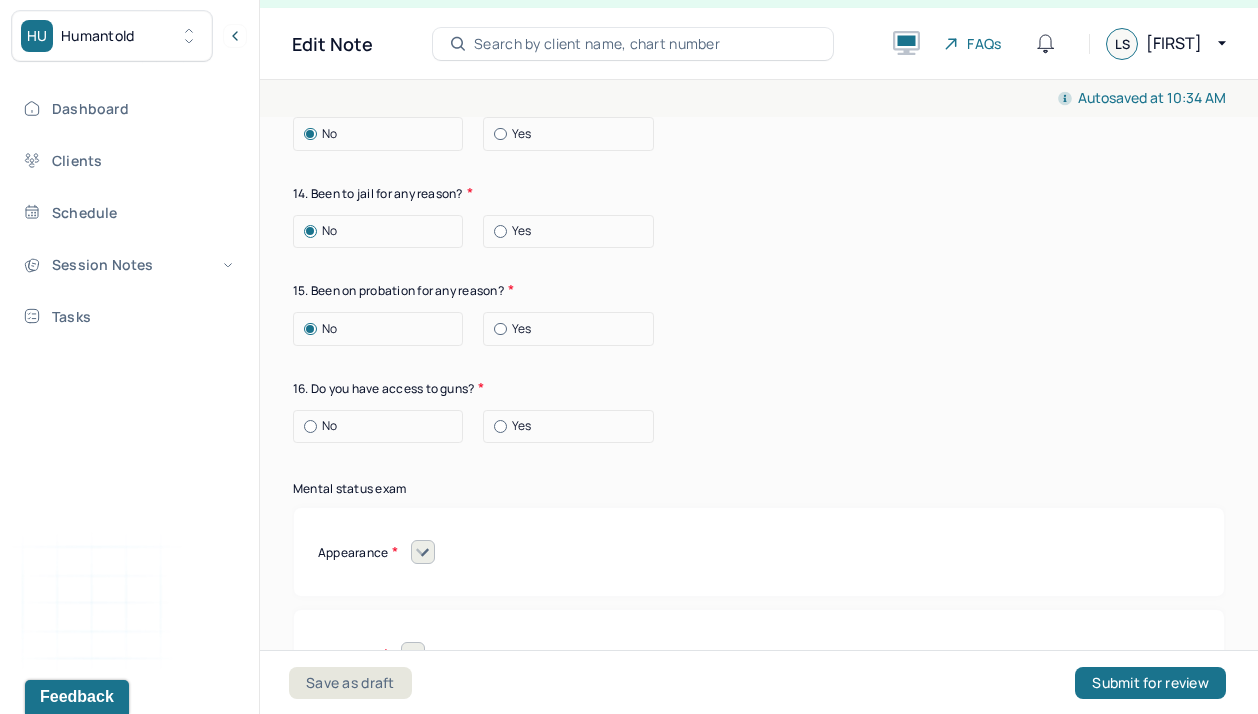 scroll, scrollTop: 8227, scrollLeft: 0, axis: vertical 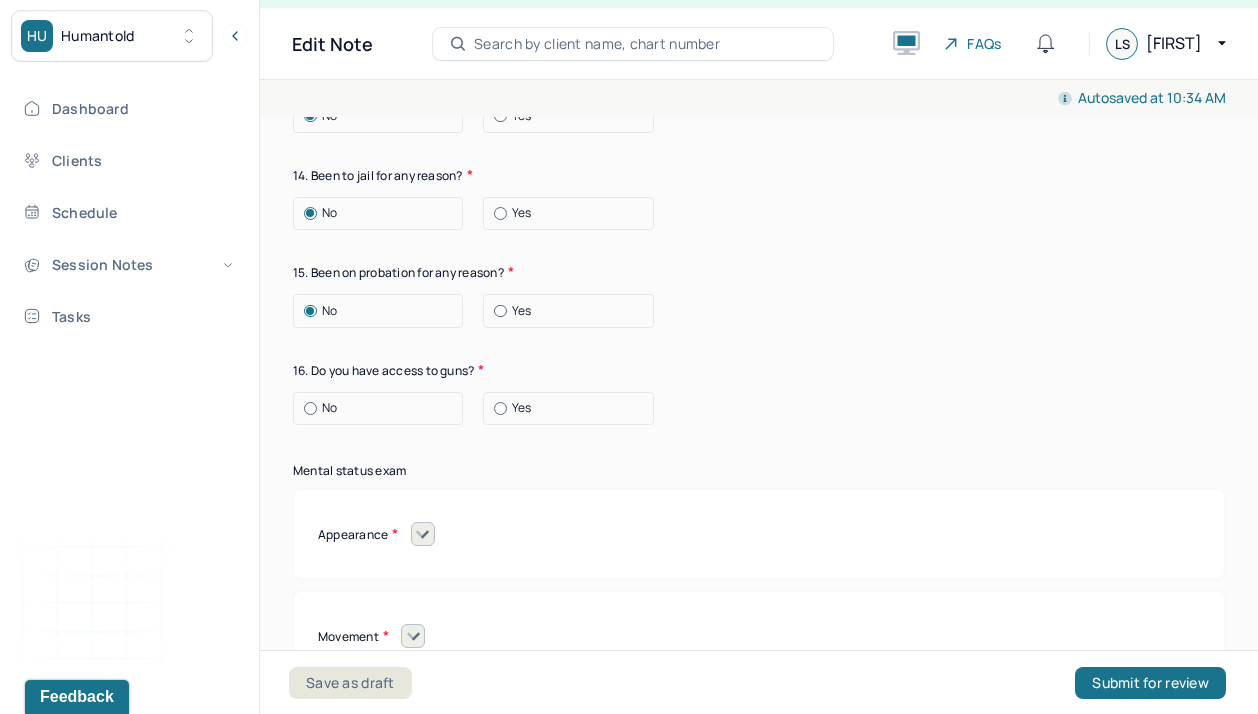 click at bounding box center (310, 408) 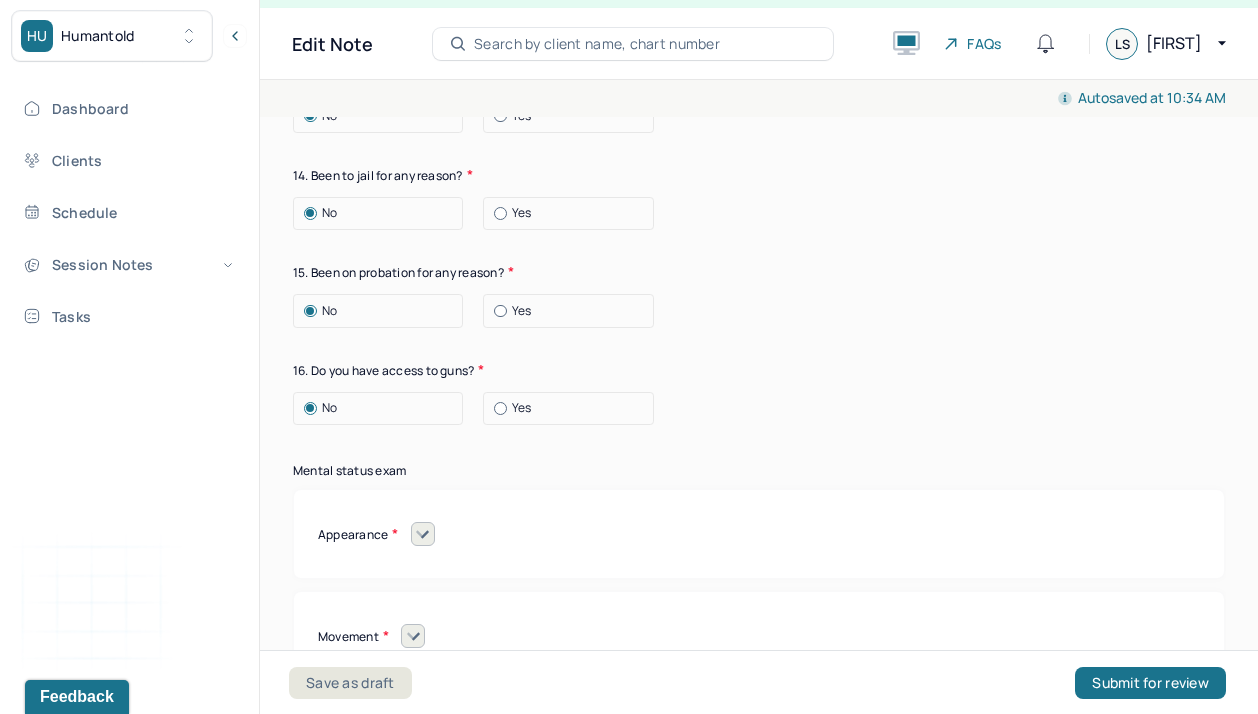 click on "16. Do you have access to guns?" at bounding box center (759, 370) 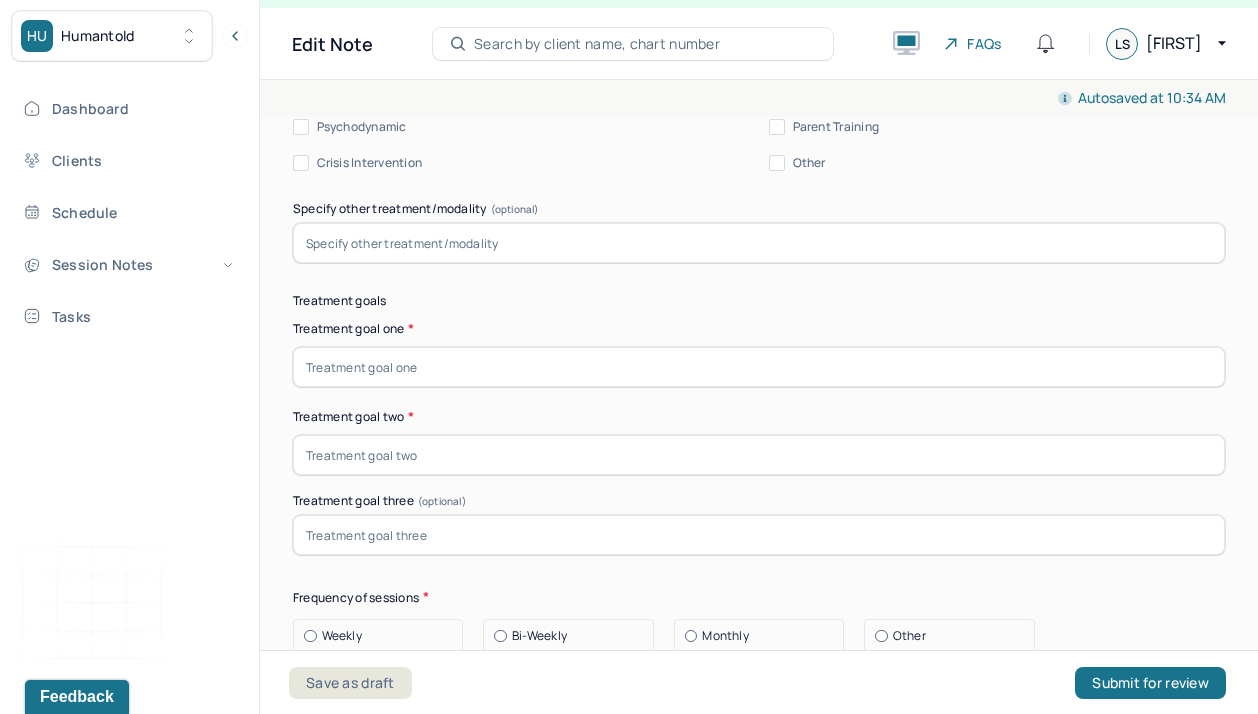 scroll, scrollTop: 10075, scrollLeft: 0, axis: vertical 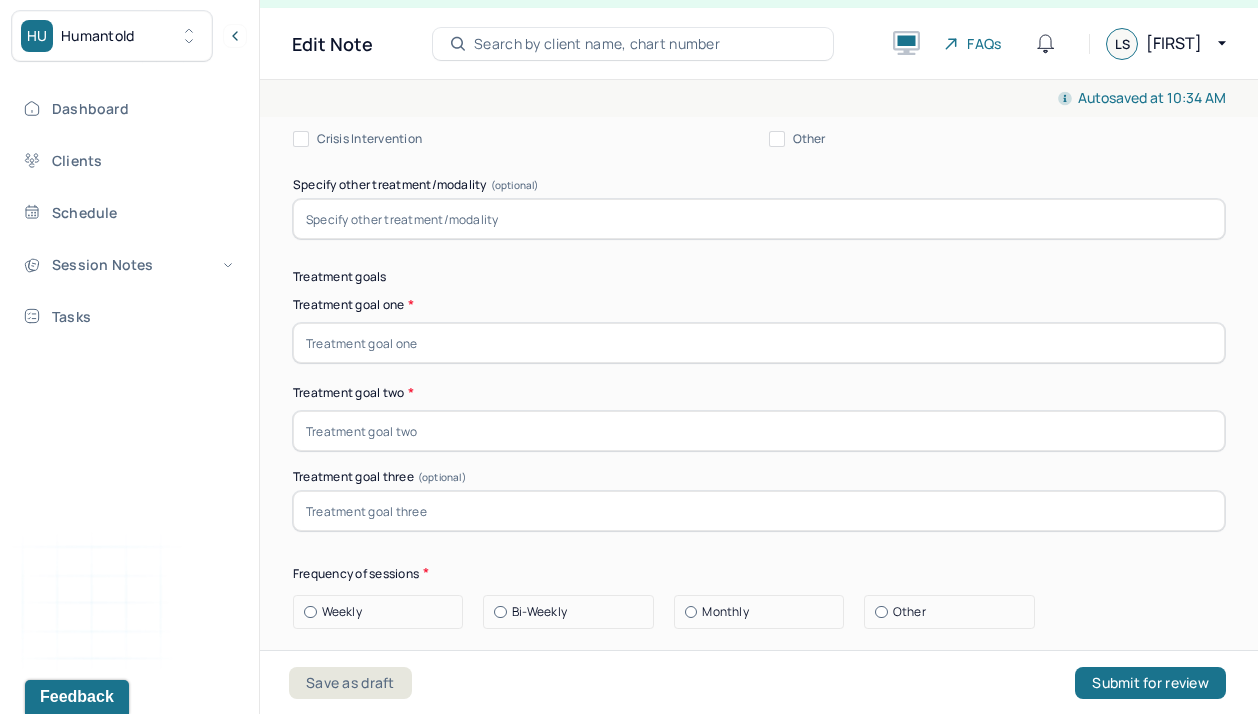 click at bounding box center [759, 343] 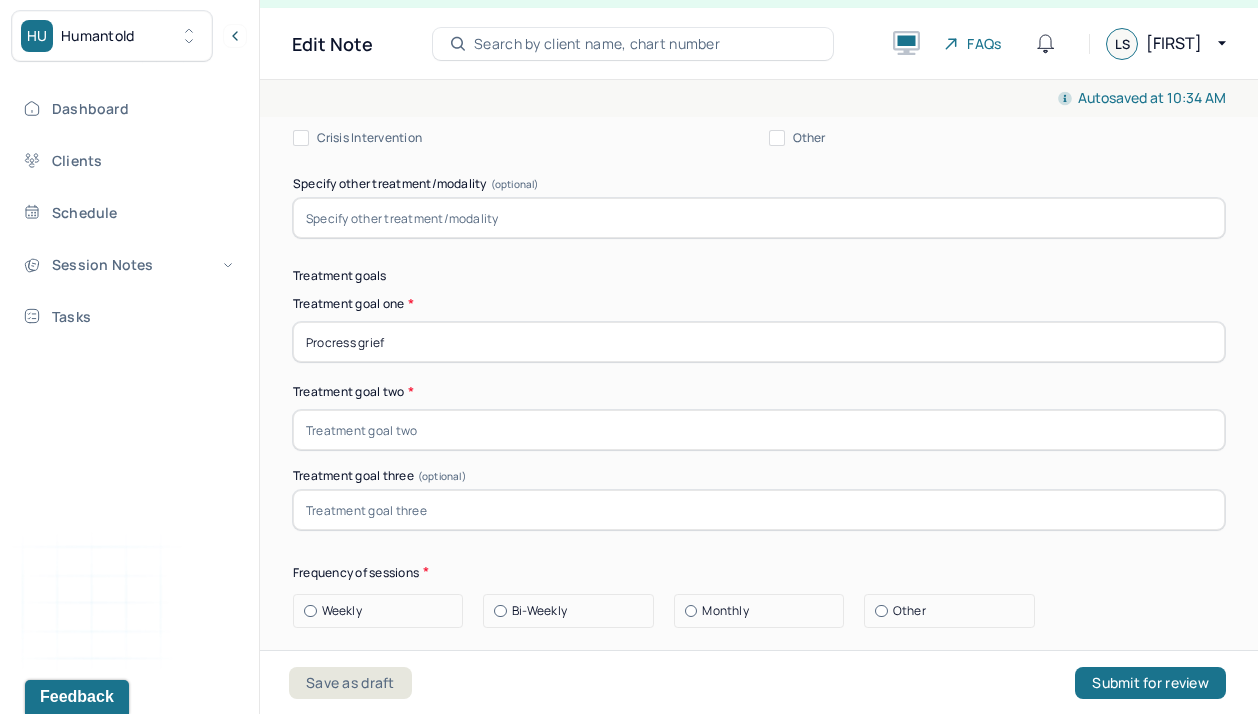 type on "Procress grief" 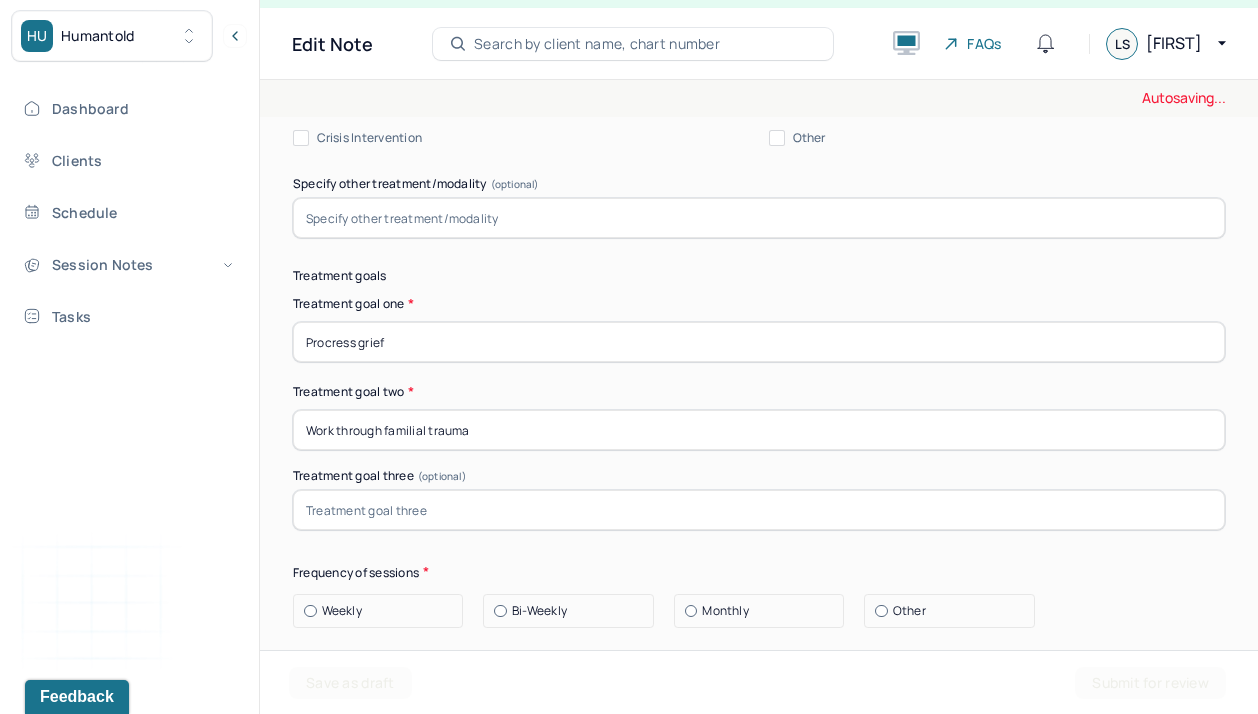 type on "Work through familial trauma" 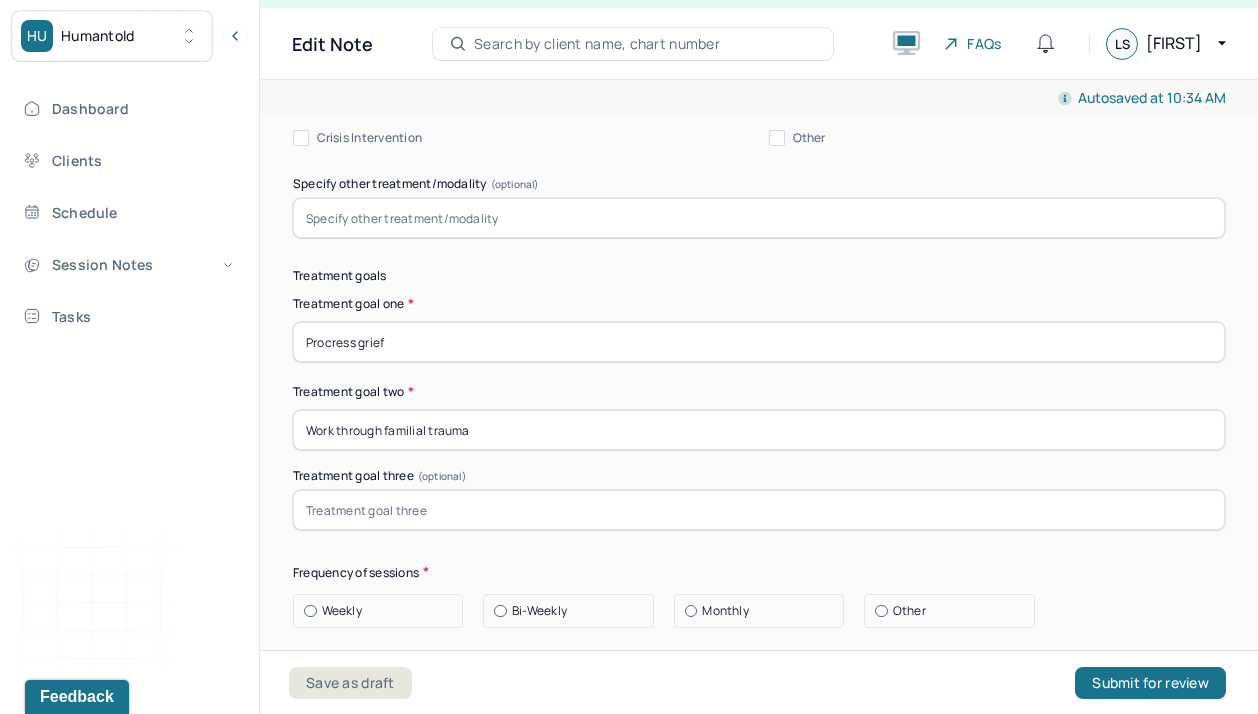drag, startPoint x: 328, startPoint y: 684, endPoint x: 473, endPoint y: 45, distance: 655.245 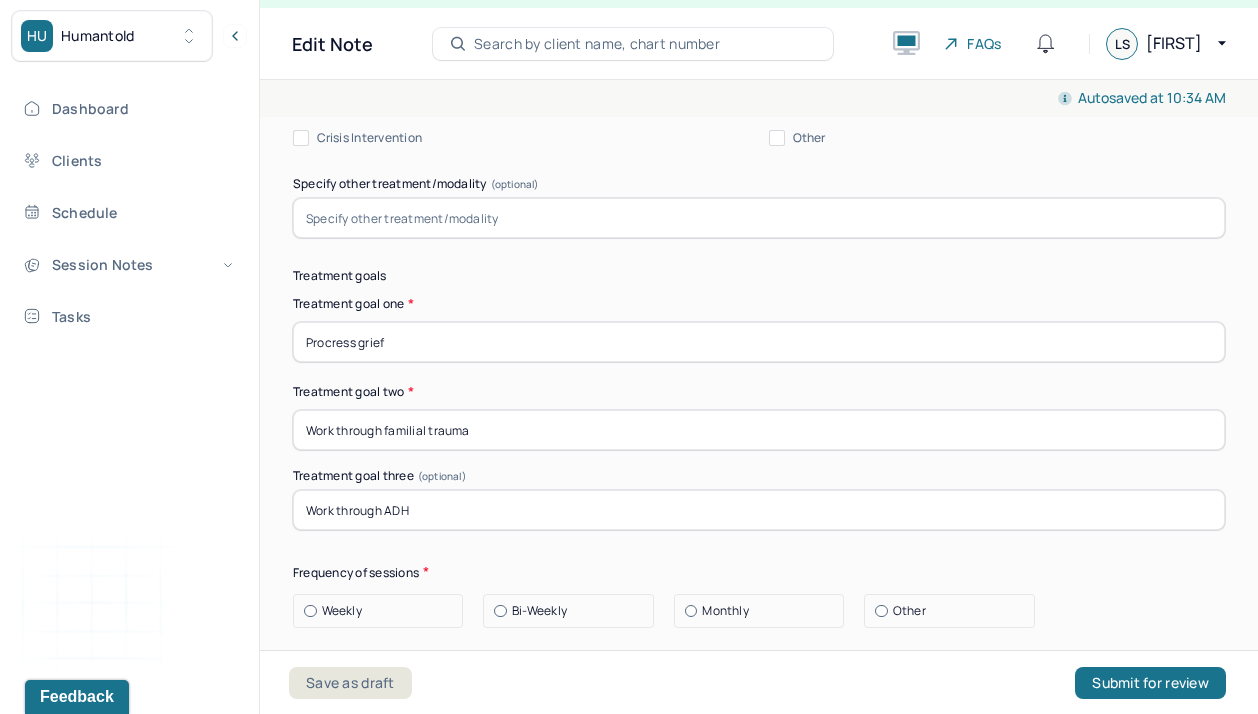 type on "Work through ADHD" 